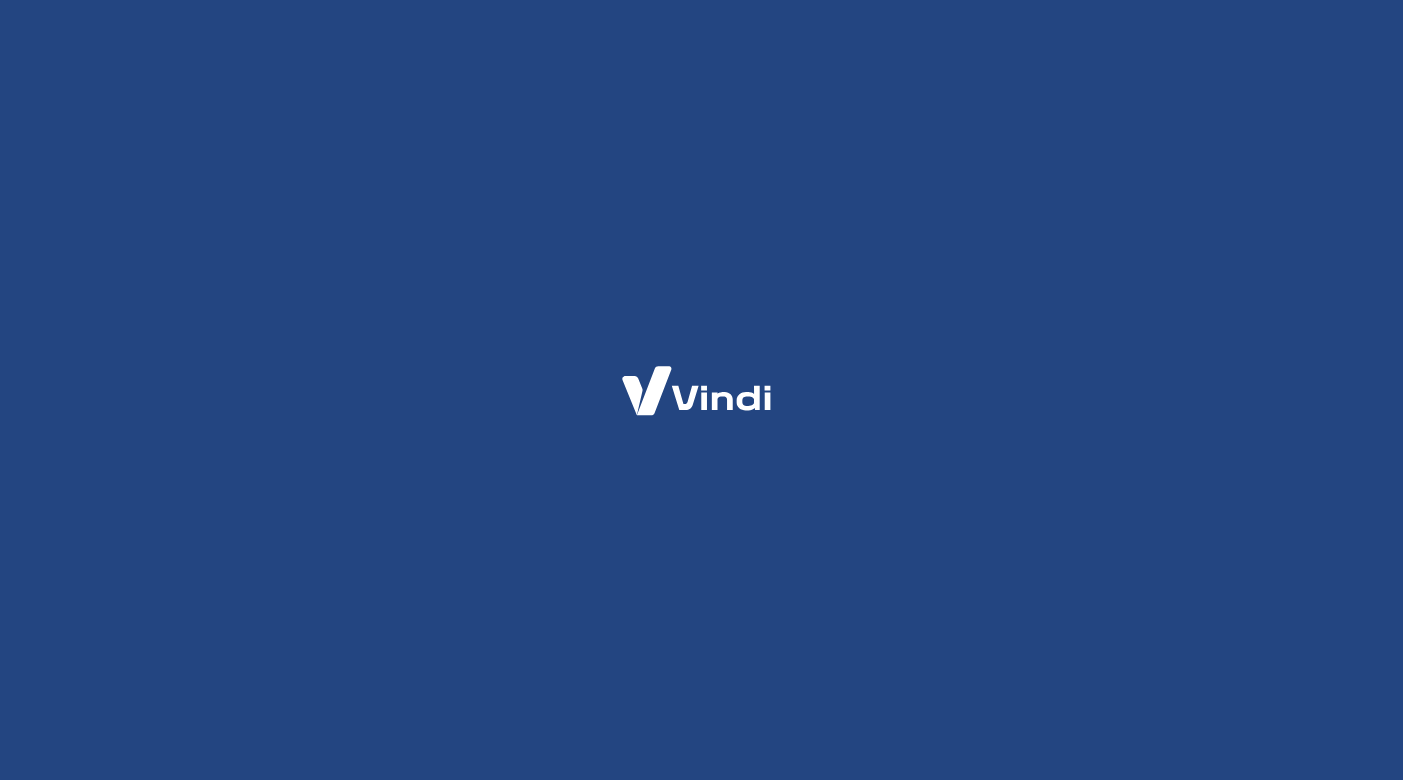 scroll, scrollTop: 0, scrollLeft: 0, axis: both 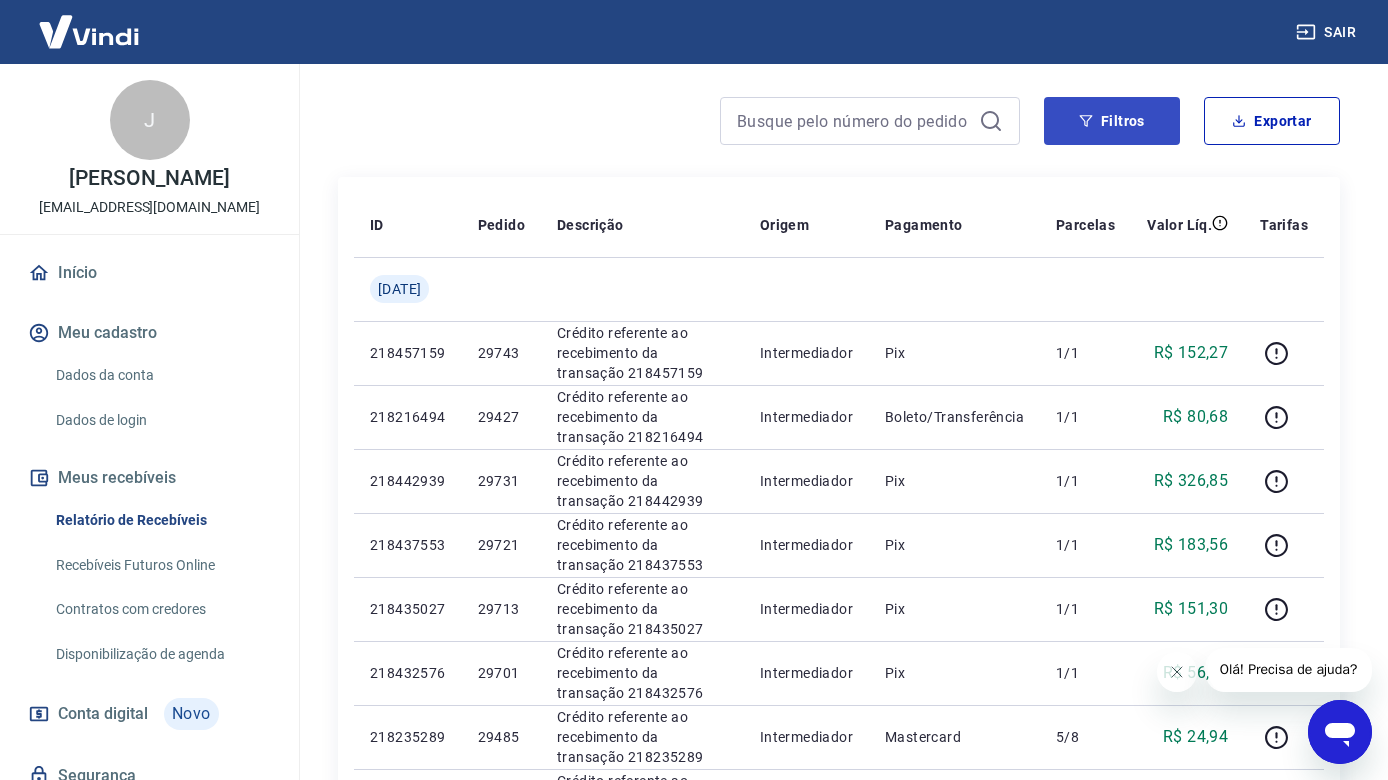 click on "Filtros" at bounding box center [1112, 121] 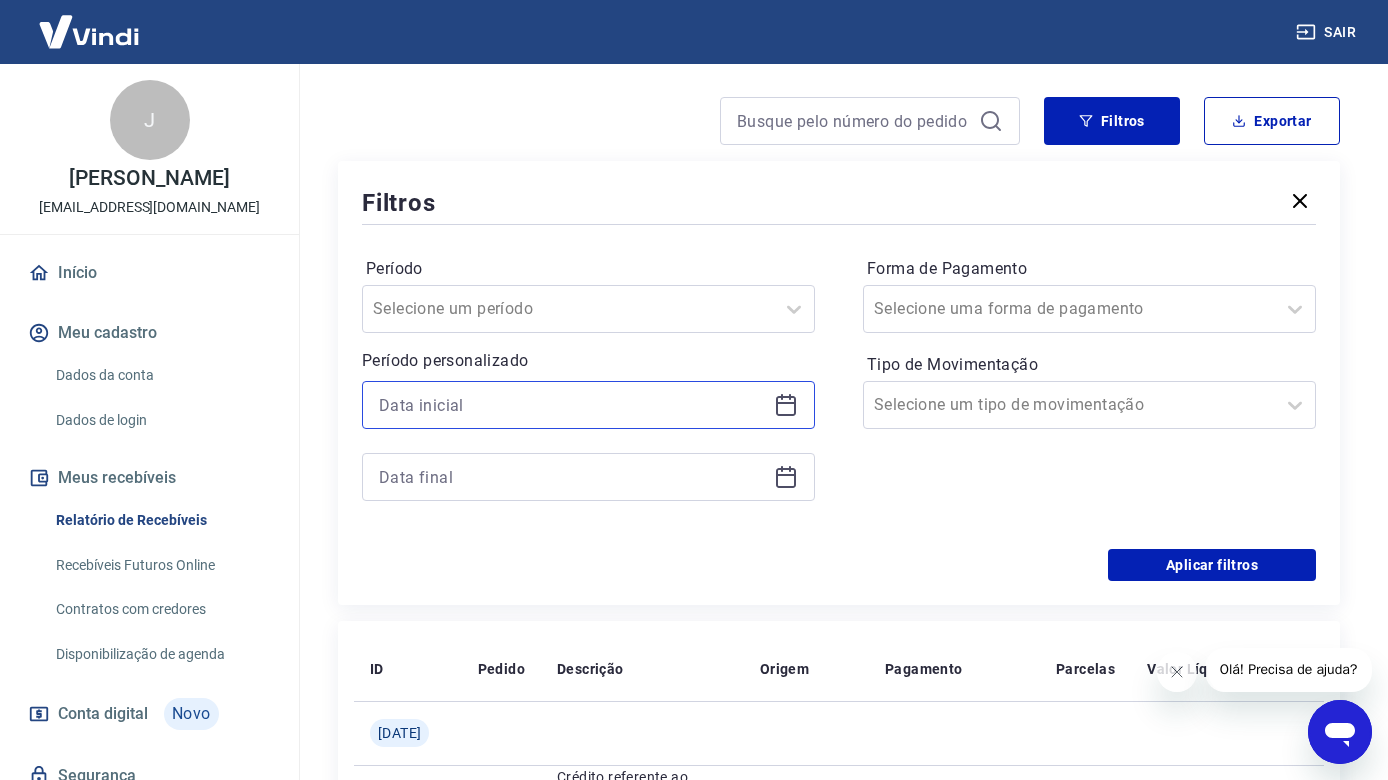 click at bounding box center [572, 405] 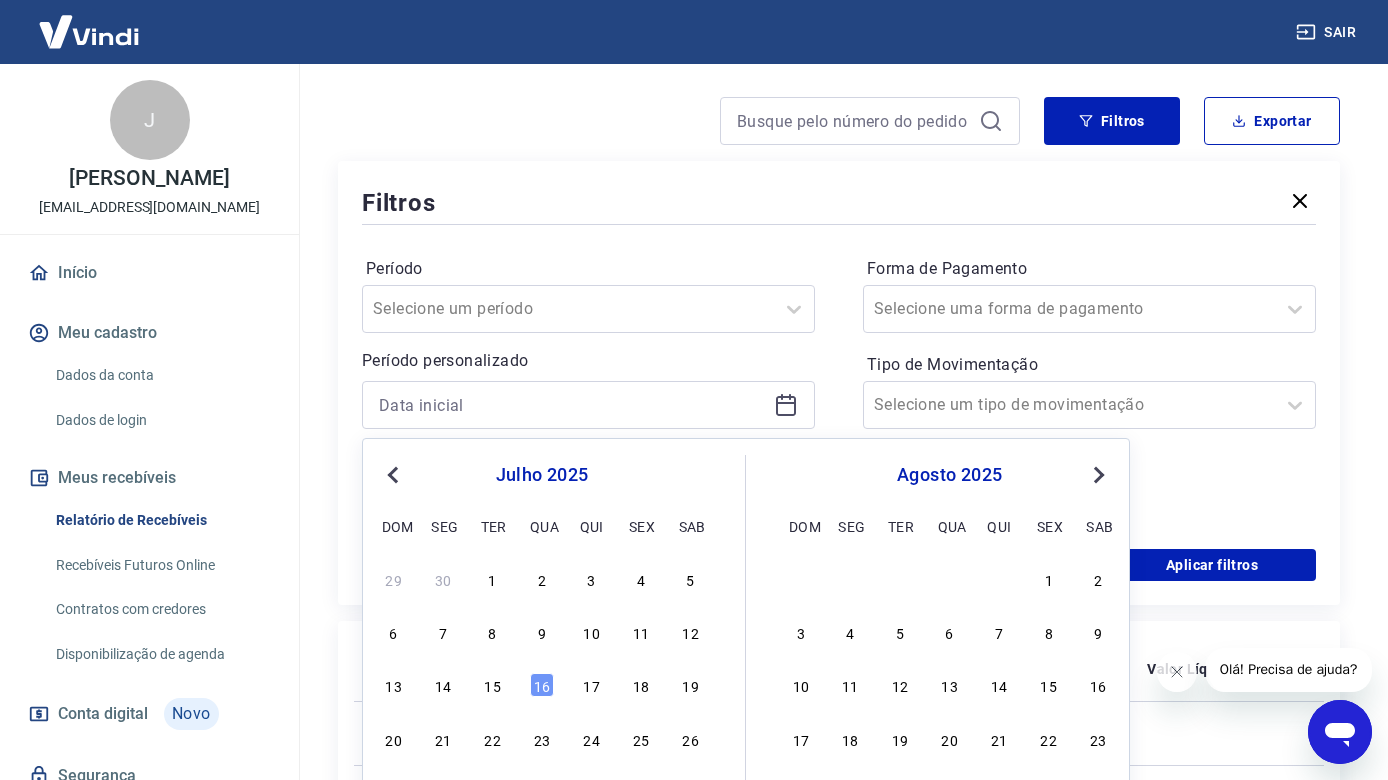 click on "Período Selecione um período Período personalizado Previous Month Next Month [DATE] dom seg ter qua qui sex sab 29 30 1 2 3 4 5 6 7 8 9 10 11 12 13 14 15 16 17 18 19 20 21 22 23 24 25 26 27 28 29 30 [DATE] seg ter qua qui sex sab 1 2 3 4 5 6 7 8 9 10 11 12 13 14 15 16 17 18 19 20 21 22 23 24 25 26 27 28 29 30 31 1 2 3 4 5 6" at bounding box center (588, 389) 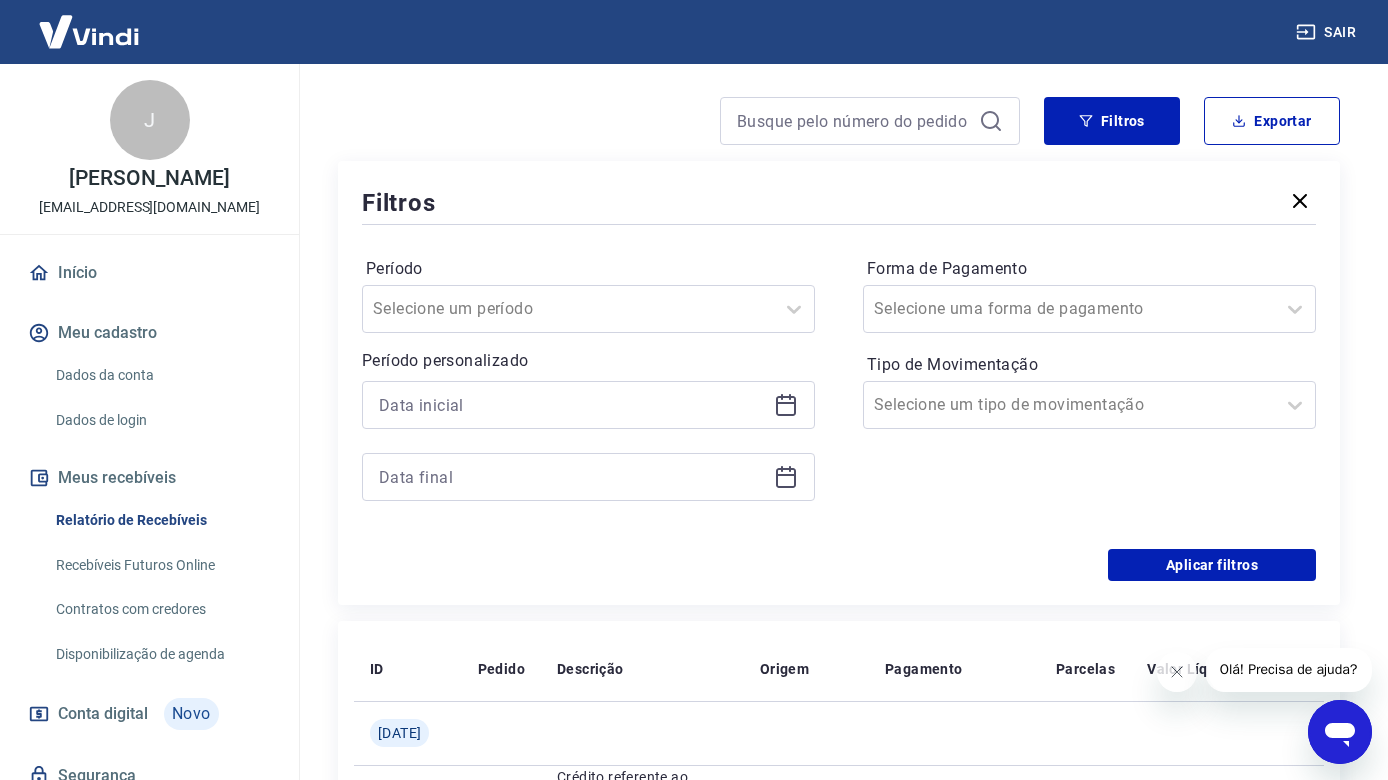 click on "Período Selecione um período Período personalizado" at bounding box center (588, 389) 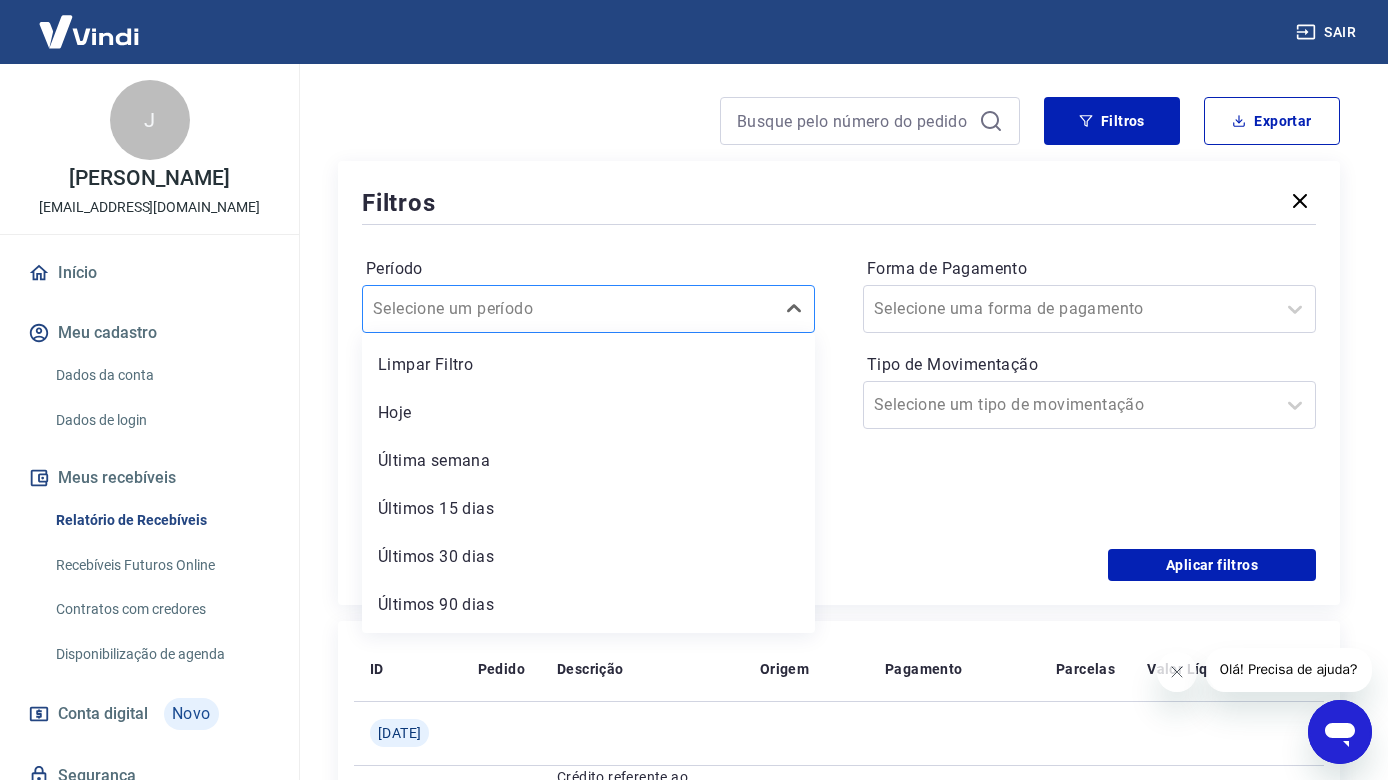 click at bounding box center (568, 309) 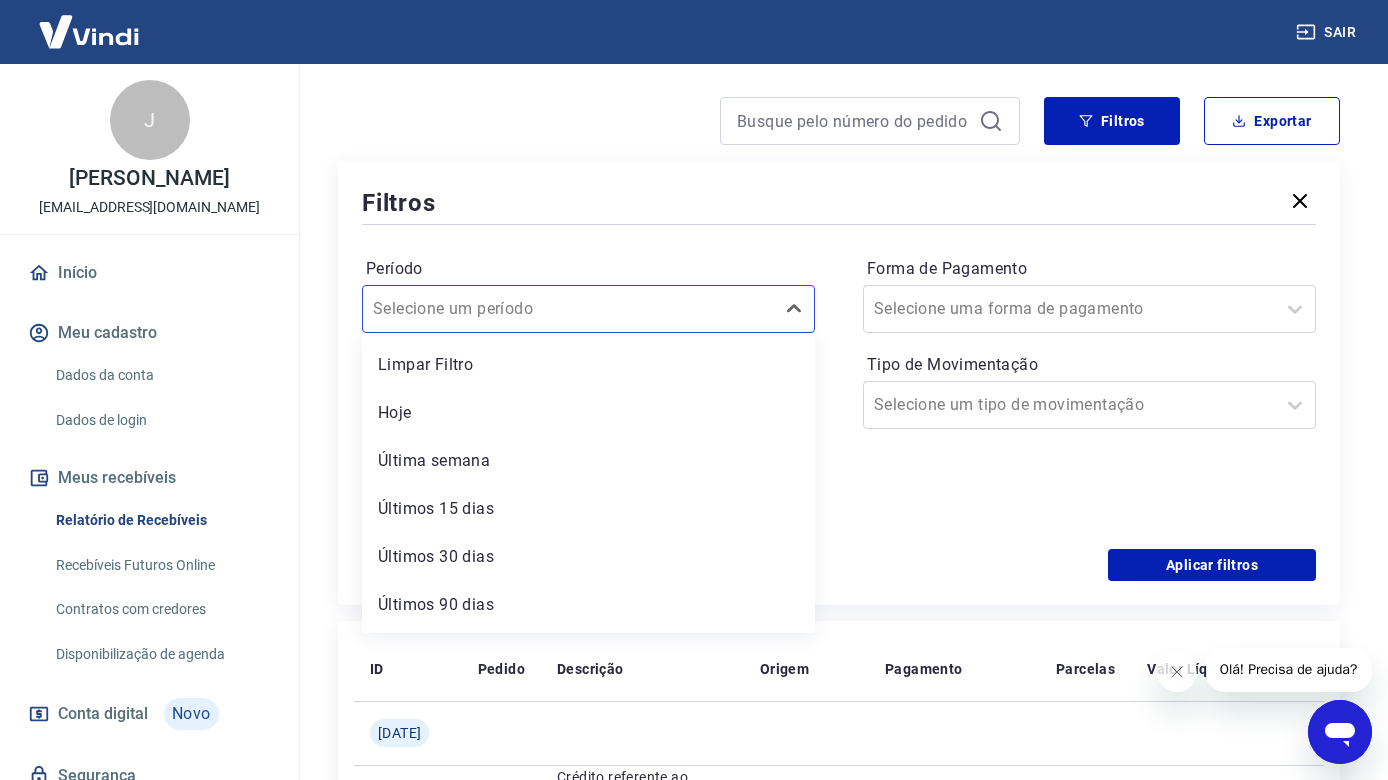 click on "Forma de Pagamento Selecione uma forma de pagamento Tipo de Movimentação Selecione um tipo de movimentação" at bounding box center [1089, 389] 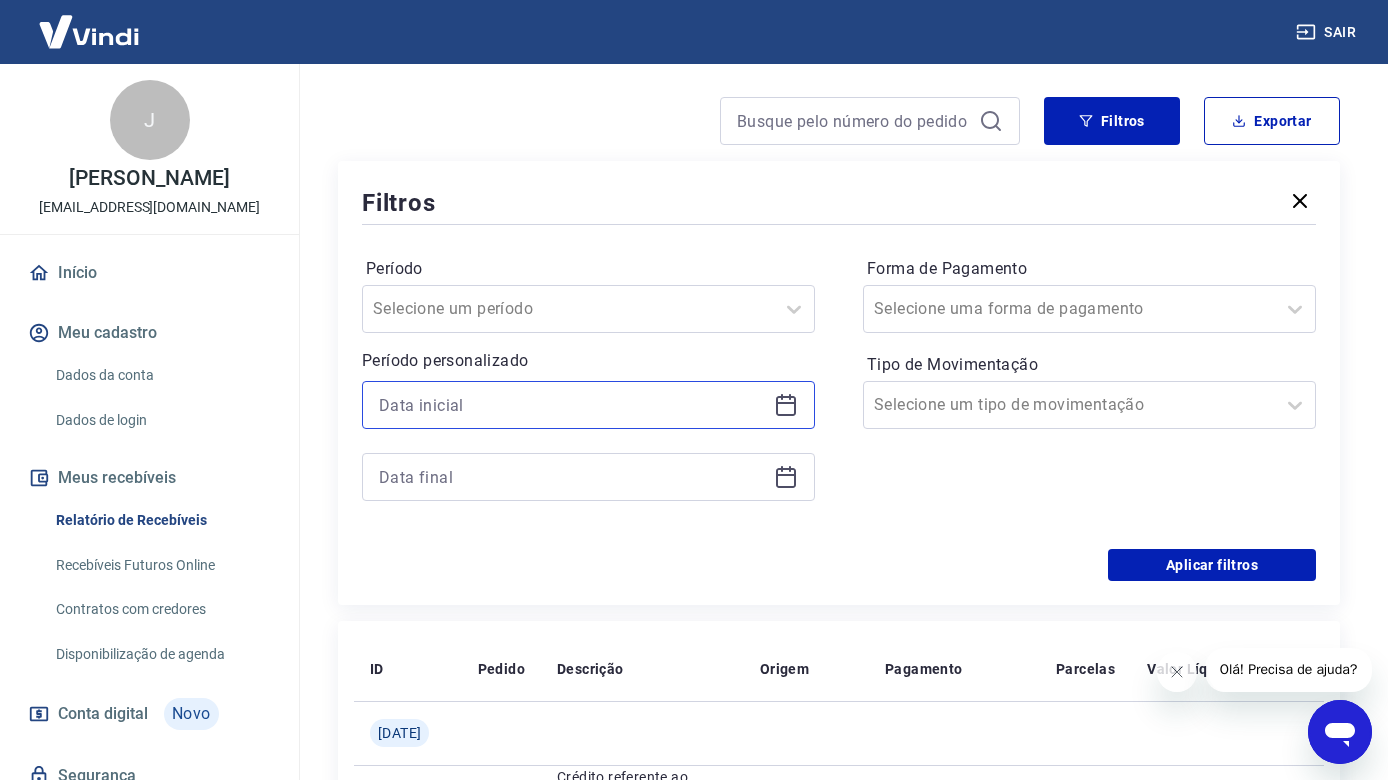 click at bounding box center [572, 405] 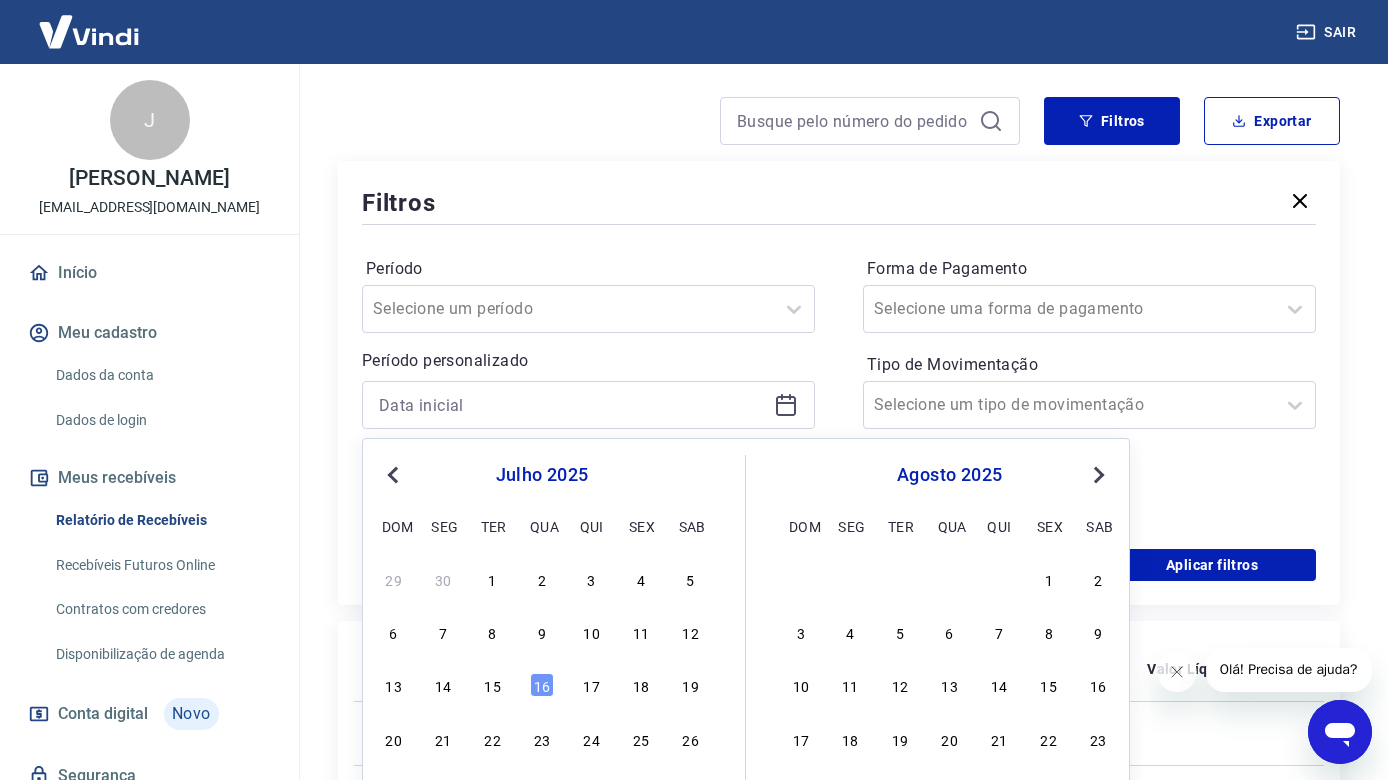 click on "Previous Month" at bounding box center [395, 474] 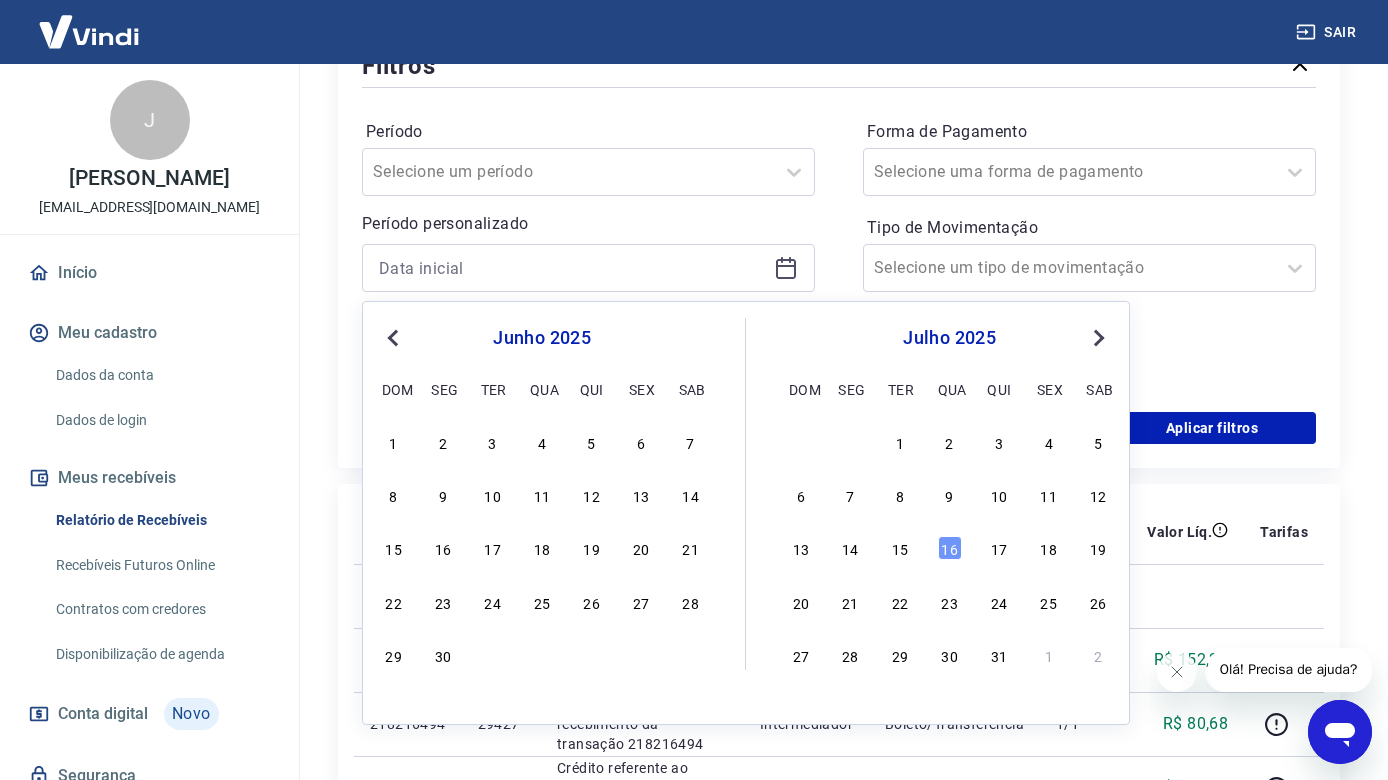 scroll, scrollTop: 336, scrollLeft: 0, axis: vertical 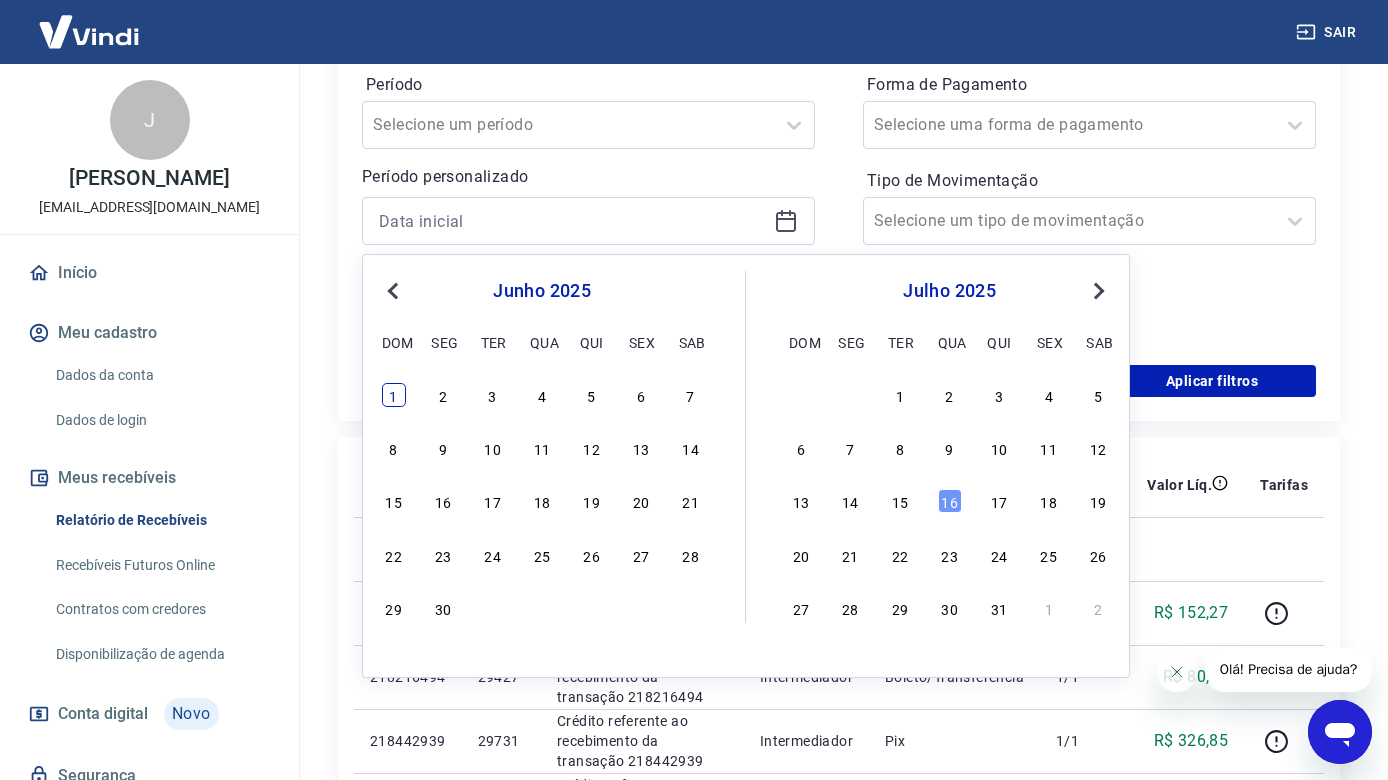 click on "1" at bounding box center (394, 395) 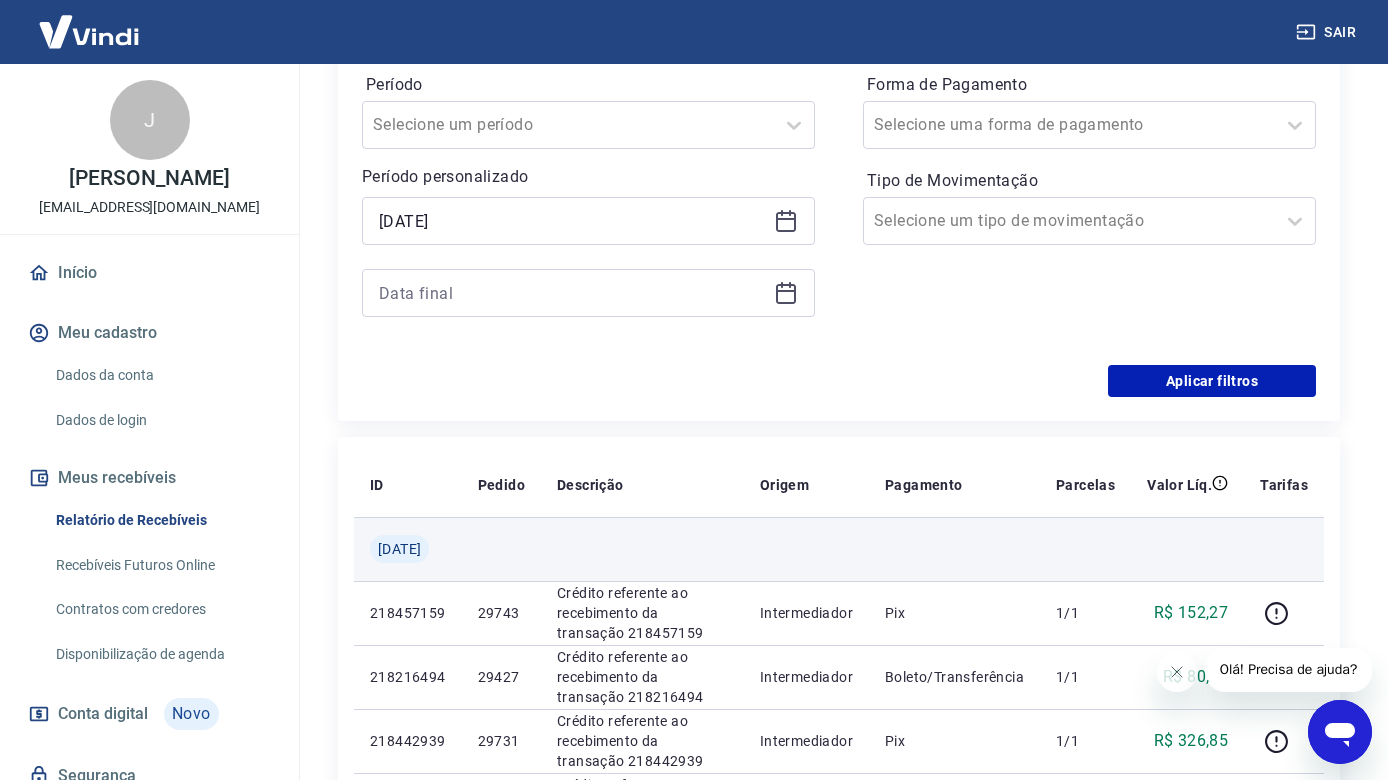 type on "[DATE]" 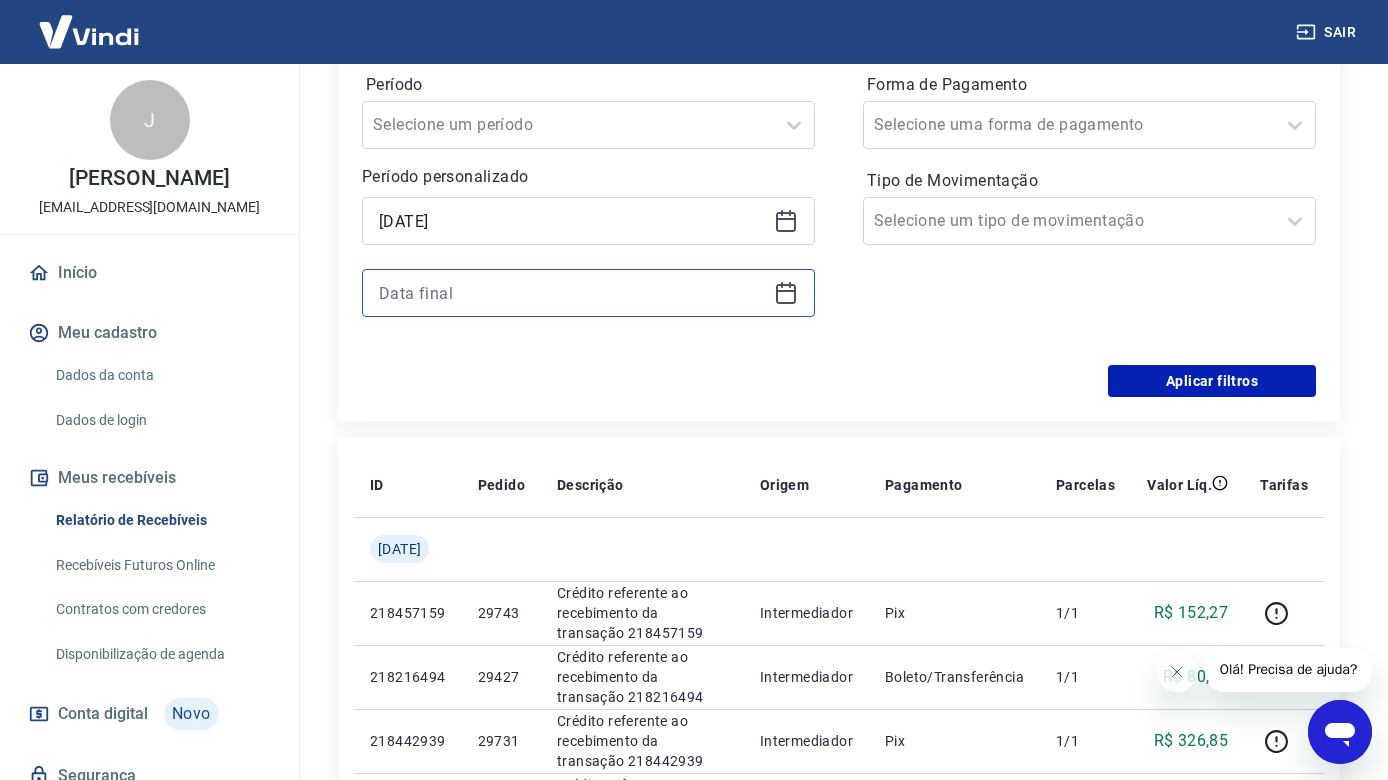 click at bounding box center (572, 293) 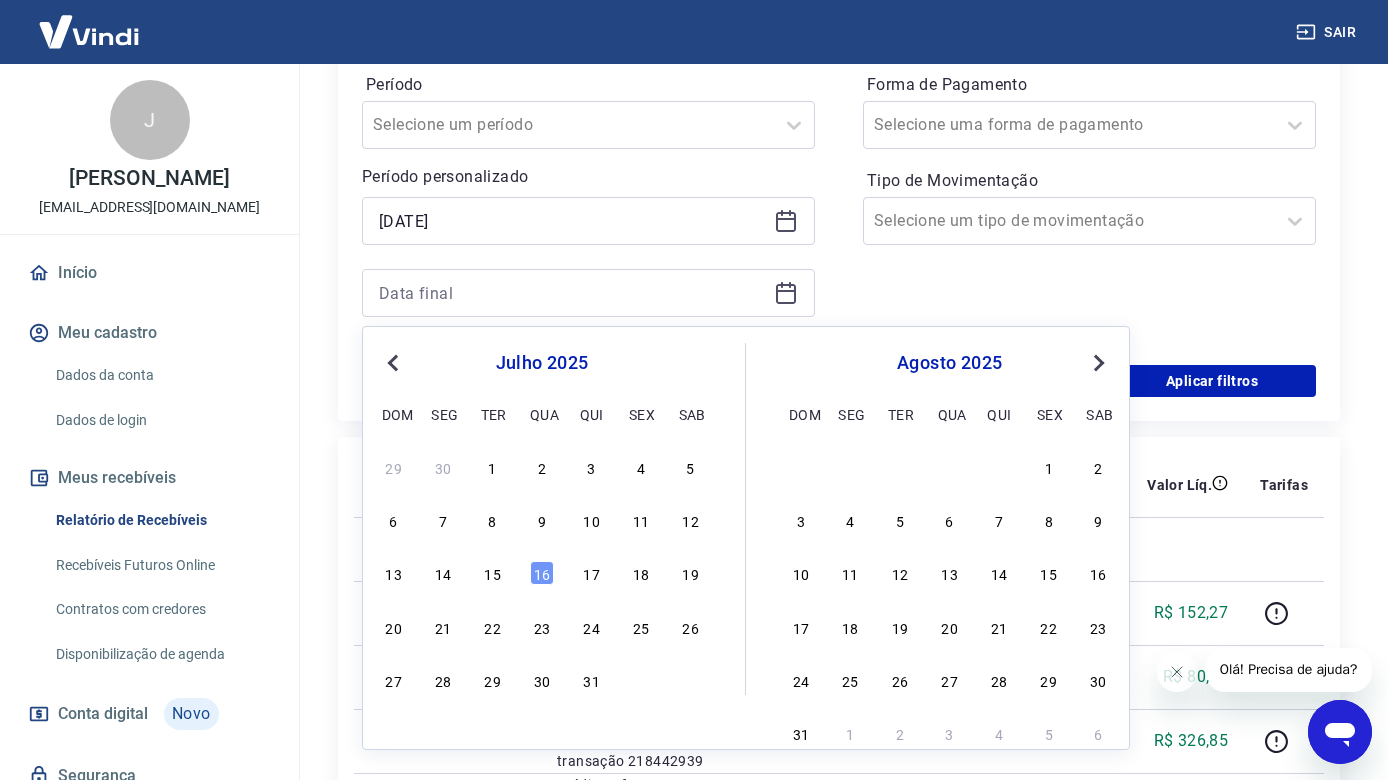 click on "Previous Month" at bounding box center [395, 362] 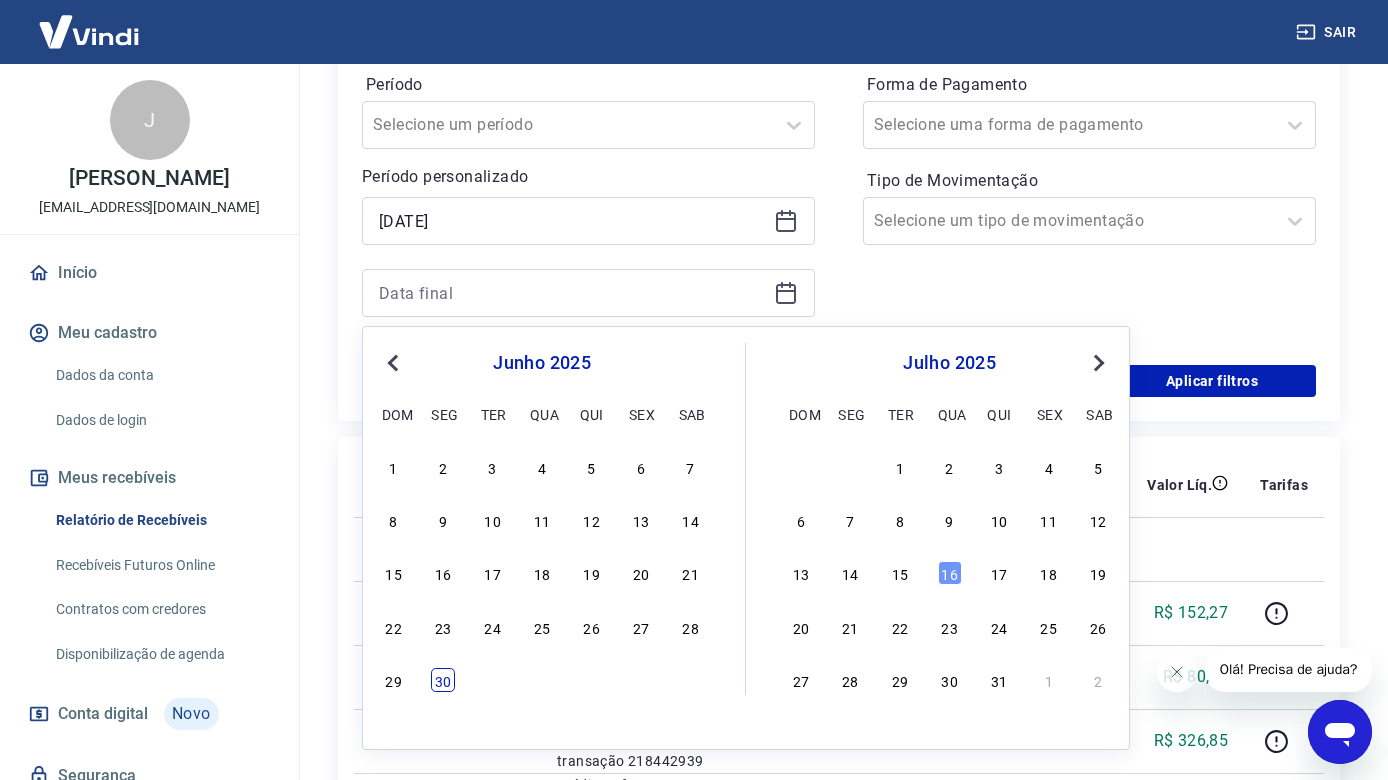click on "30" at bounding box center [443, 680] 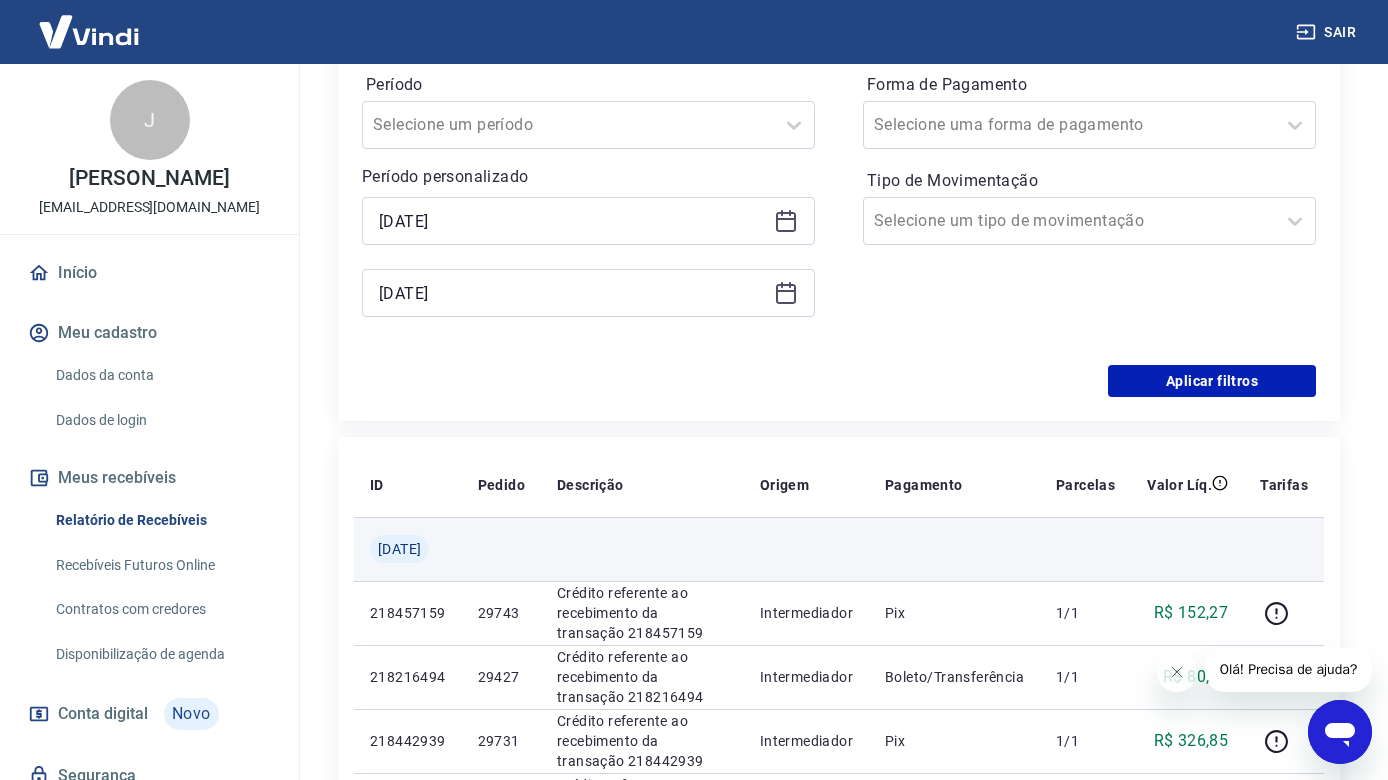 type on "[DATE]" 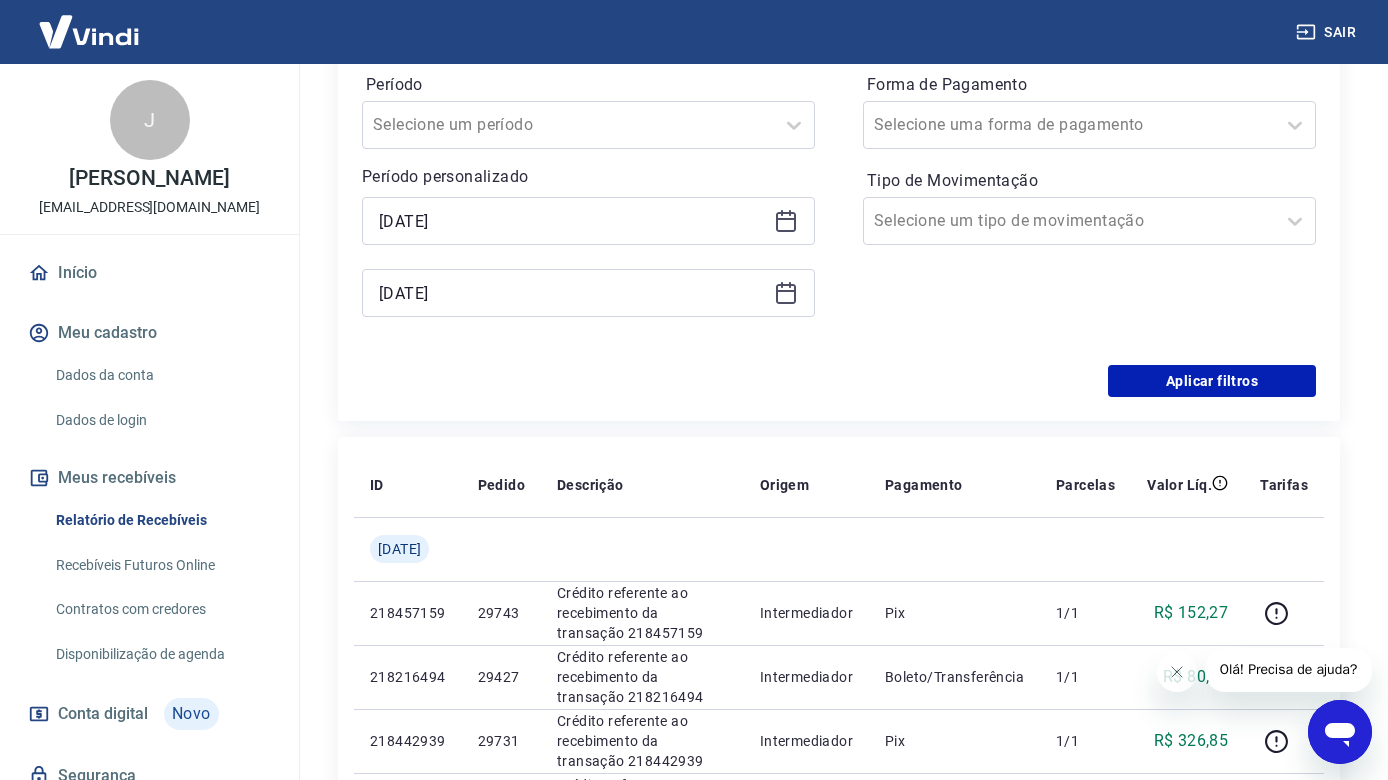 click on "Forma de Pagamento Selecione uma forma de pagamento Tipo de Movimentação Selecione um tipo de movimentação" at bounding box center (1089, 205) 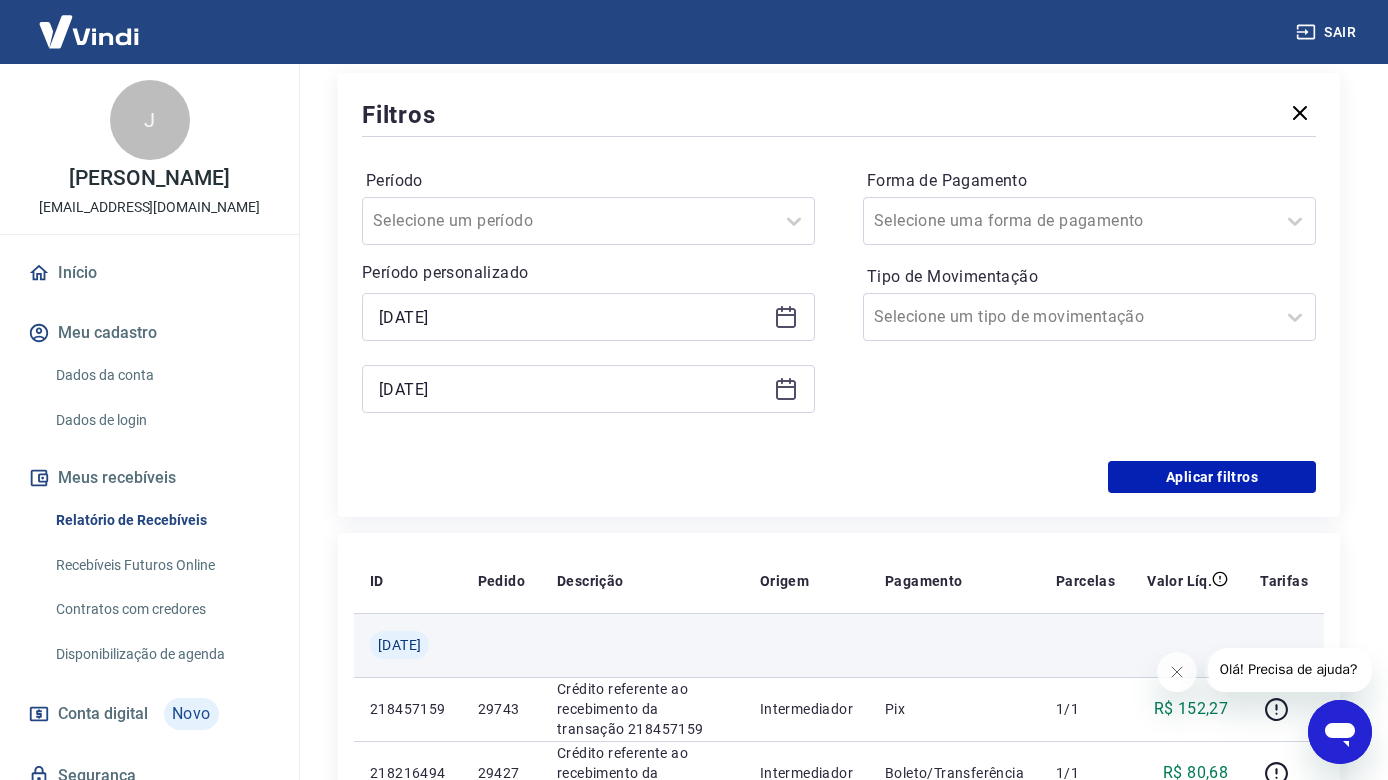 scroll, scrollTop: 173, scrollLeft: 0, axis: vertical 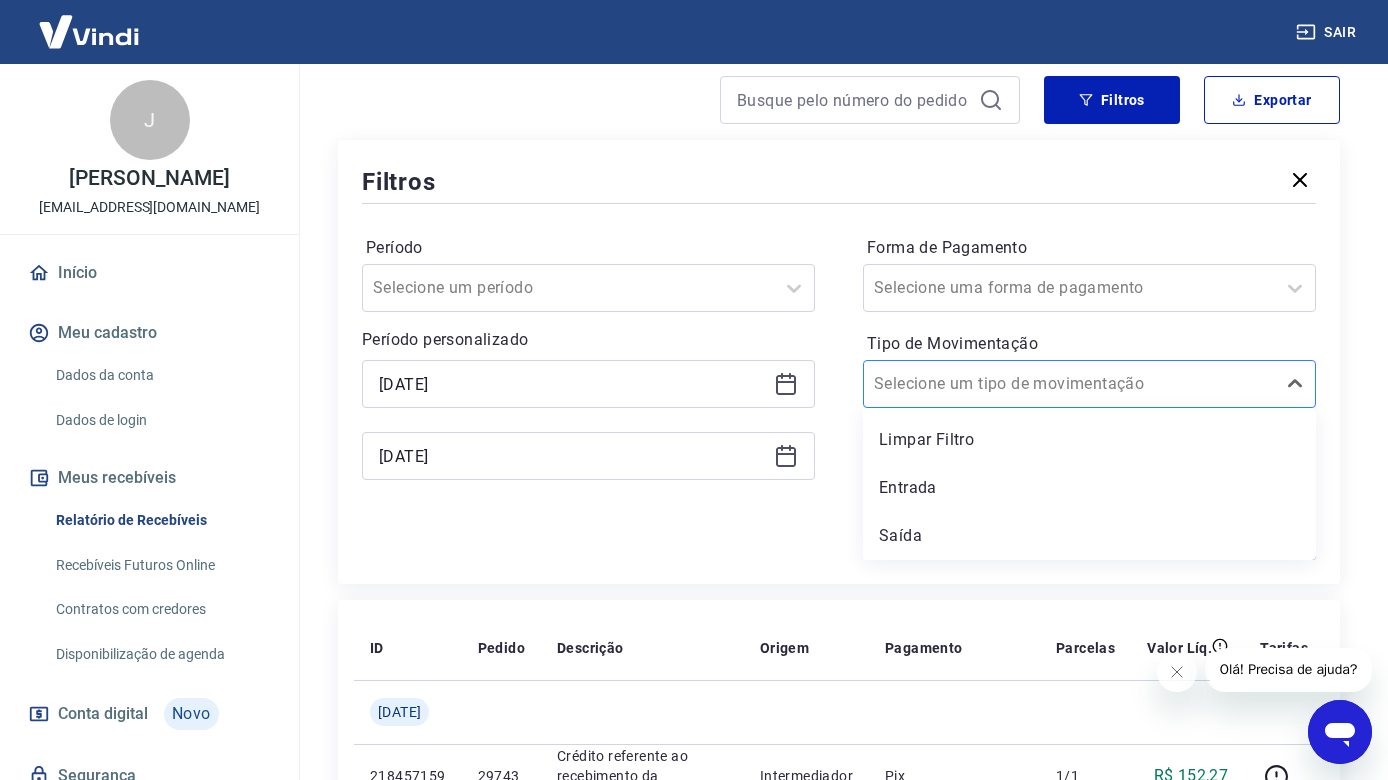 click on "Selecione um tipo de movimentação" at bounding box center [1069, 384] 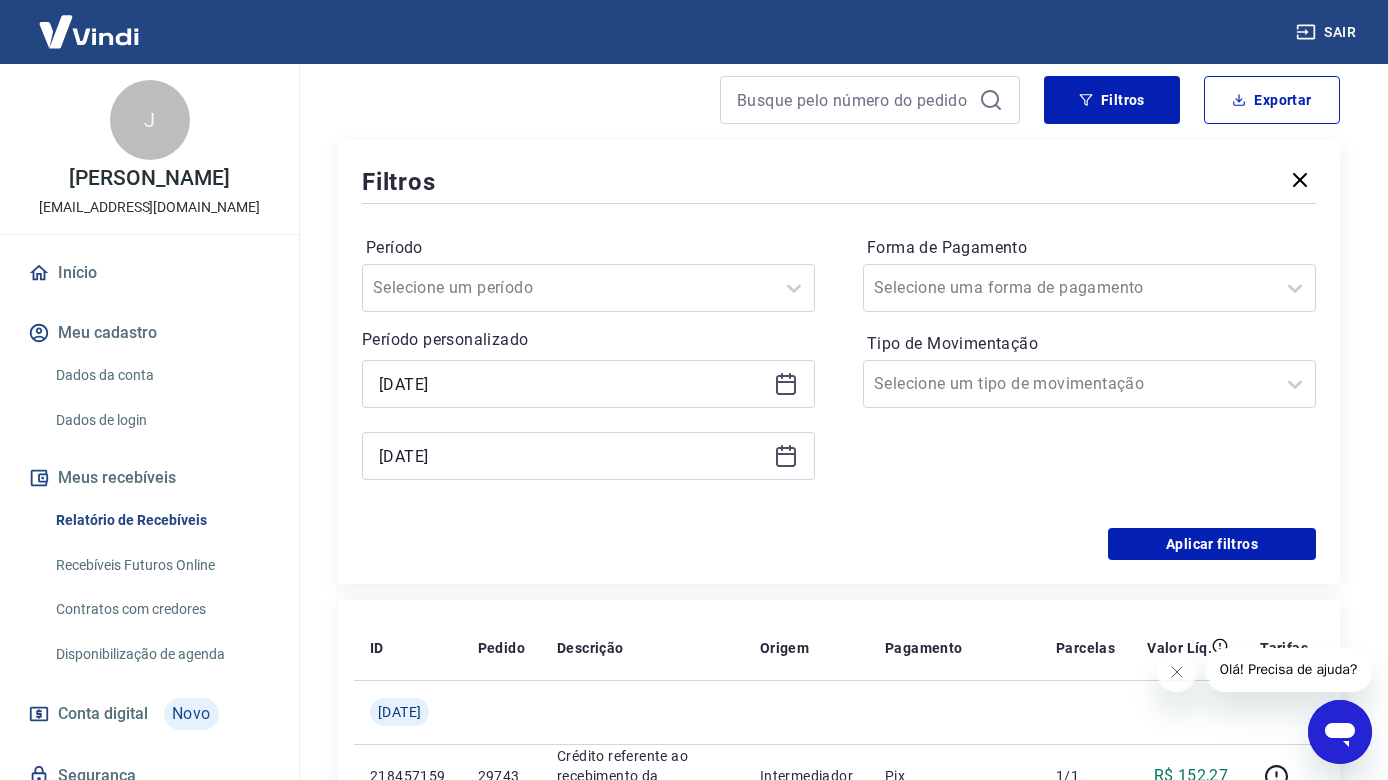 click on "Aplicar filtros" at bounding box center (839, 544) 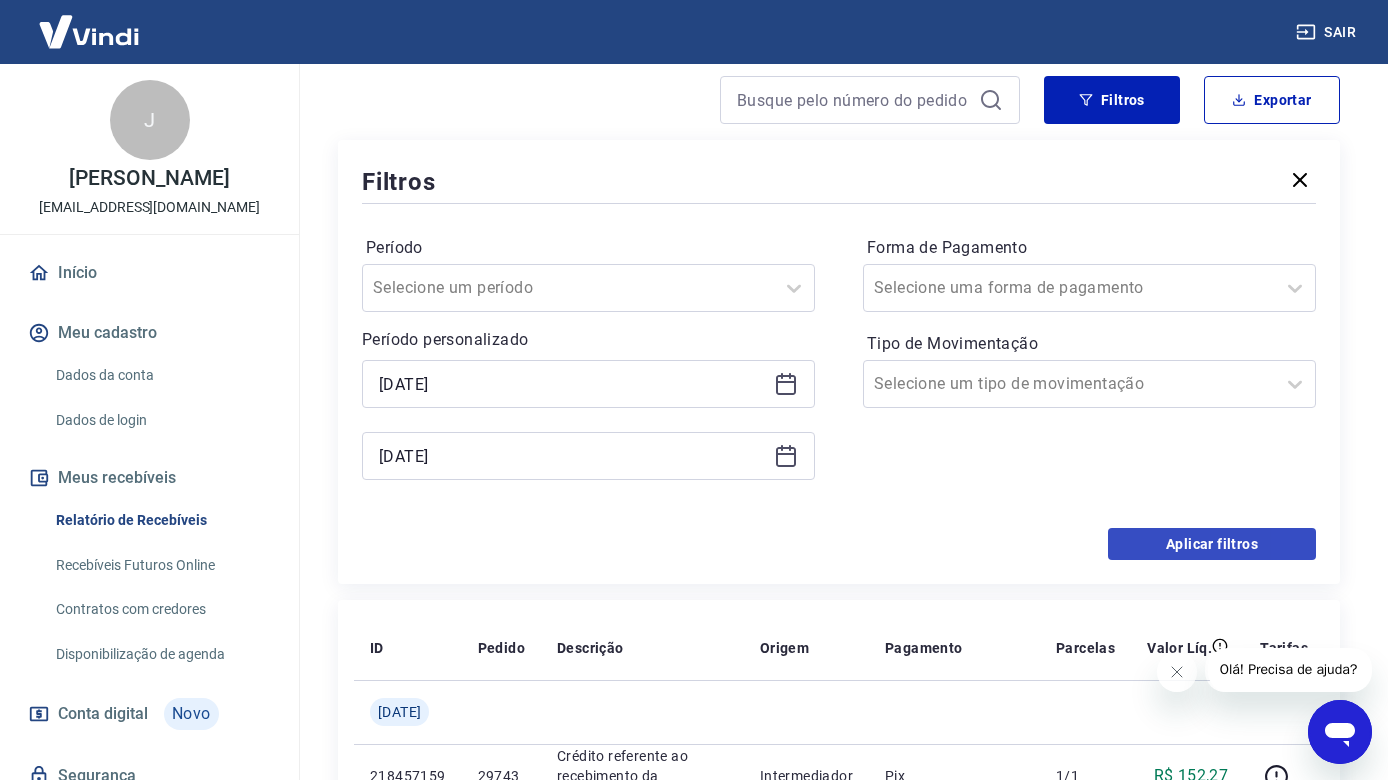 click on "Aplicar filtros" at bounding box center [1212, 544] 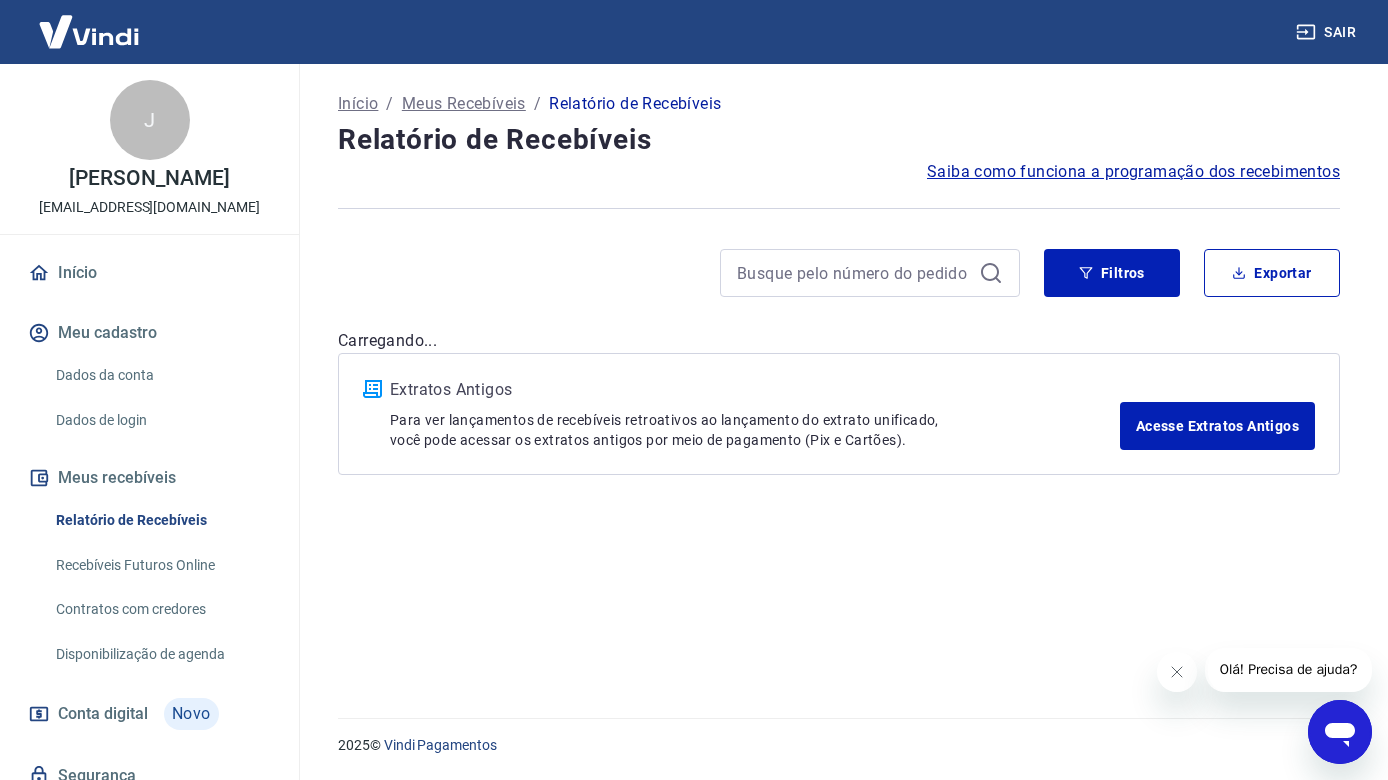 scroll, scrollTop: 0, scrollLeft: 0, axis: both 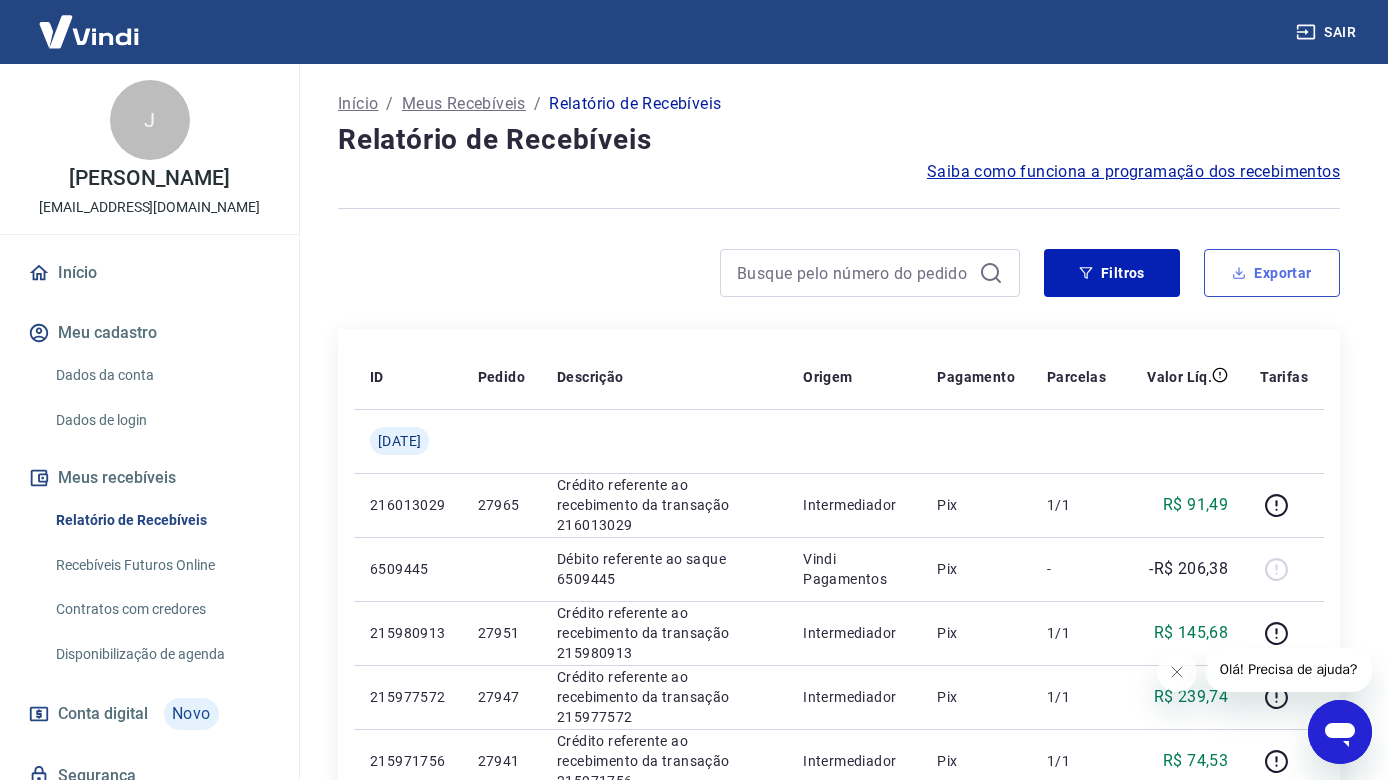 click on "Exportar" at bounding box center (1272, 273) 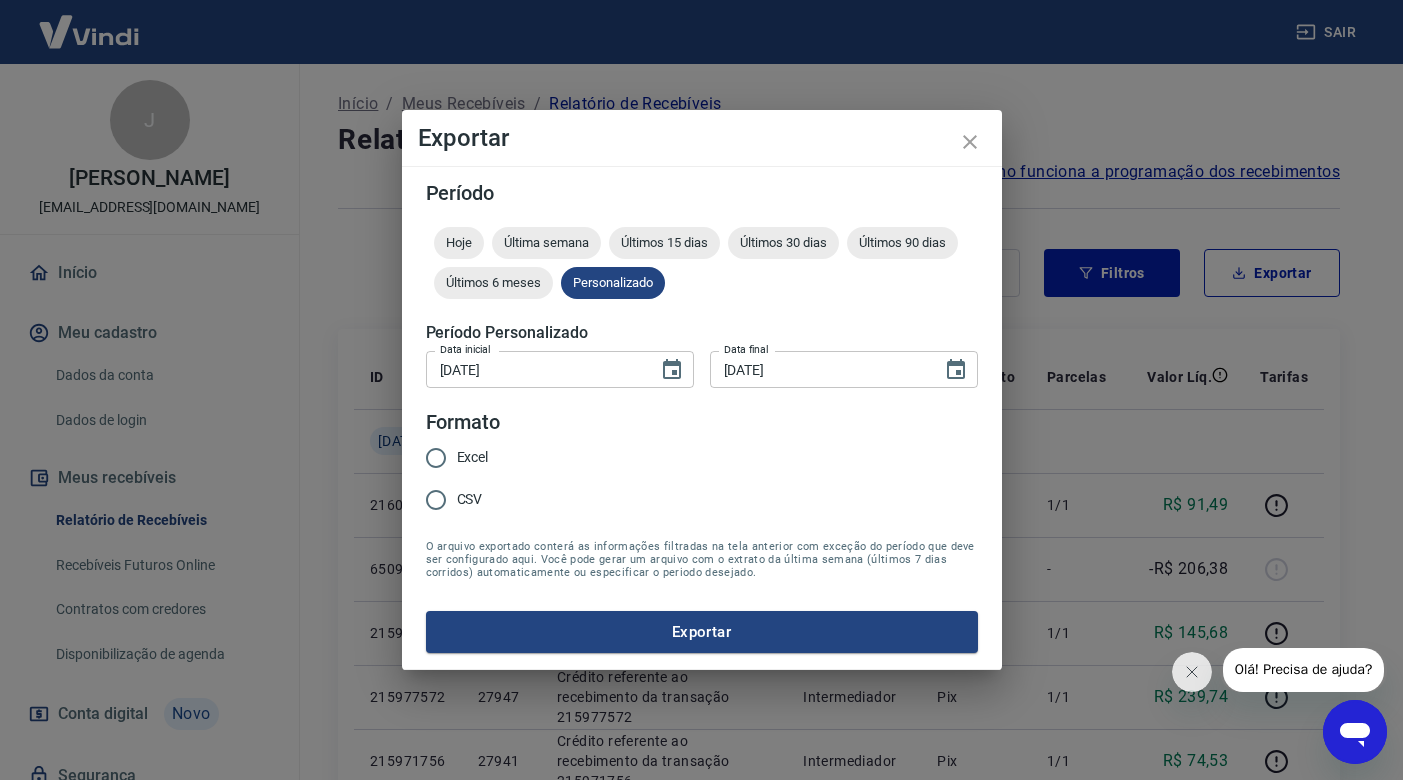 click on "Excel" at bounding box center (436, 458) 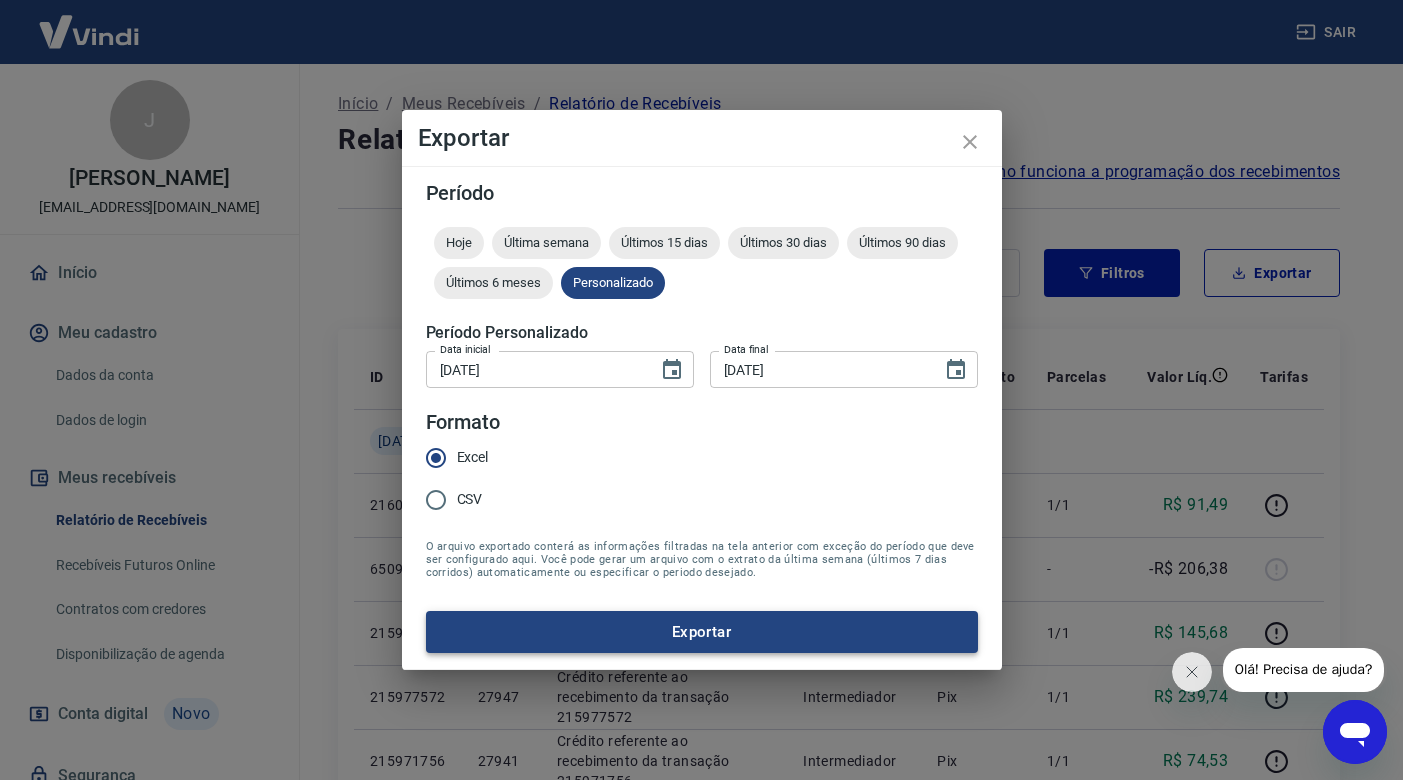 click on "Exportar" at bounding box center (702, 632) 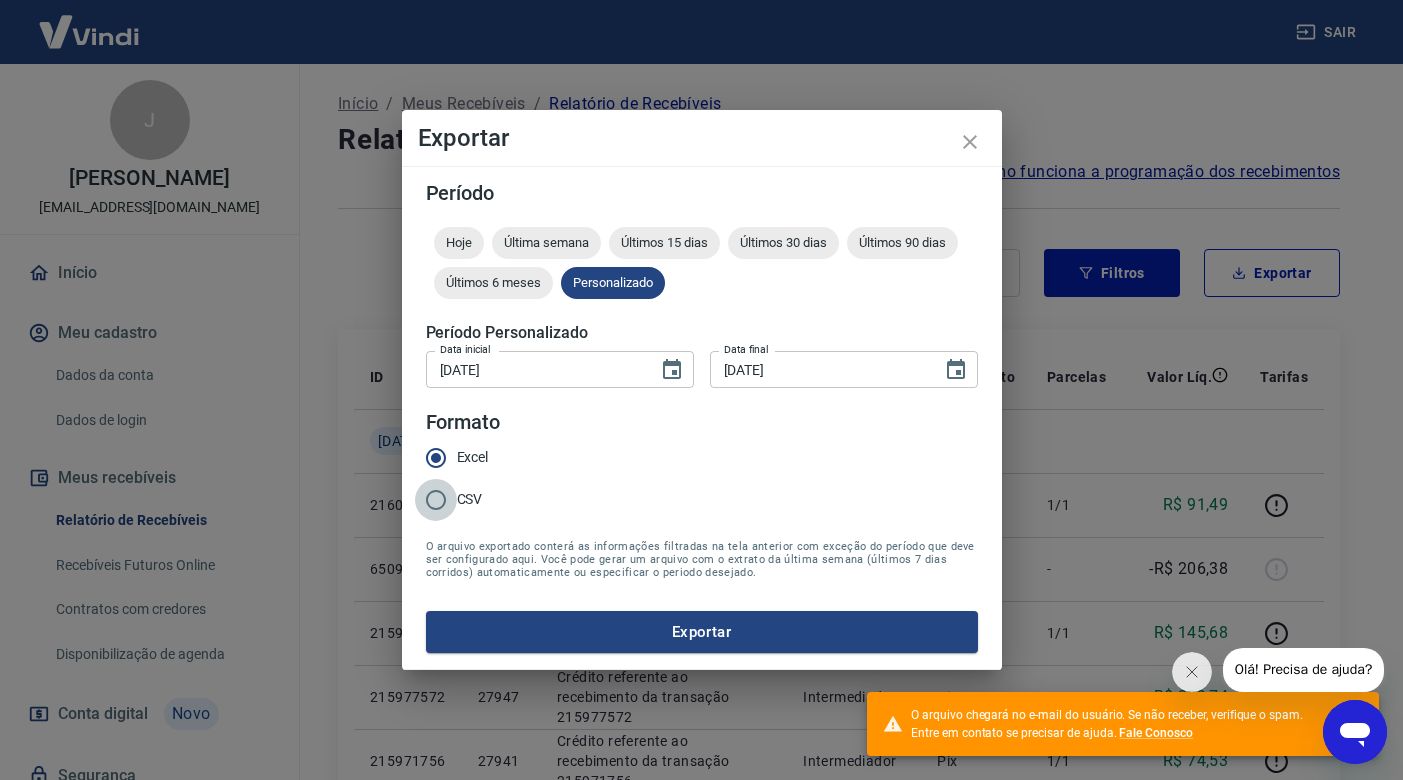 click on "CSV" at bounding box center (436, 500) 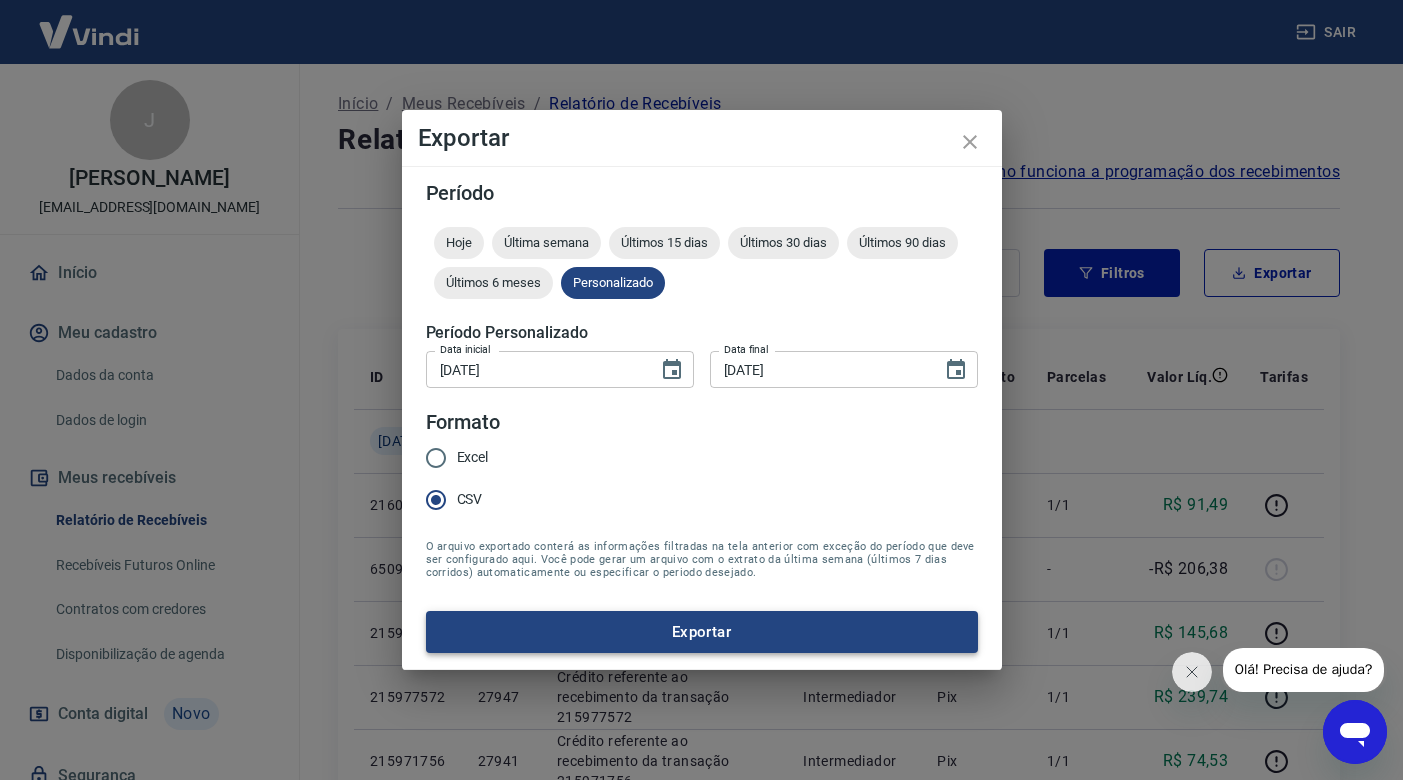 click on "Exportar" at bounding box center [702, 632] 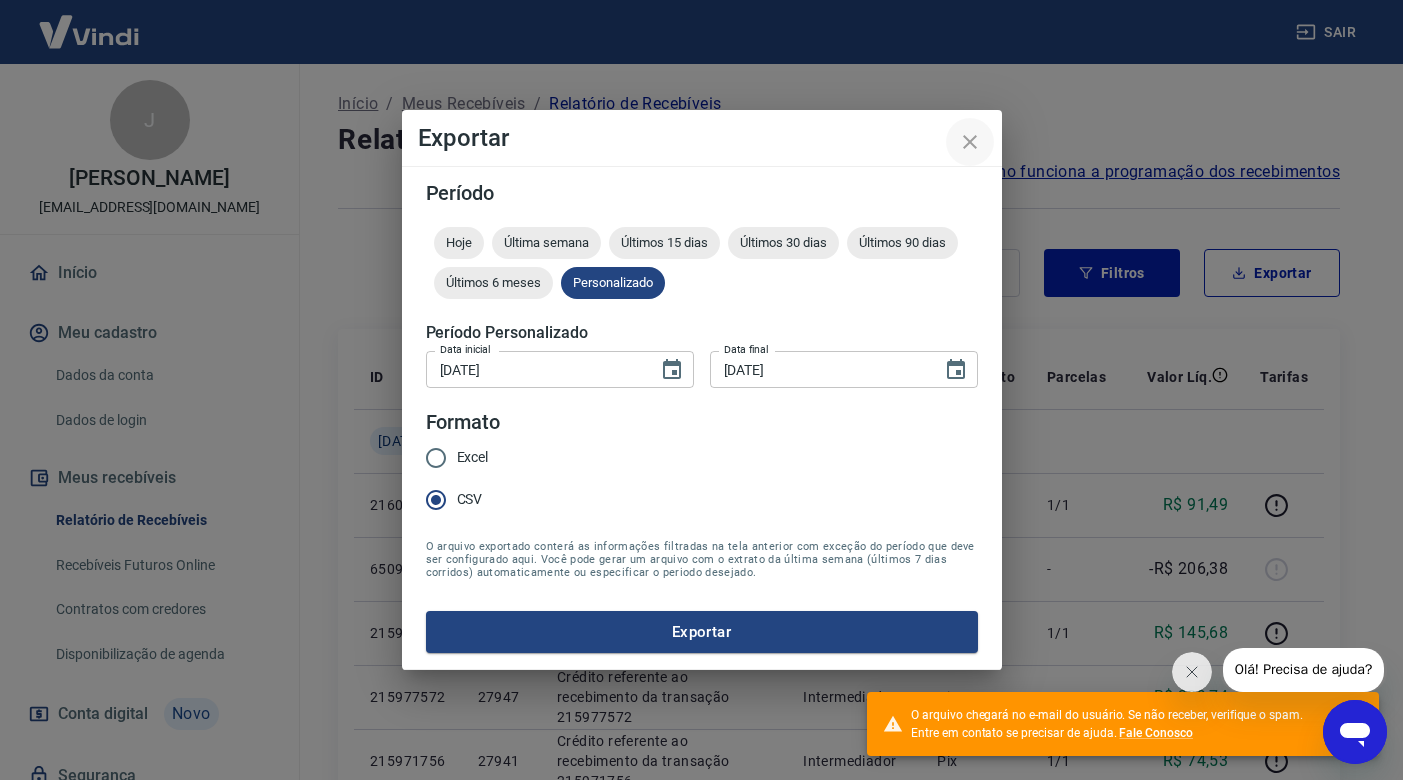 click 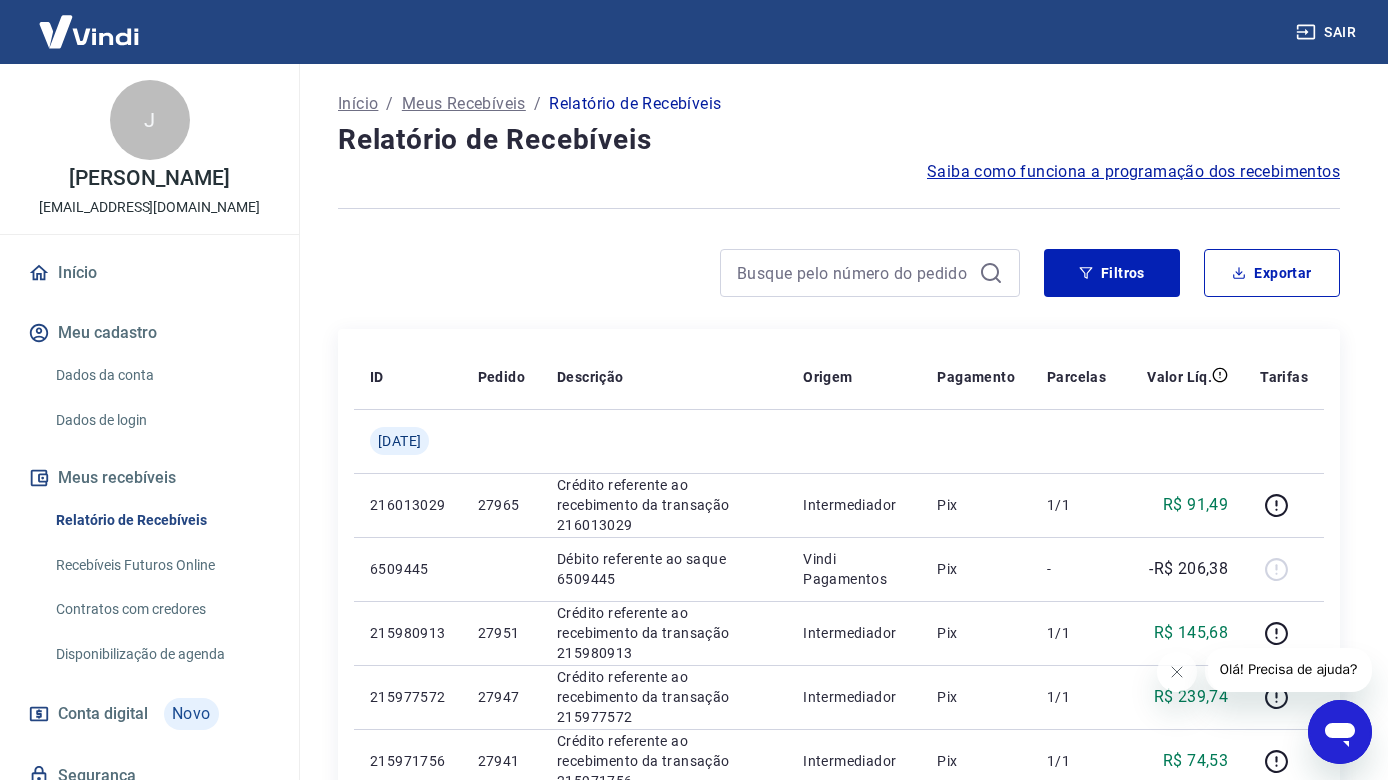 click at bounding box center [89, 31] 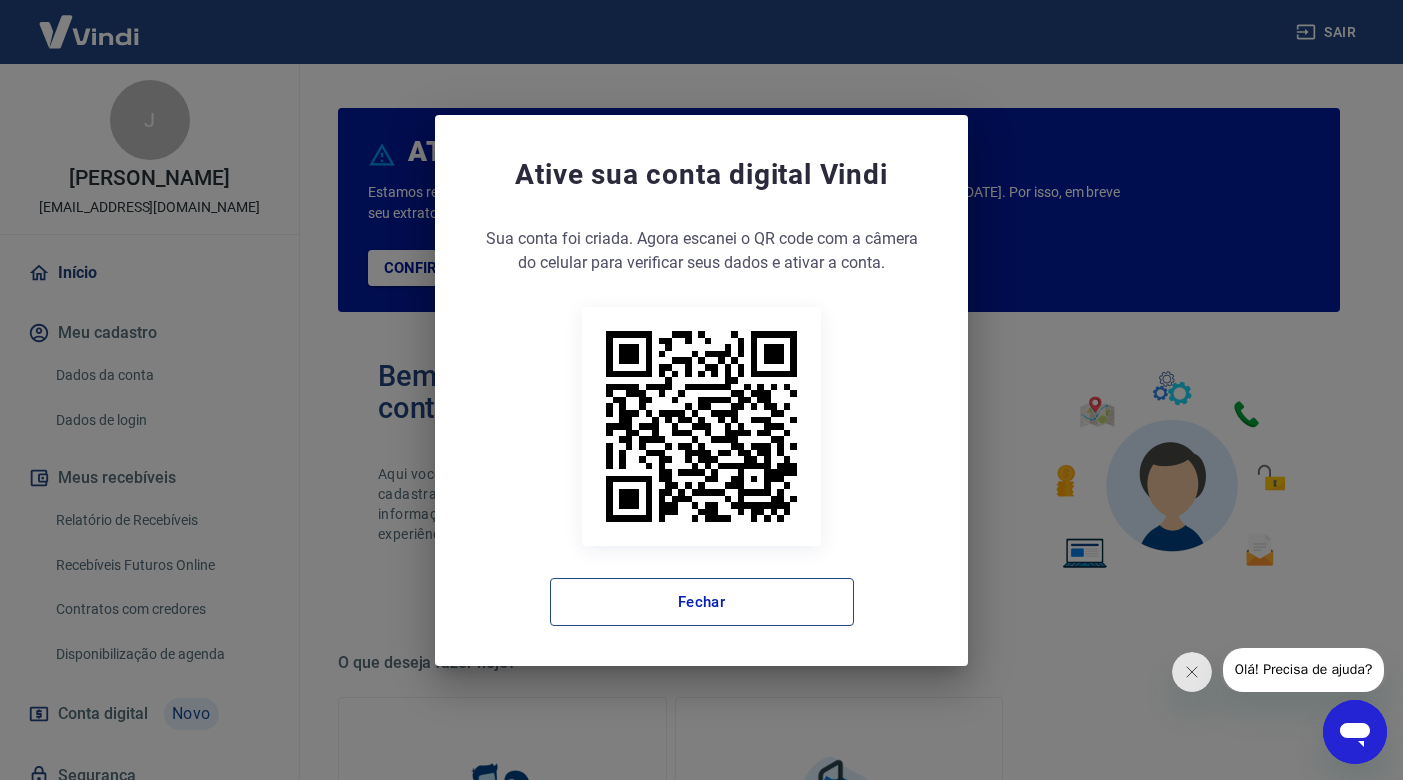 click on "Fechar" at bounding box center (702, 602) 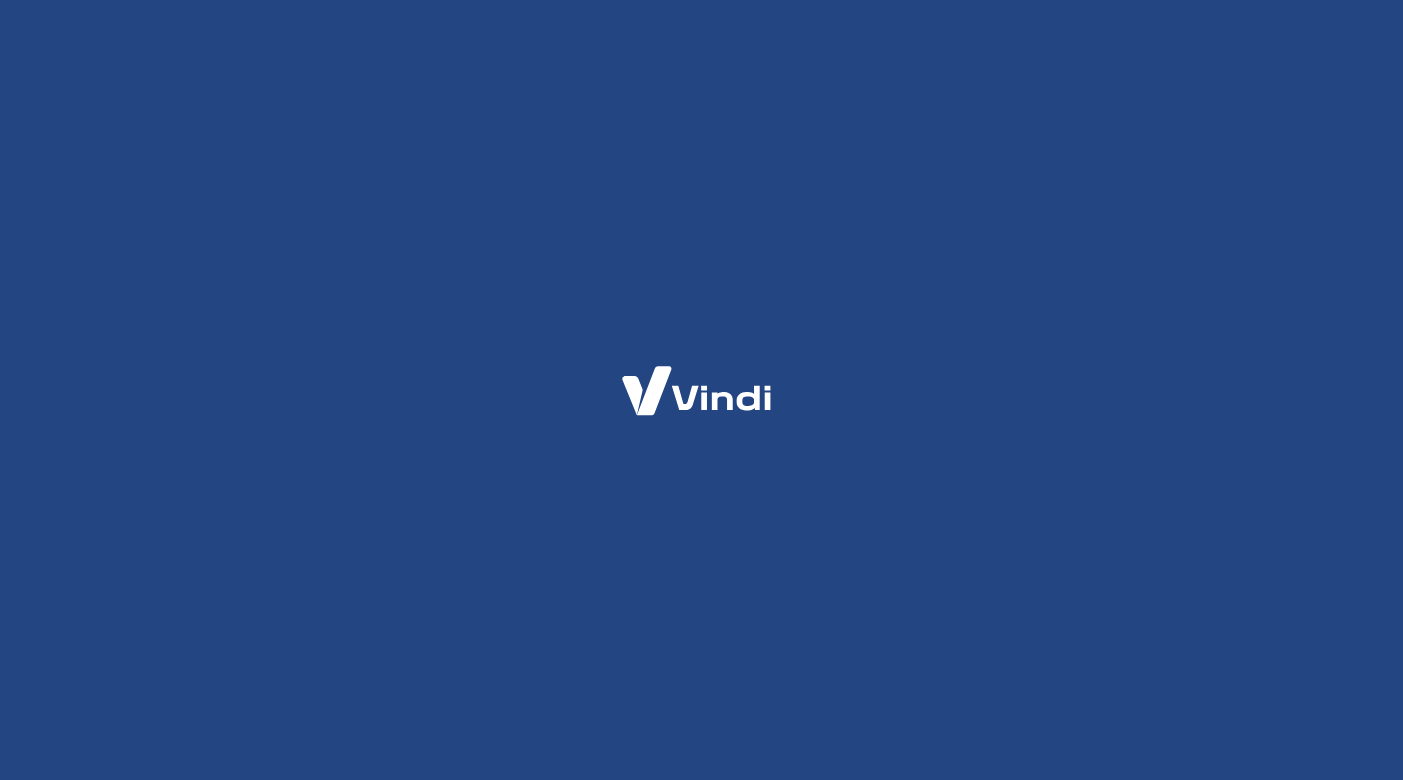scroll, scrollTop: 0, scrollLeft: 0, axis: both 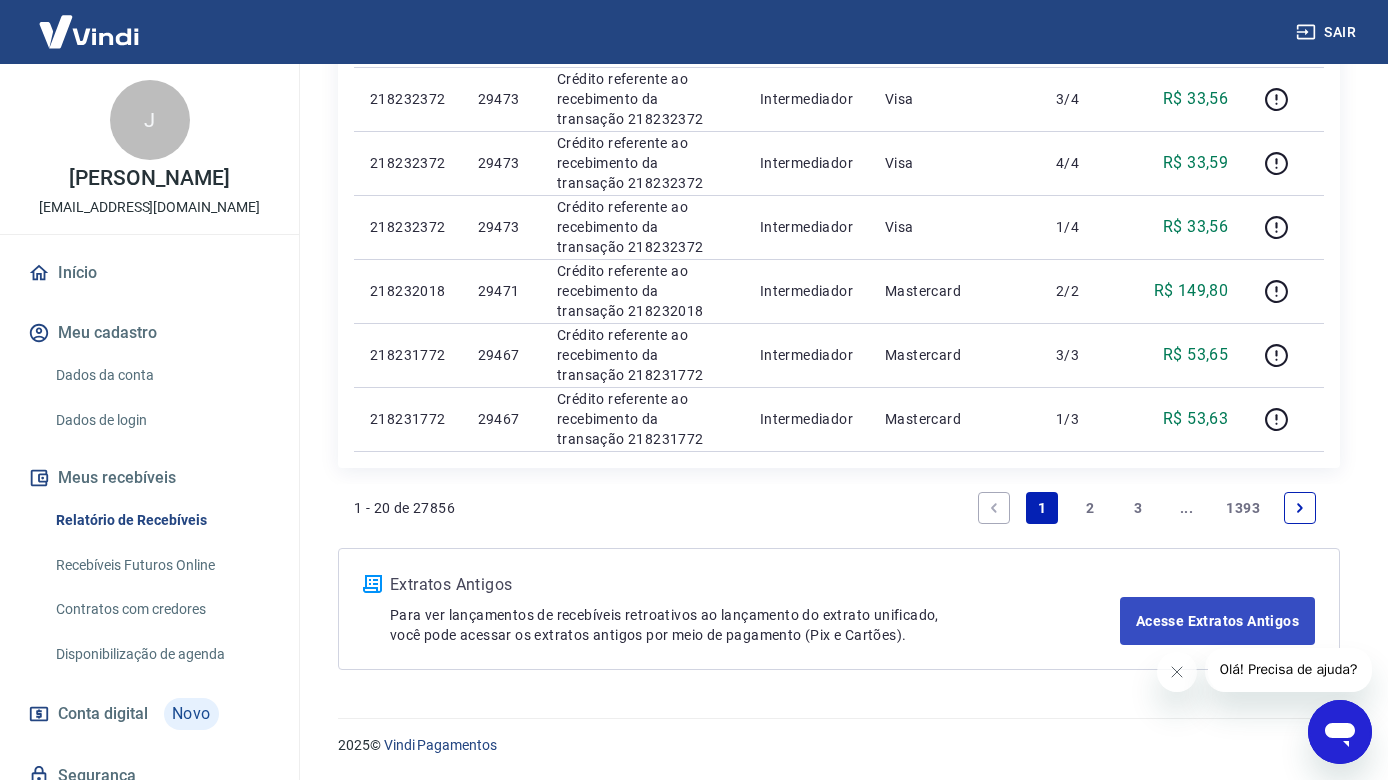 click on "Acesse Extratos Antigos" at bounding box center [1217, 621] 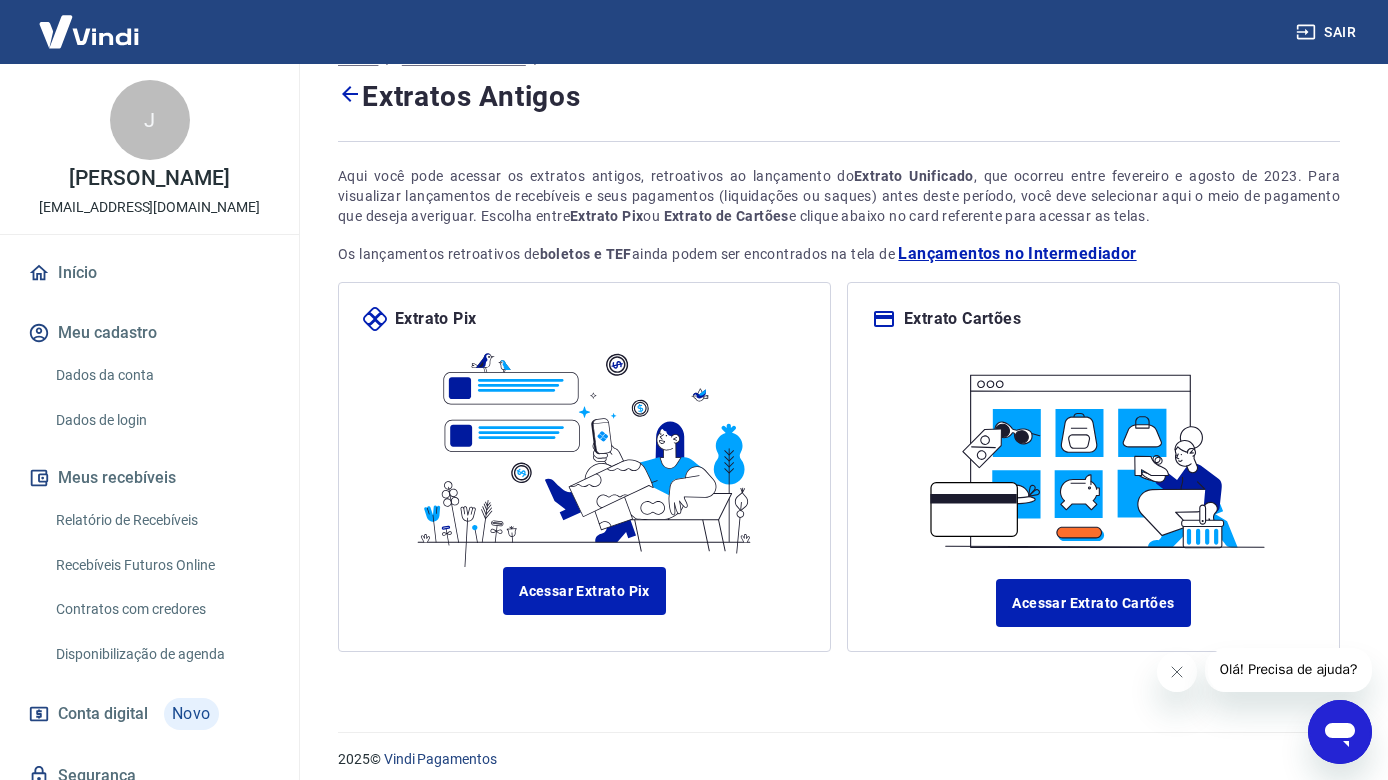 scroll, scrollTop: 50, scrollLeft: 0, axis: vertical 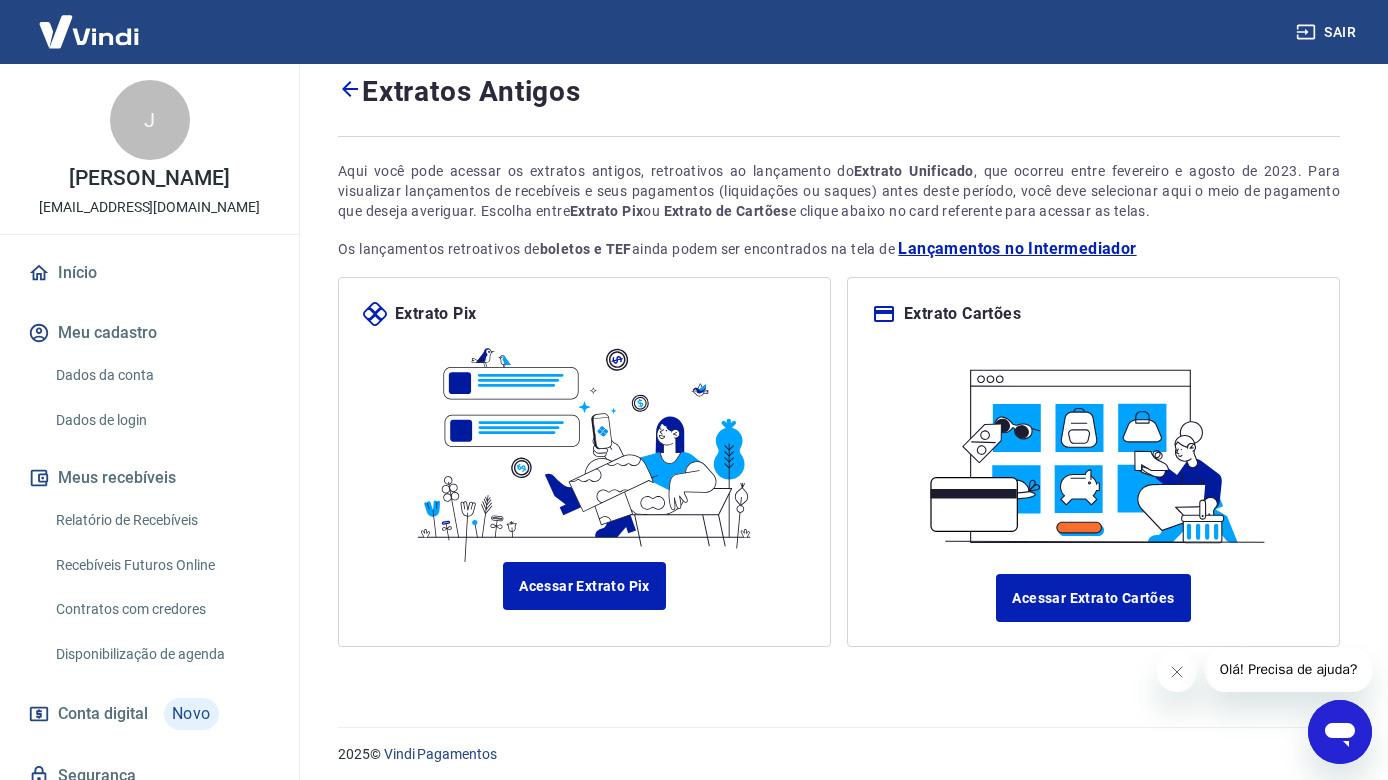 click 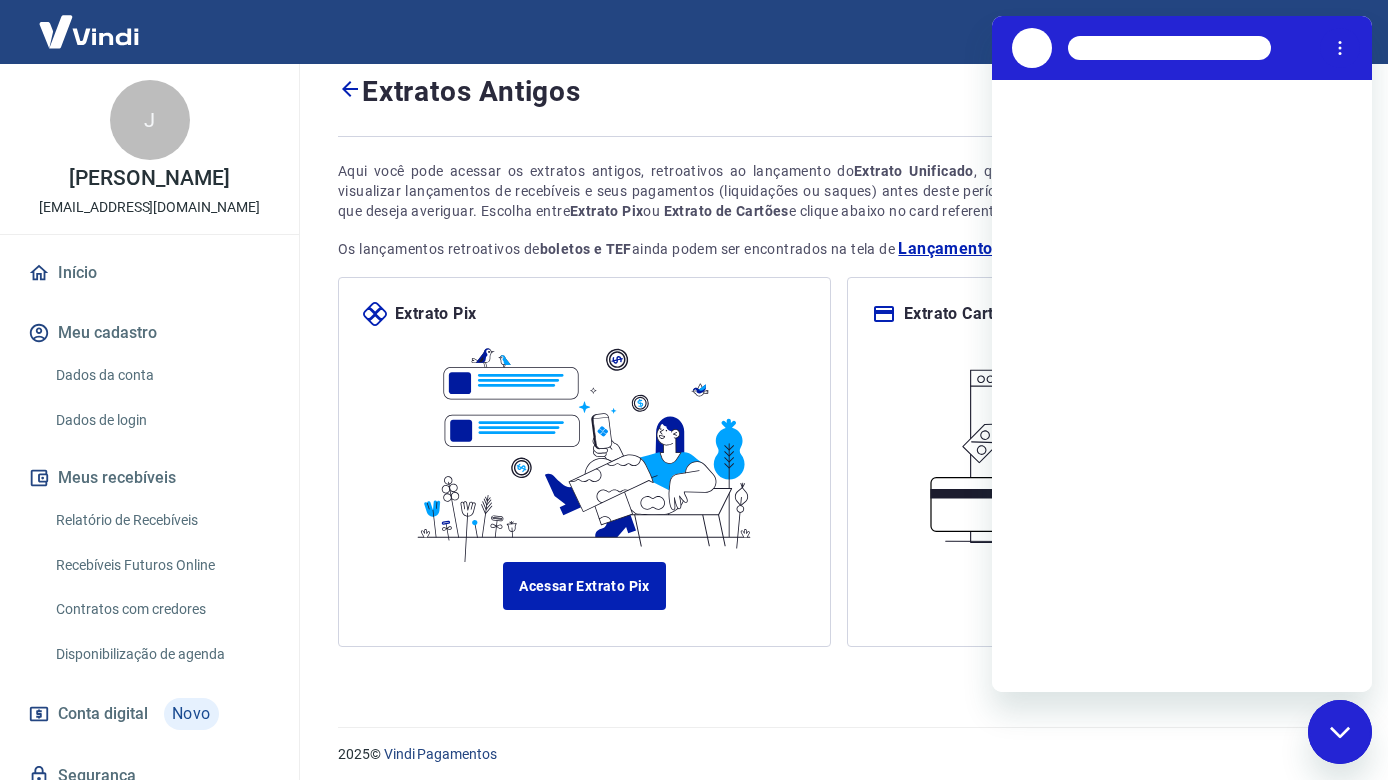scroll, scrollTop: 0, scrollLeft: 0, axis: both 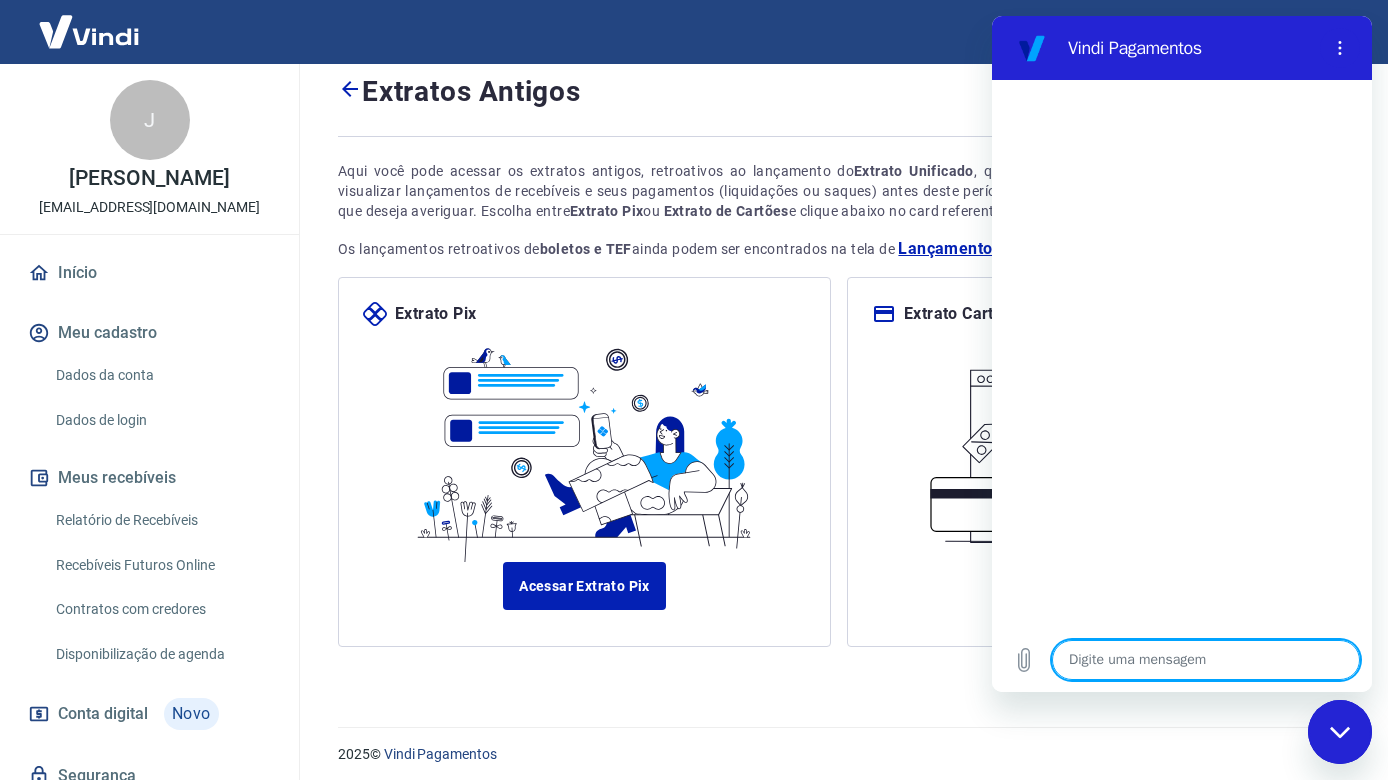 click at bounding box center [1206, 660] 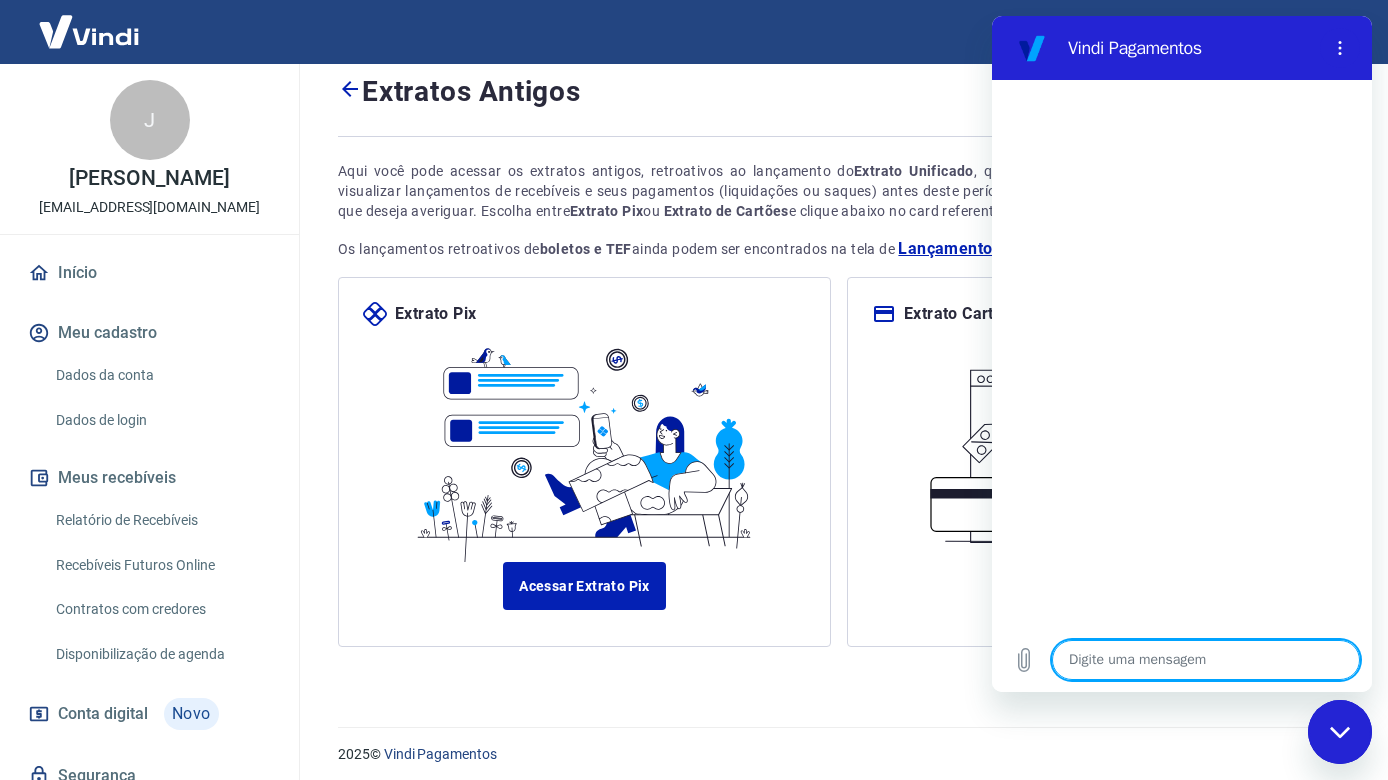 type on "o" 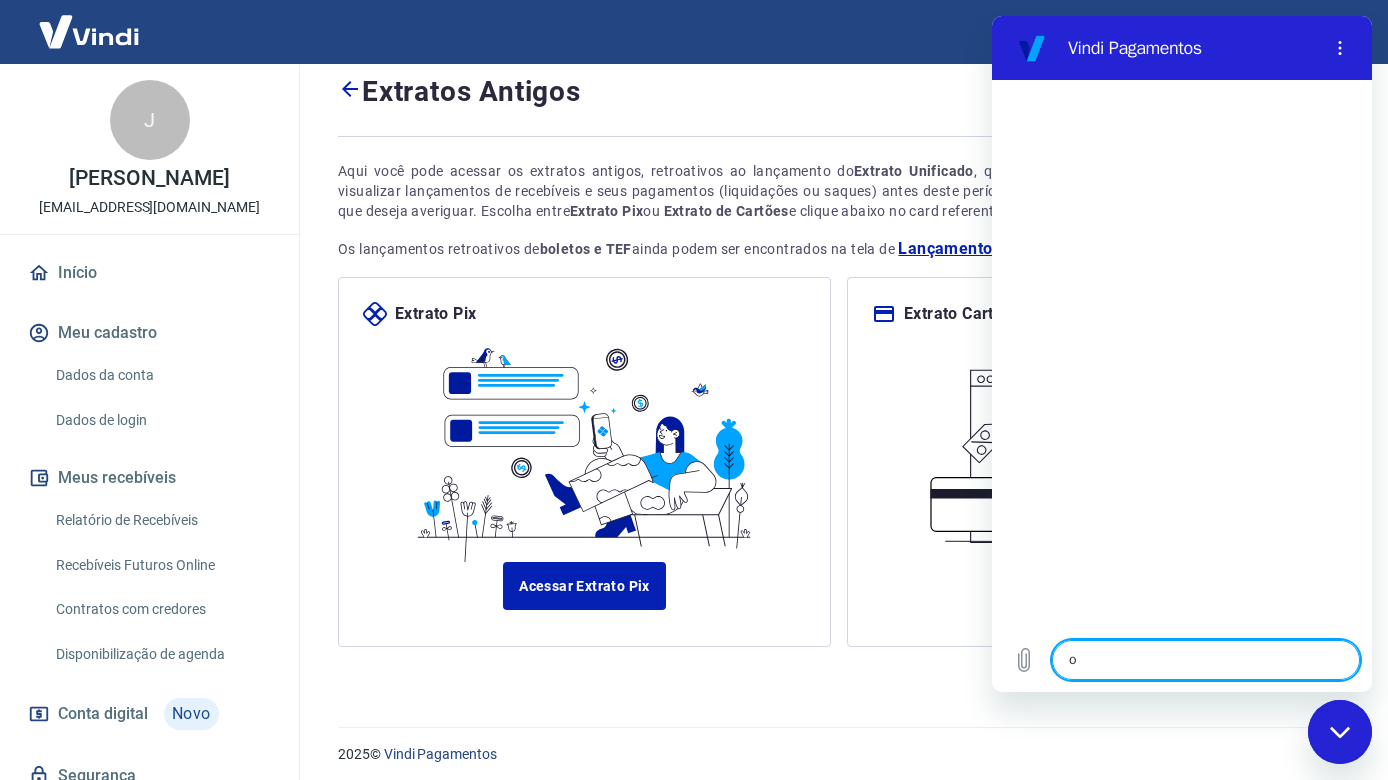 type on "x" 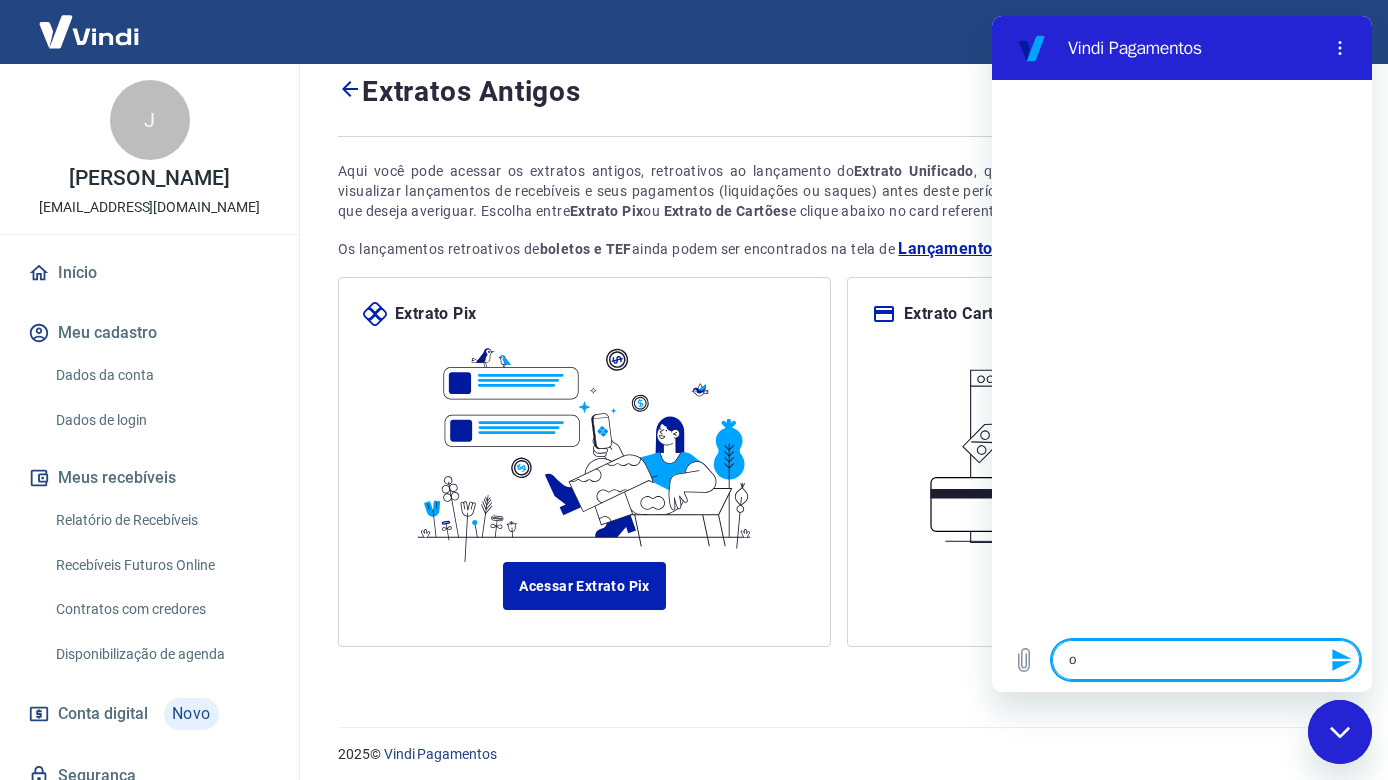 type on "ol" 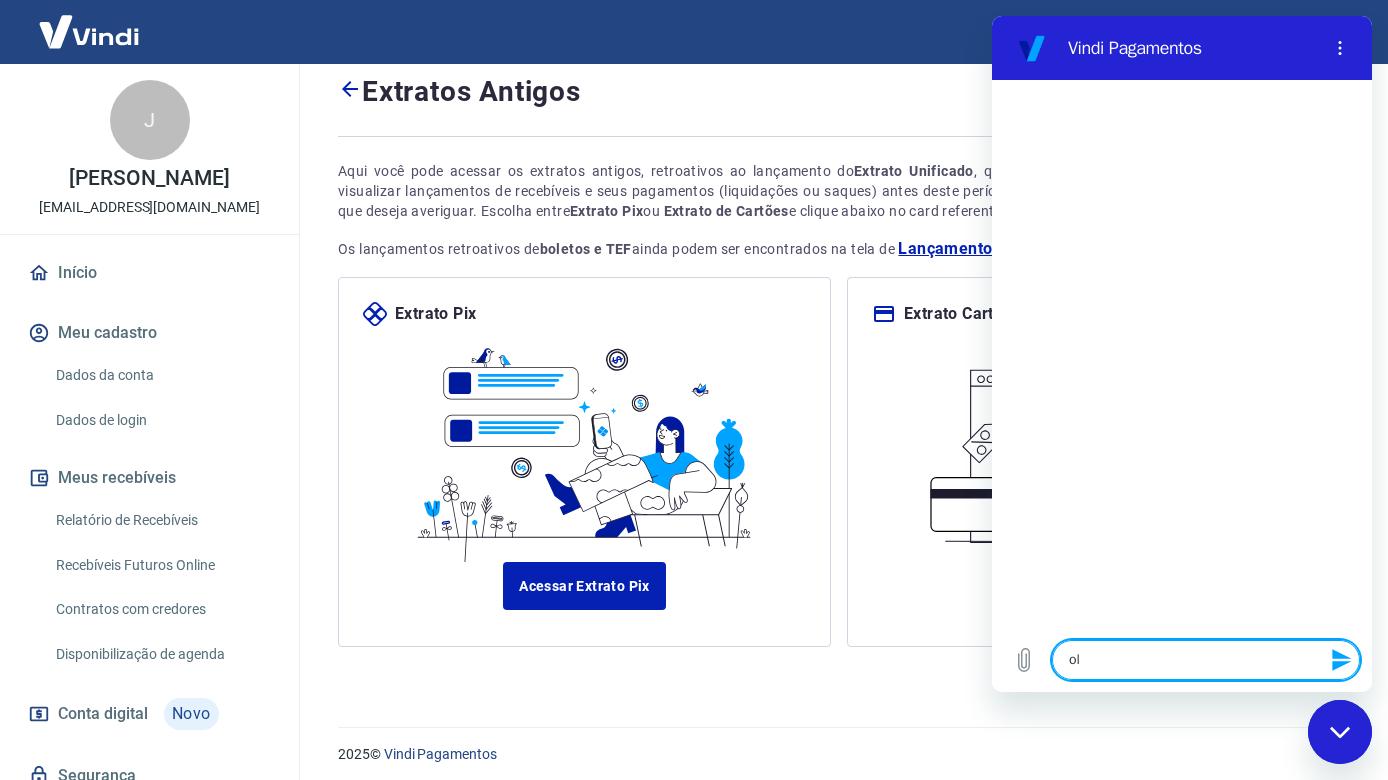 type on "ol'" 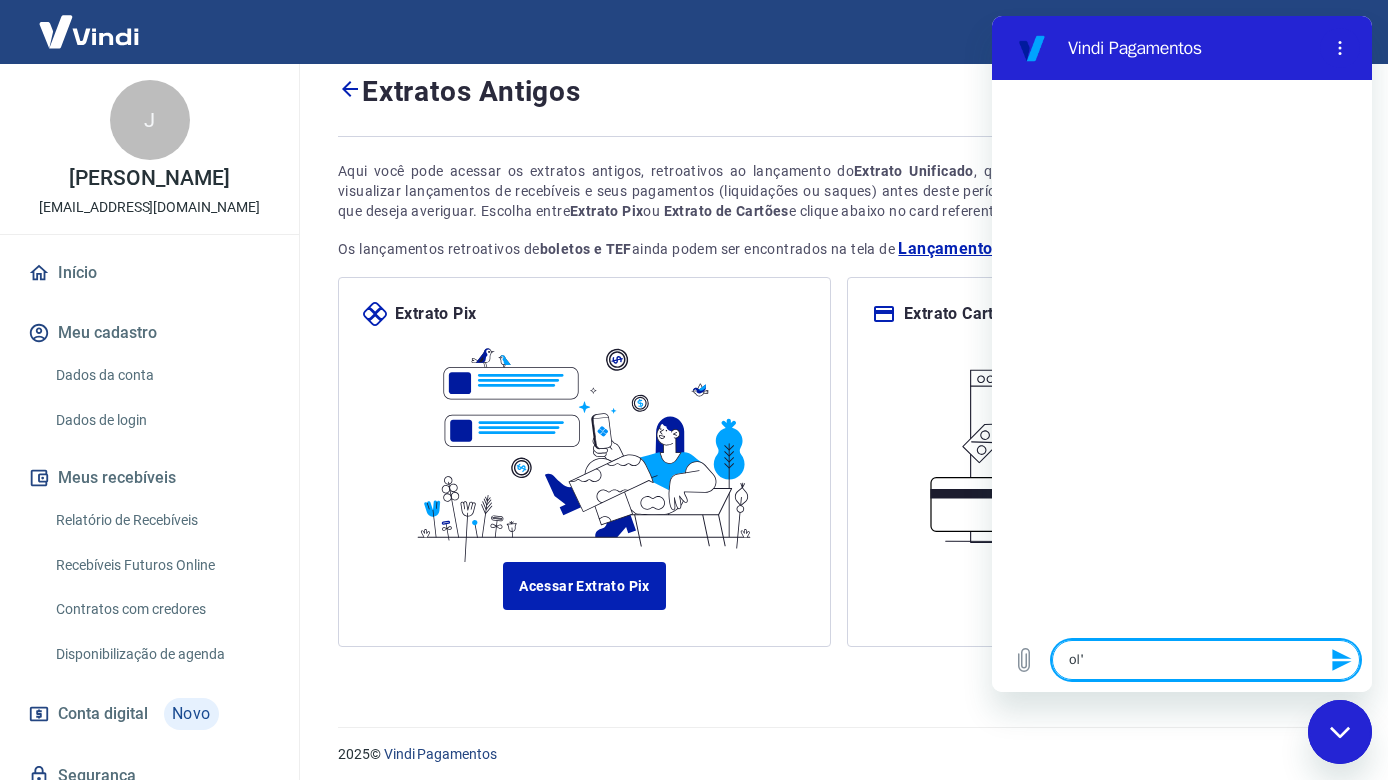 type on "x" 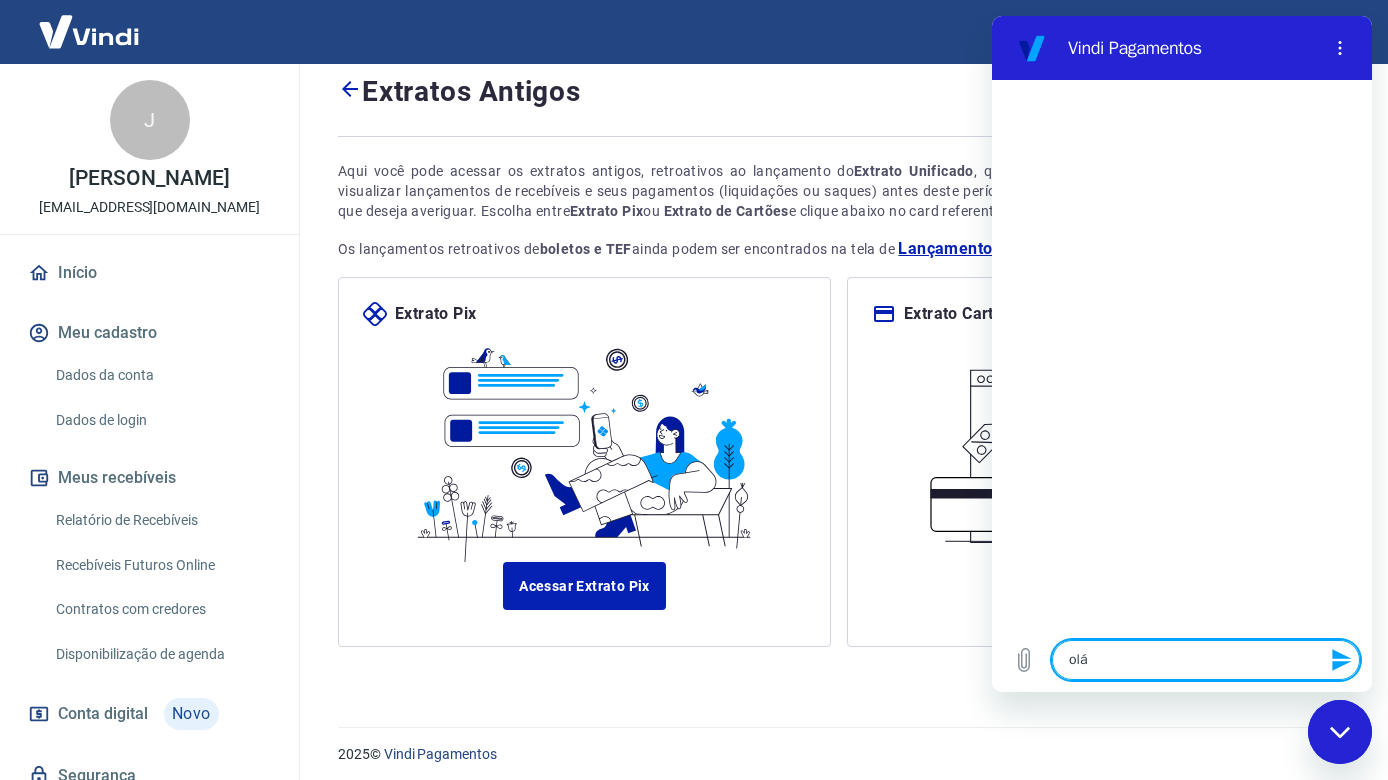 type on "x" 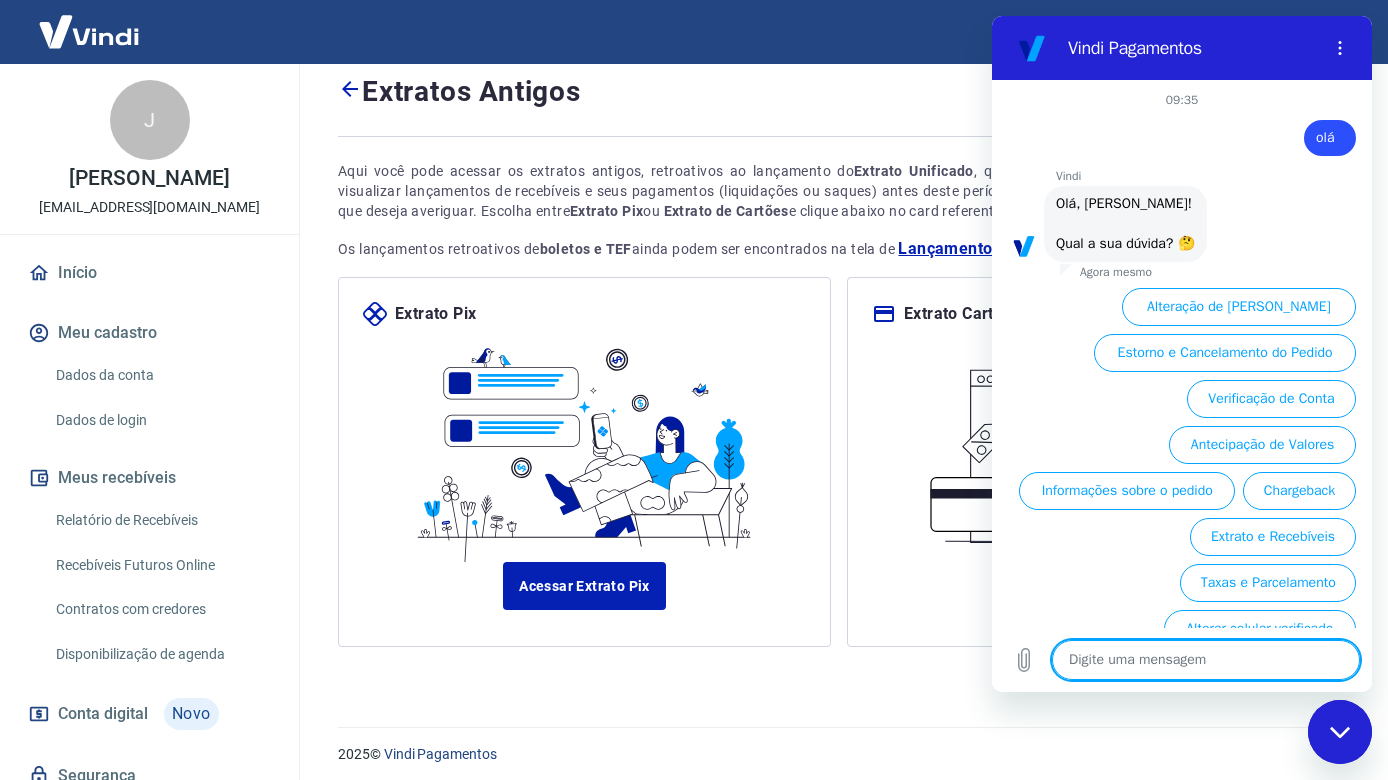 scroll, scrollTop: 25, scrollLeft: 0, axis: vertical 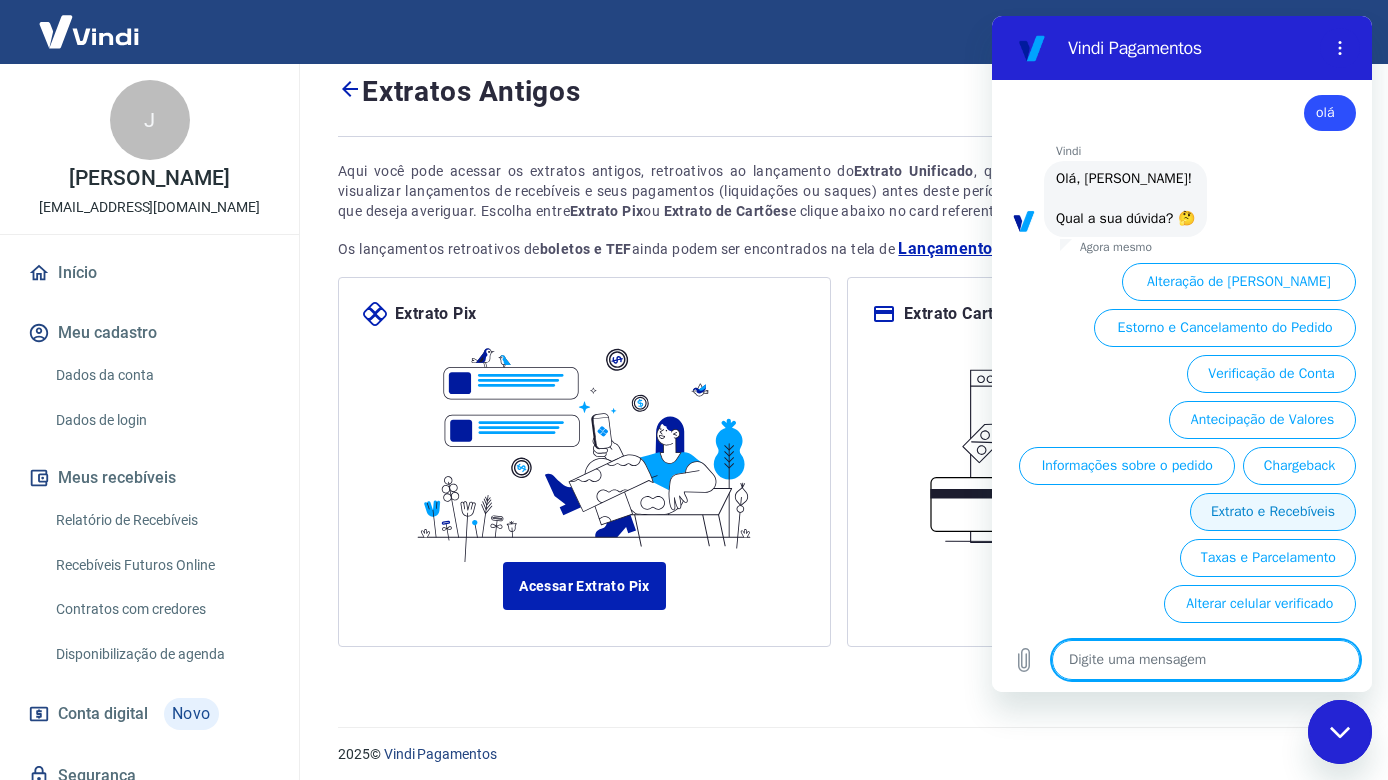 click on "Extrato e Recebíveis" at bounding box center (1273, 512) 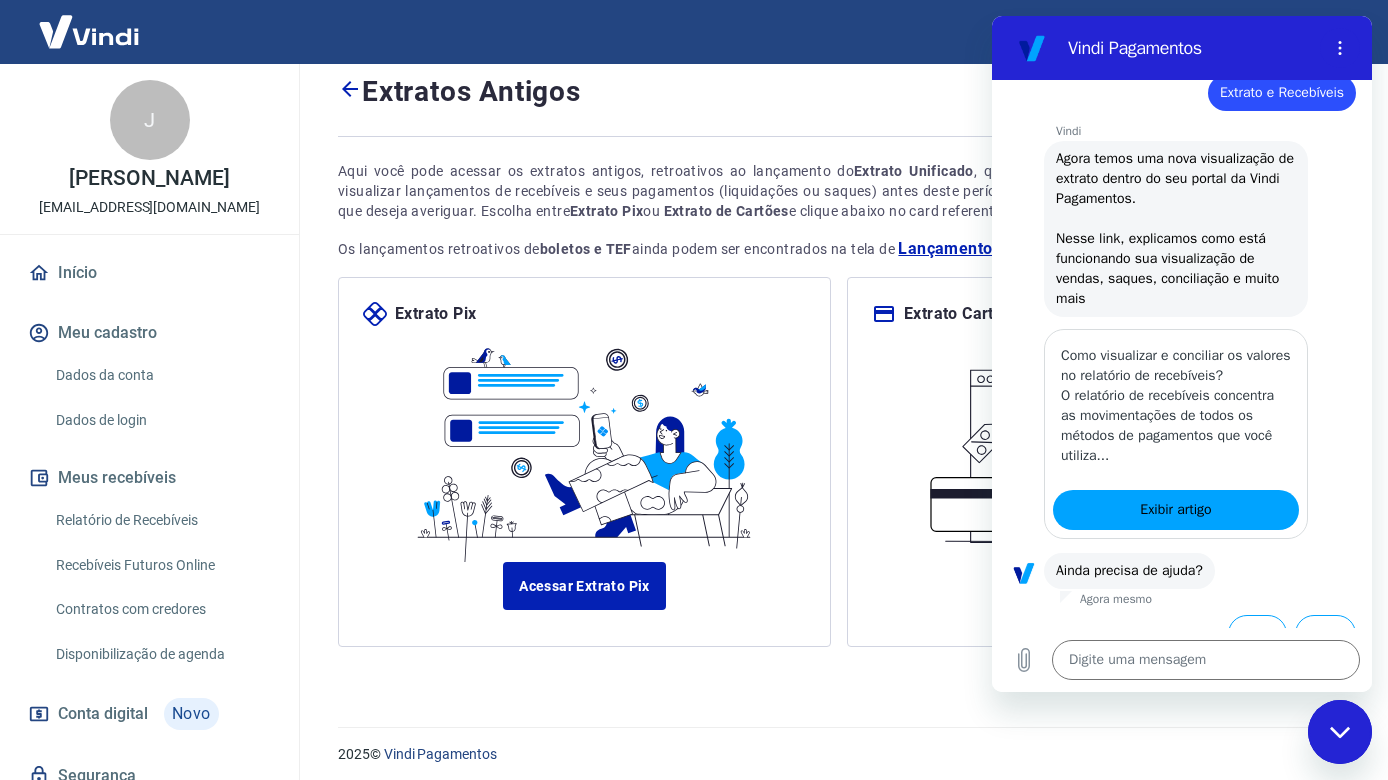 scroll, scrollTop: 249, scrollLeft: 0, axis: vertical 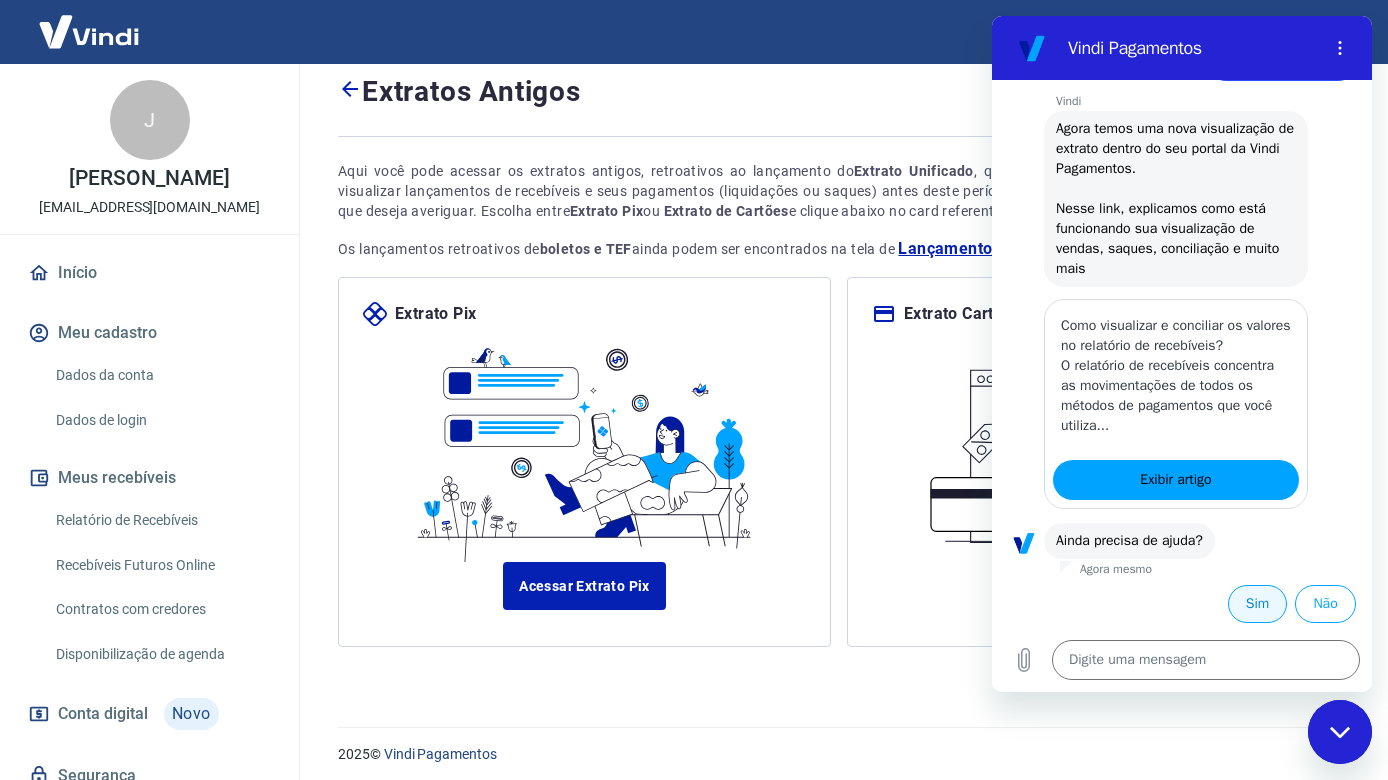 click on "Sim" at bounding box center (1257, 604) 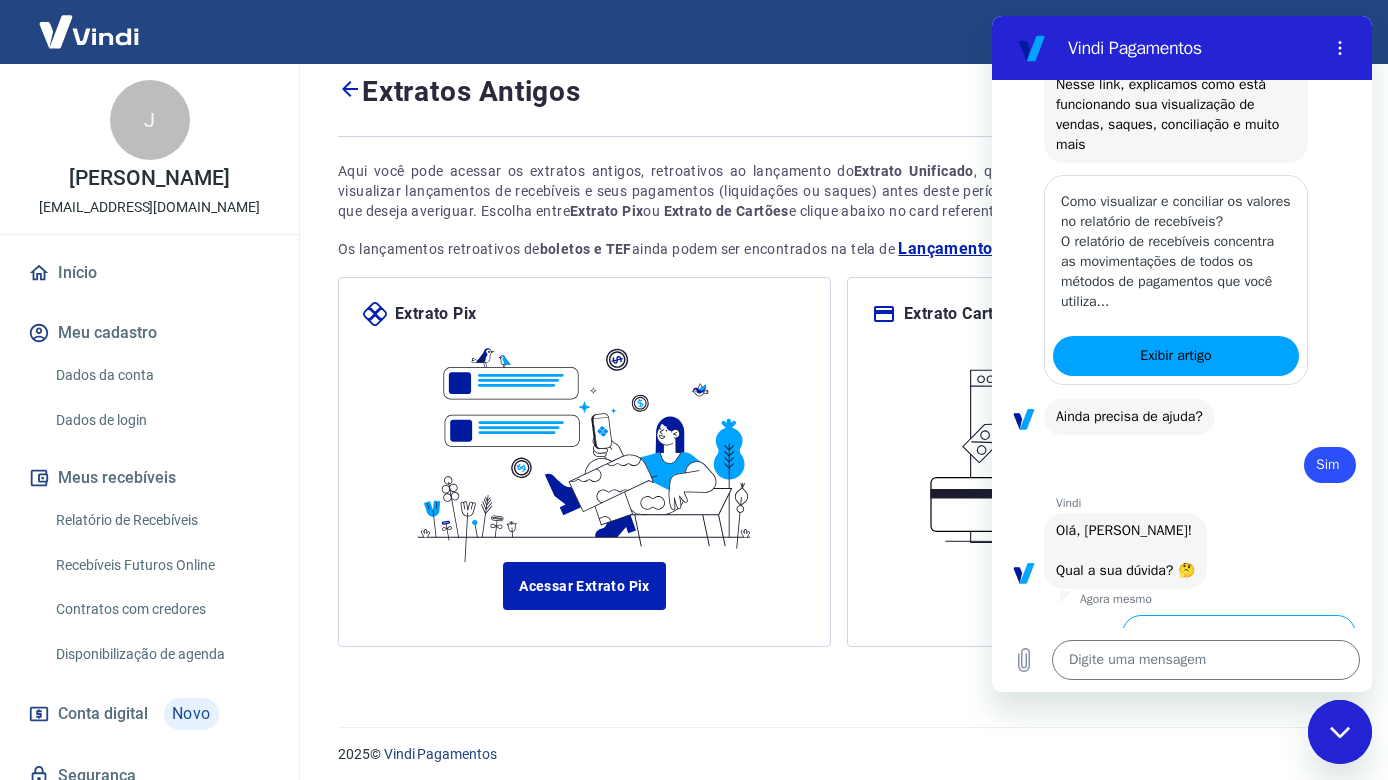 scroll, scrollTop: 725, scrollLeft: 0, axis: vertical 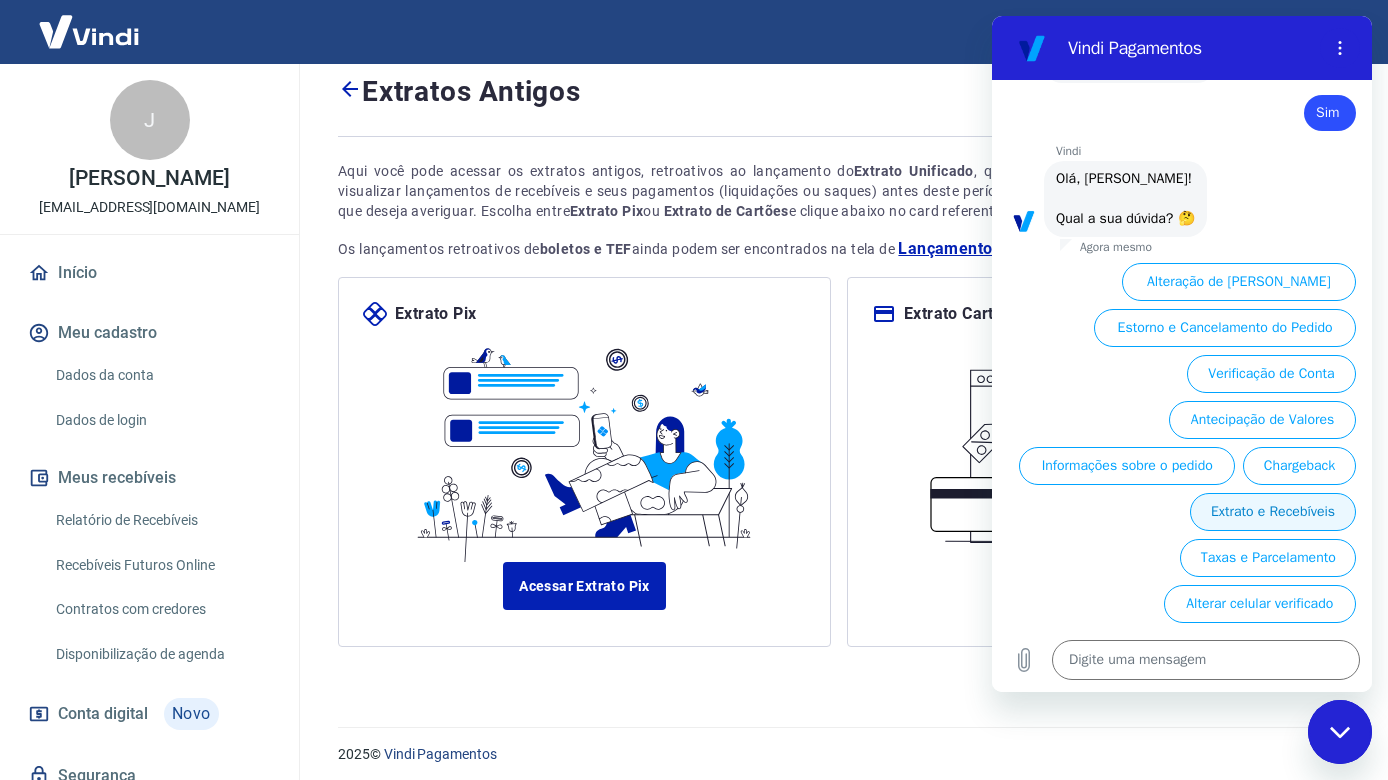 click on "Extrato e Recebíveis" at bounding box center [1273, 512] 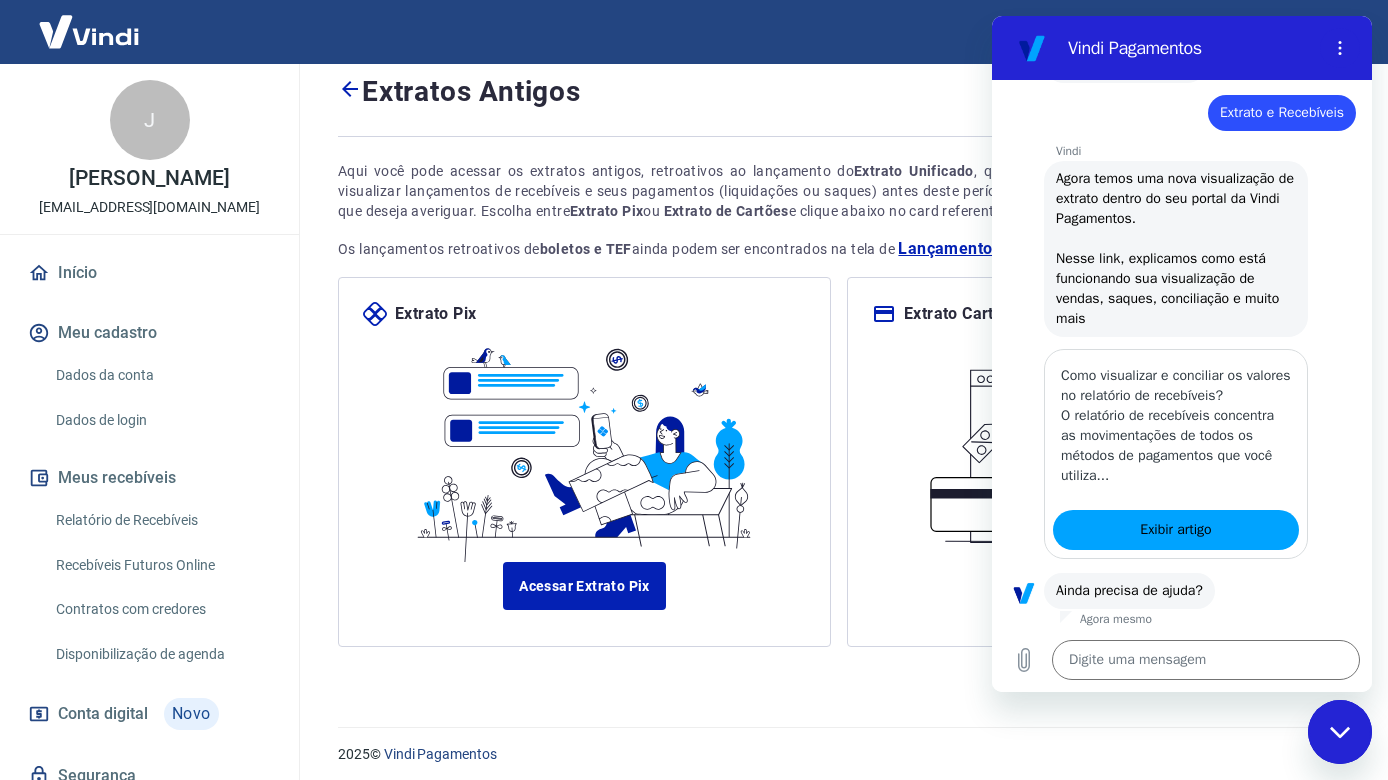 scroll, scrollTop: 949, scrollLeft: 0, axis: vertical 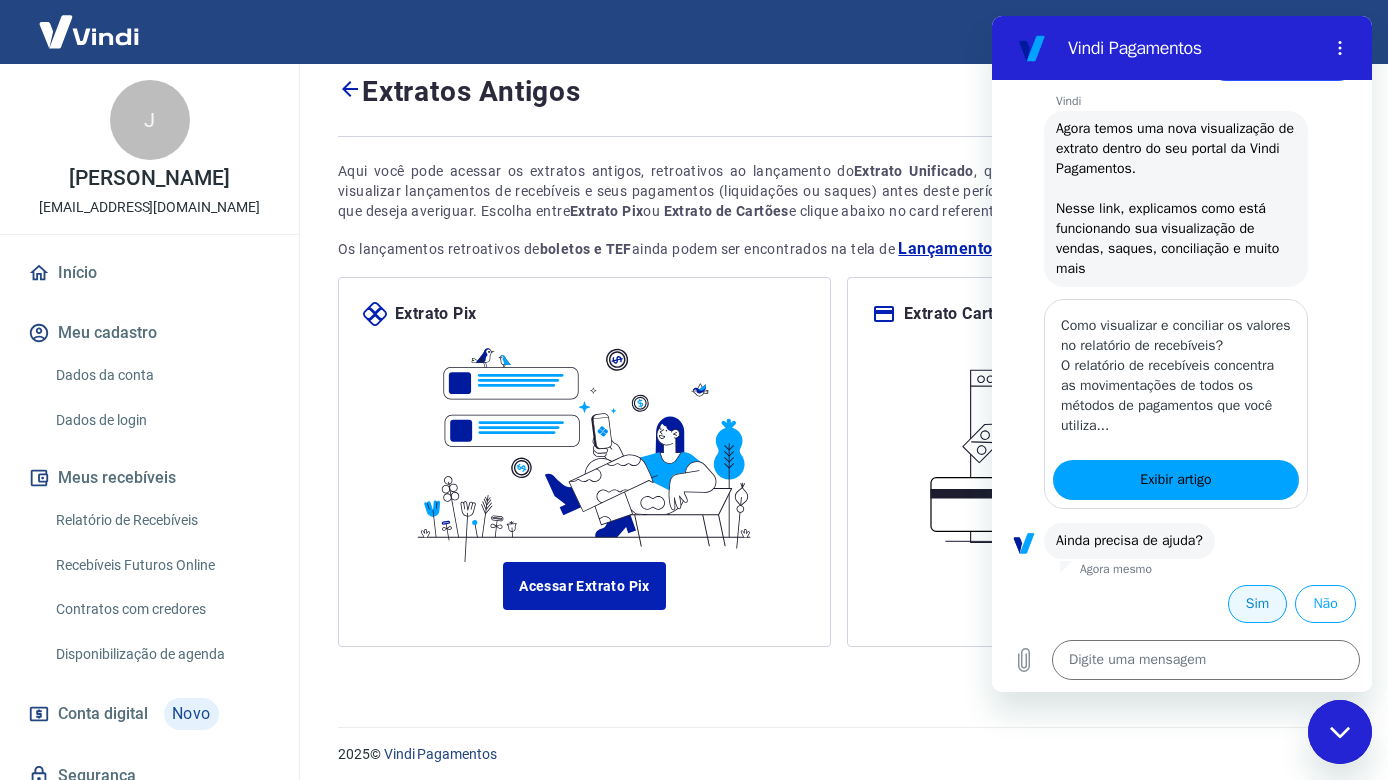 click on "Sim" at bounding box center [1257, 604] 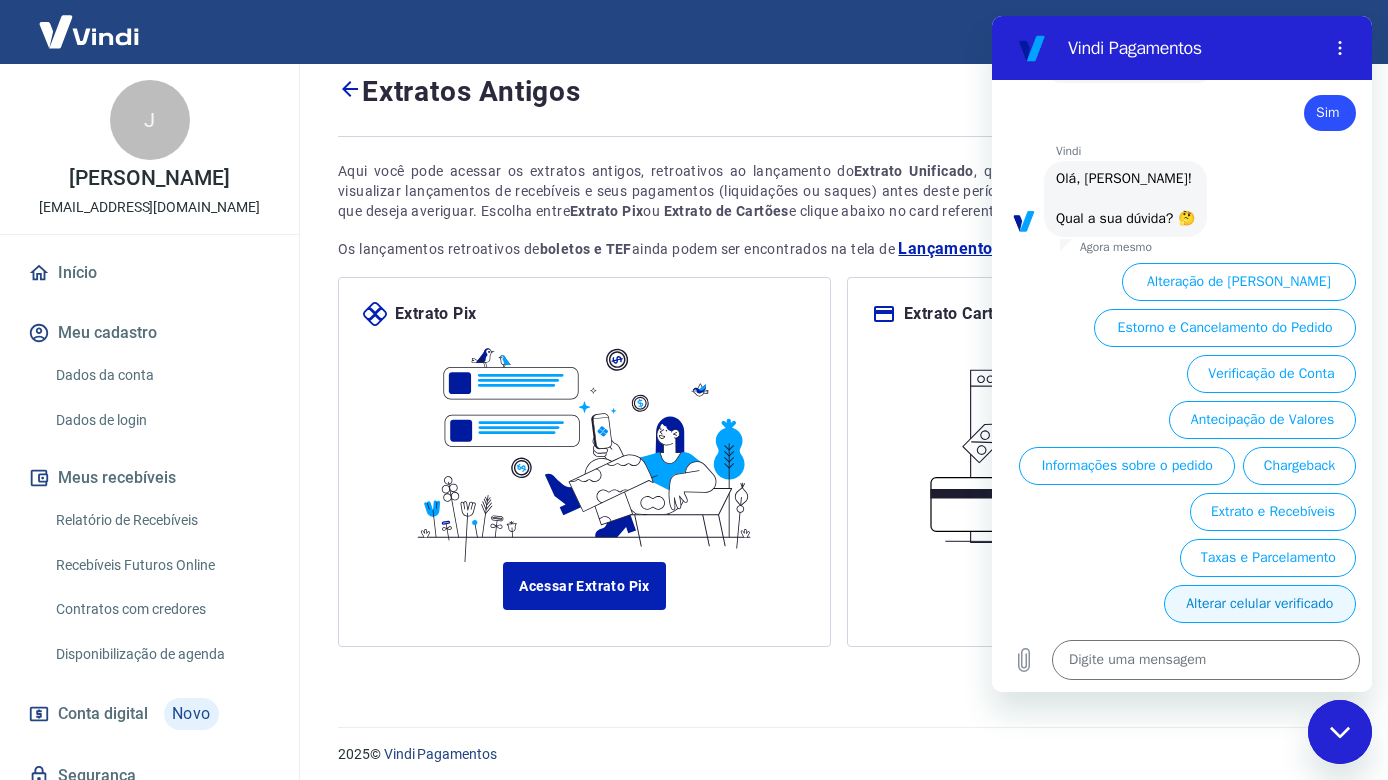 scroll, scrollTop: 1425, scrollLeft: 0, axis: vertical 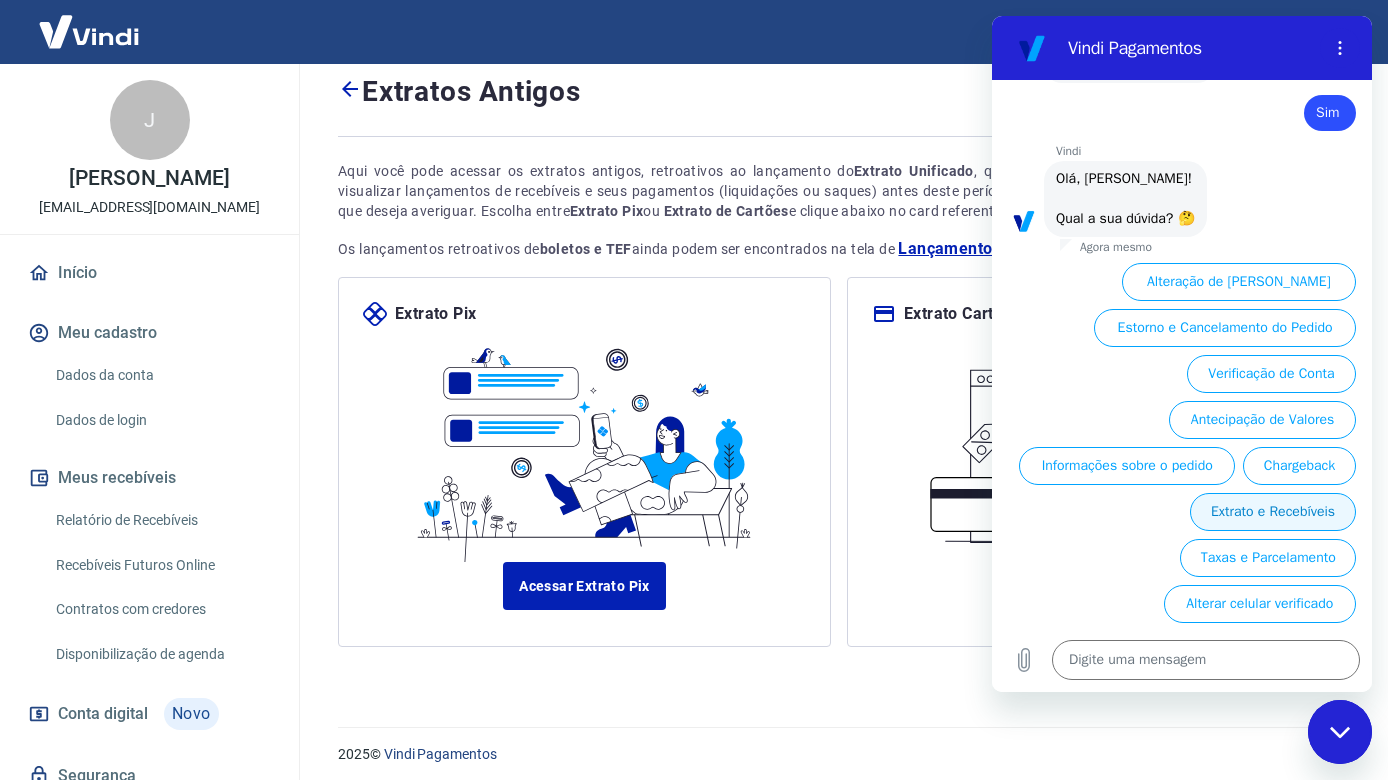 click on "Extrato e Recebíveis" at bounding box center [1273, 512] 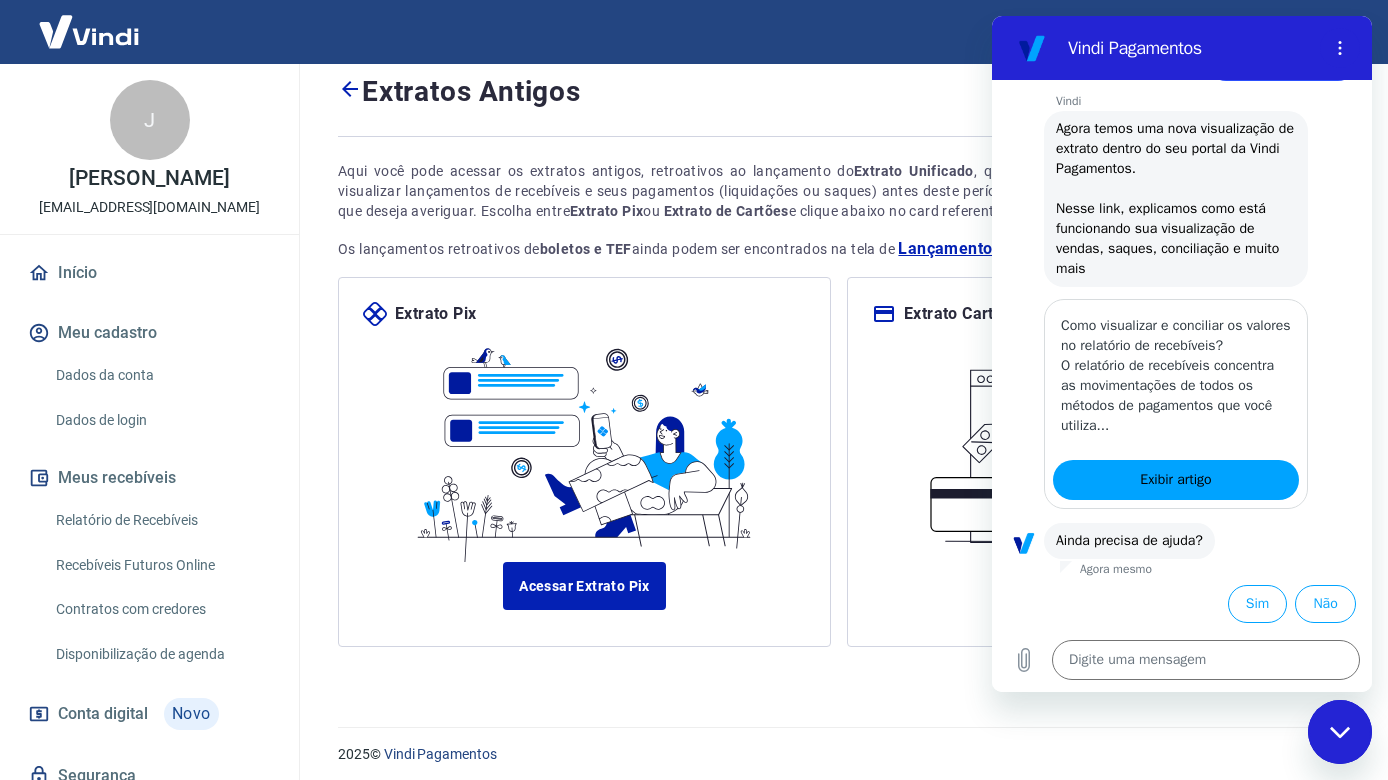 scroll, scrollTop: 1649, scrollLeft: 0, axis: vertical 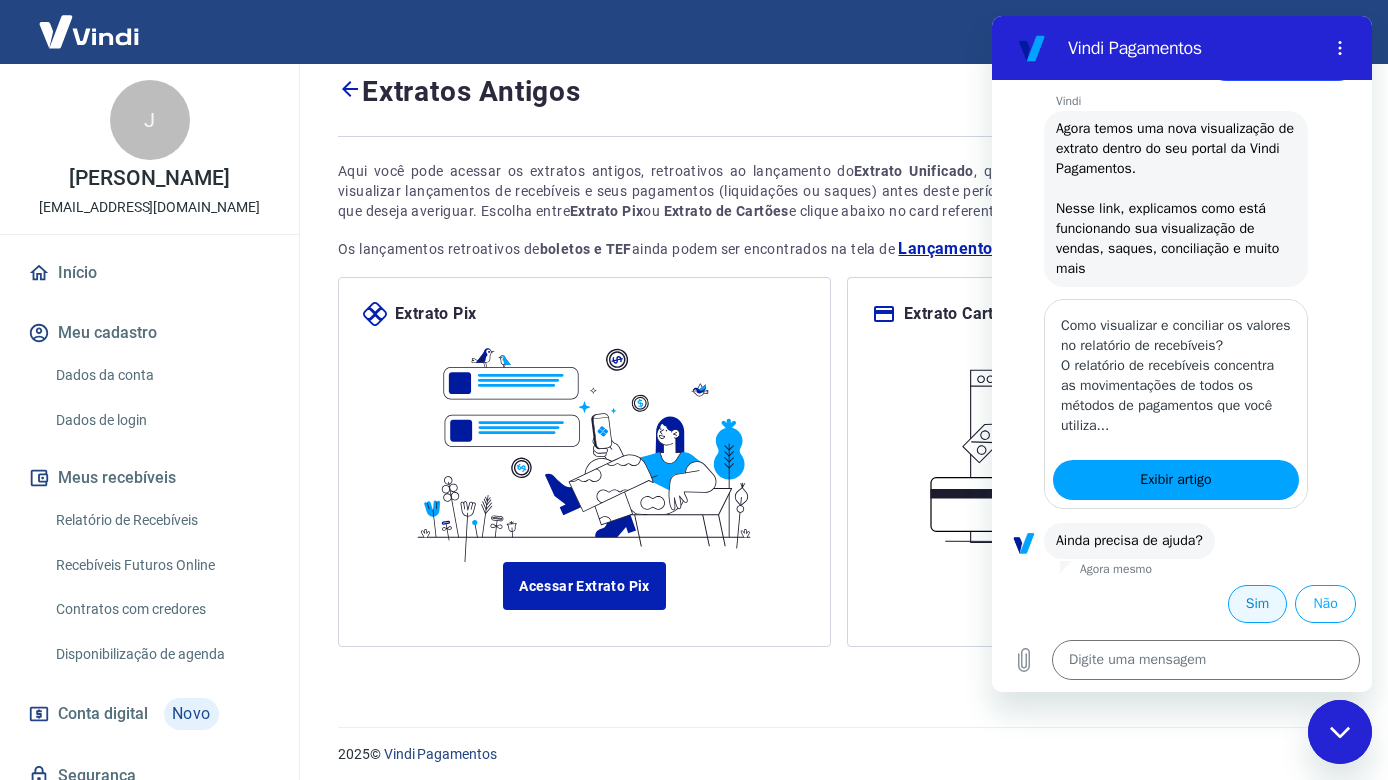 click on "Sim" at bounding box center [1257, 604] 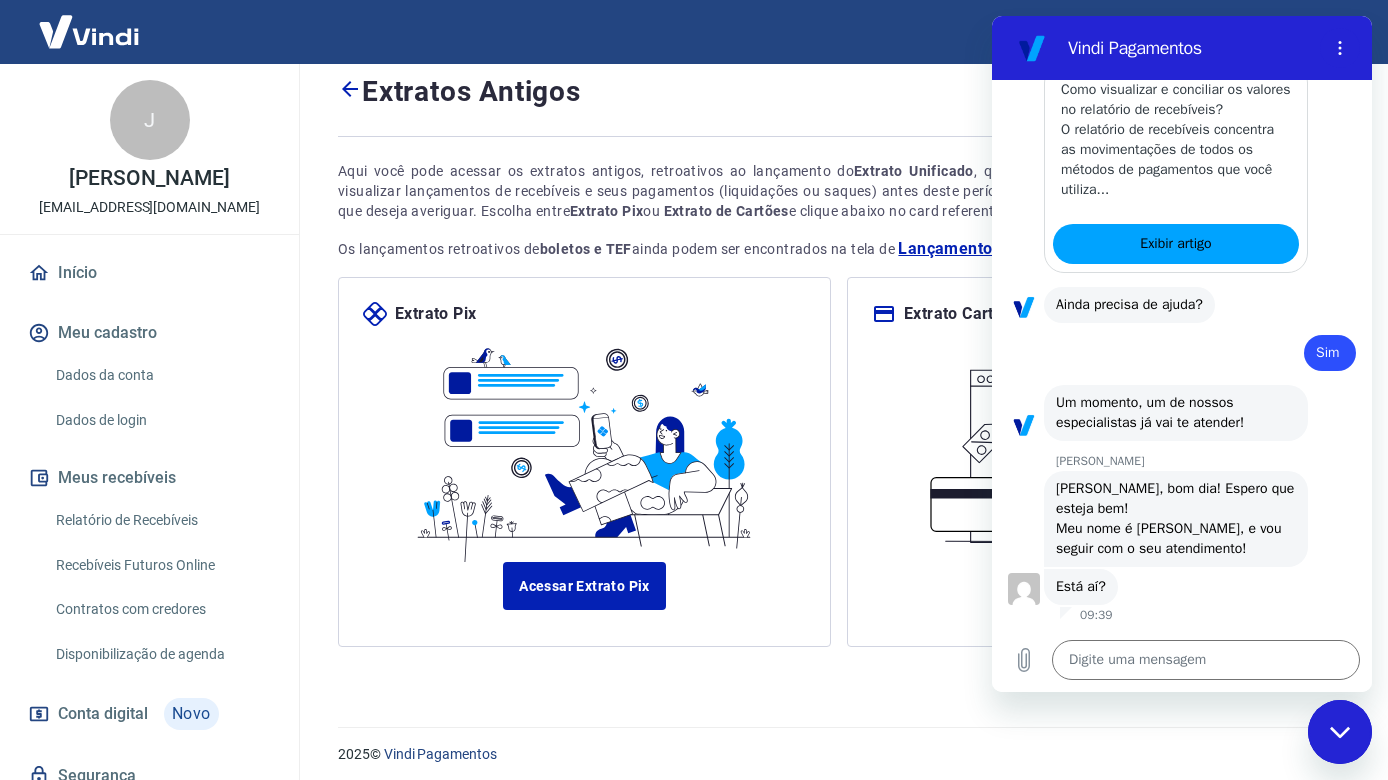 scroll, scrollTop: 1885, scrollLeft: 0, axis: vertical 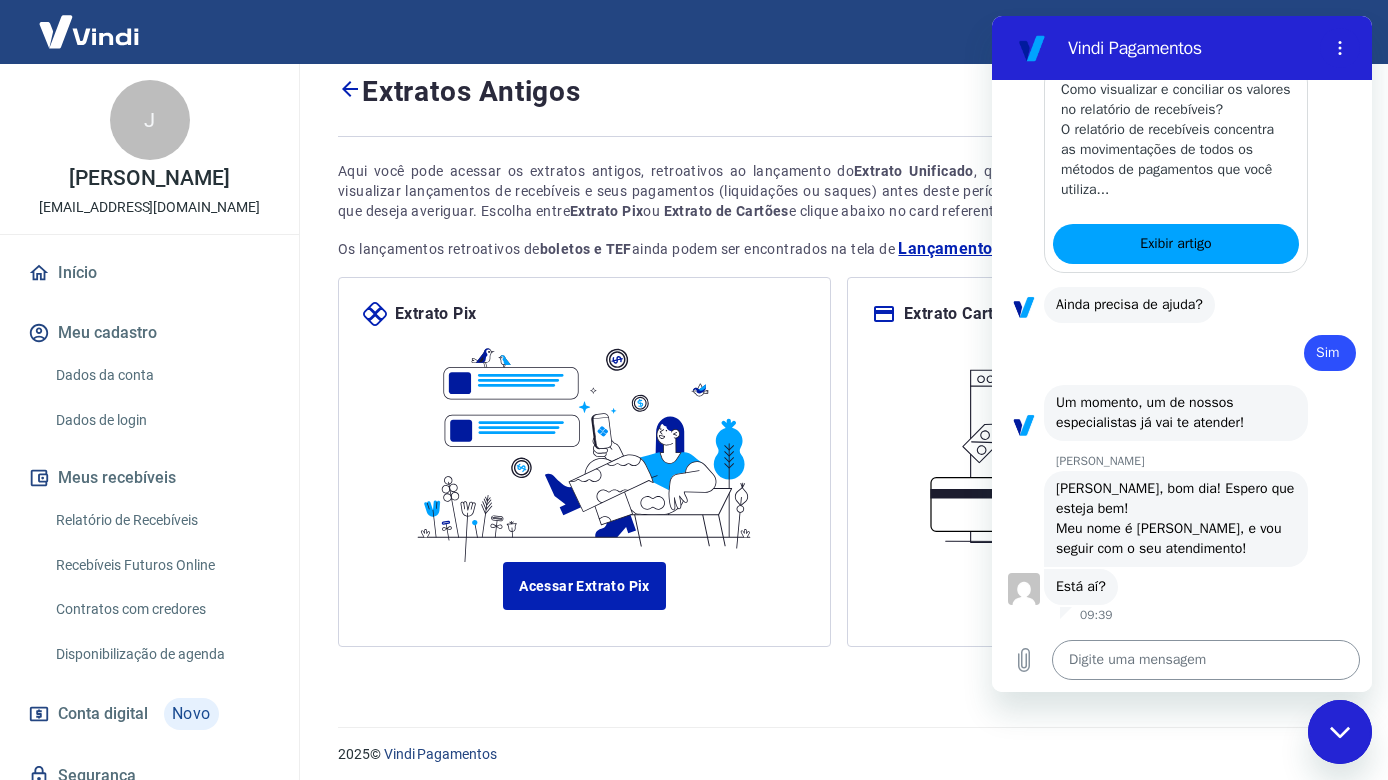 type on "x" 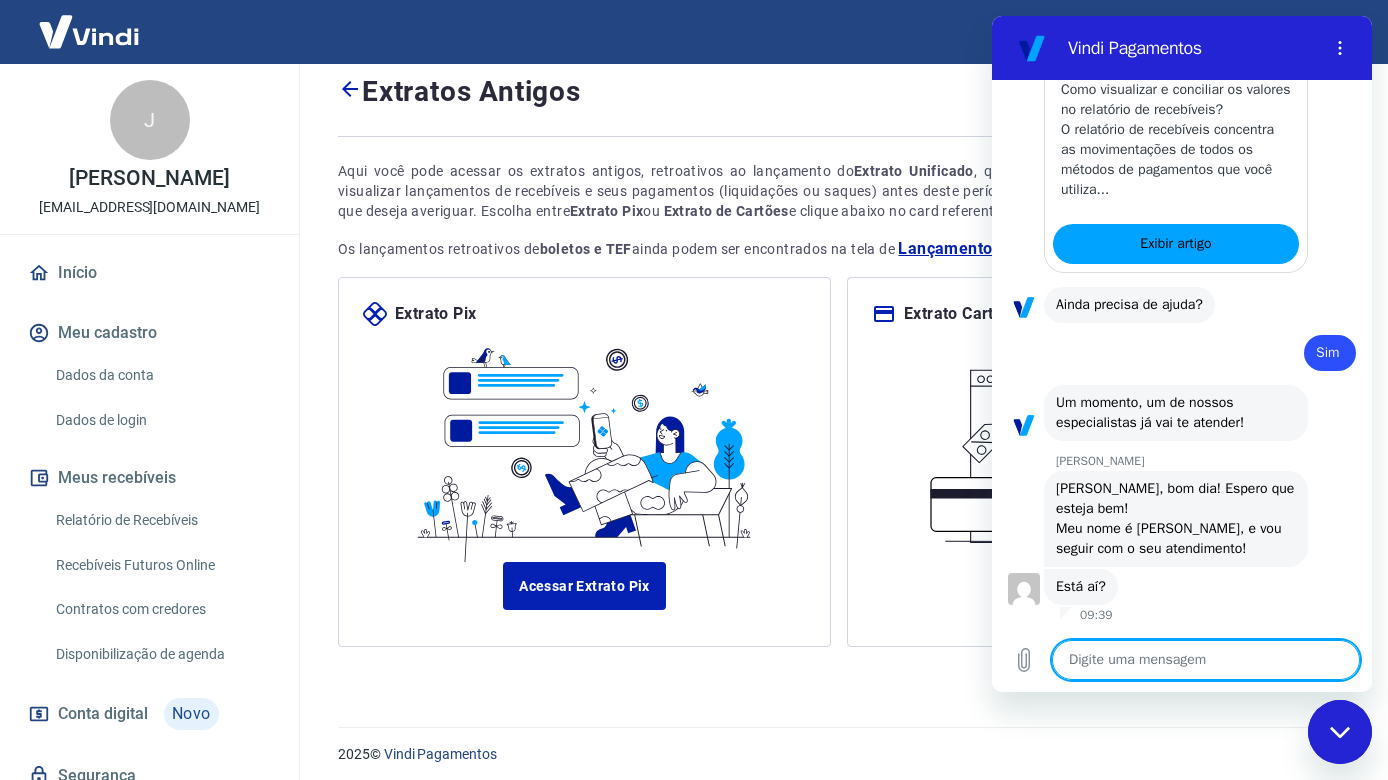 type on "s" 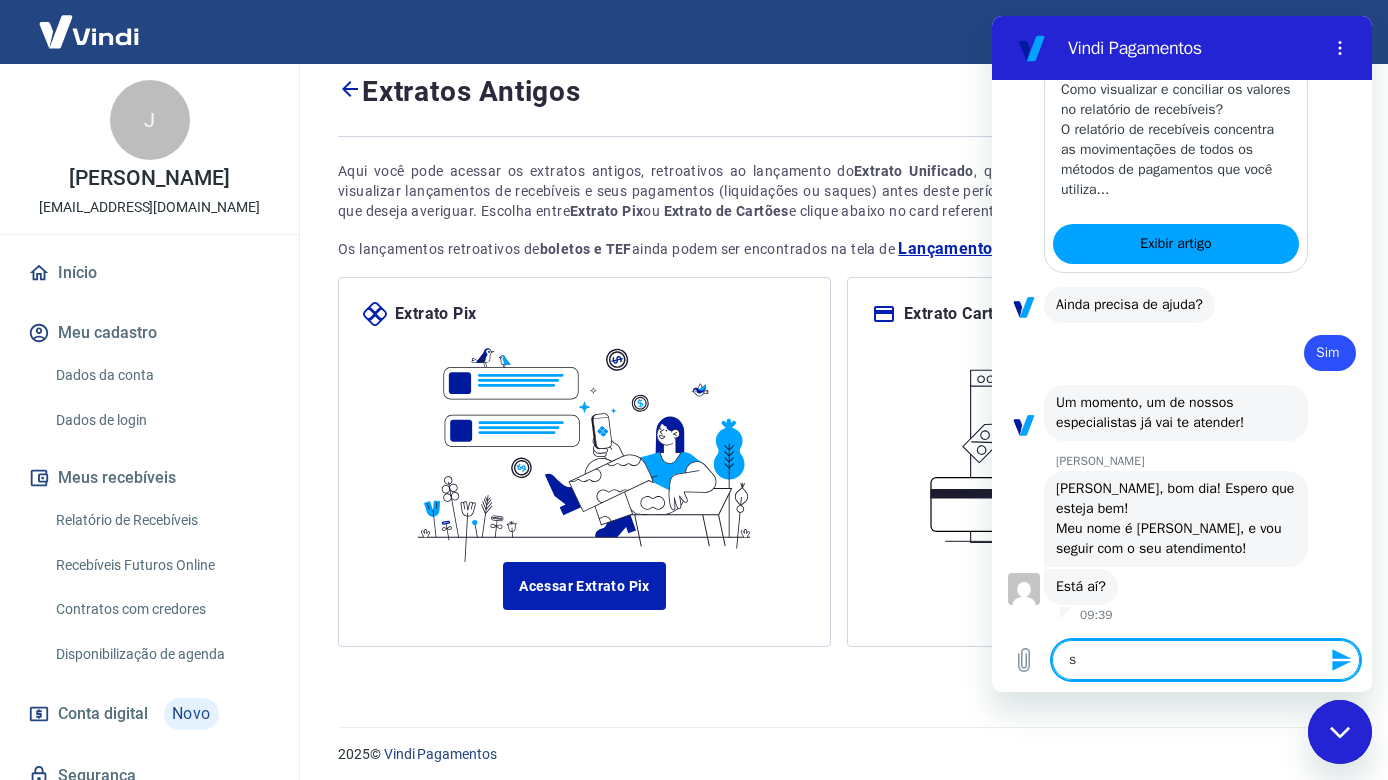 type on "si" 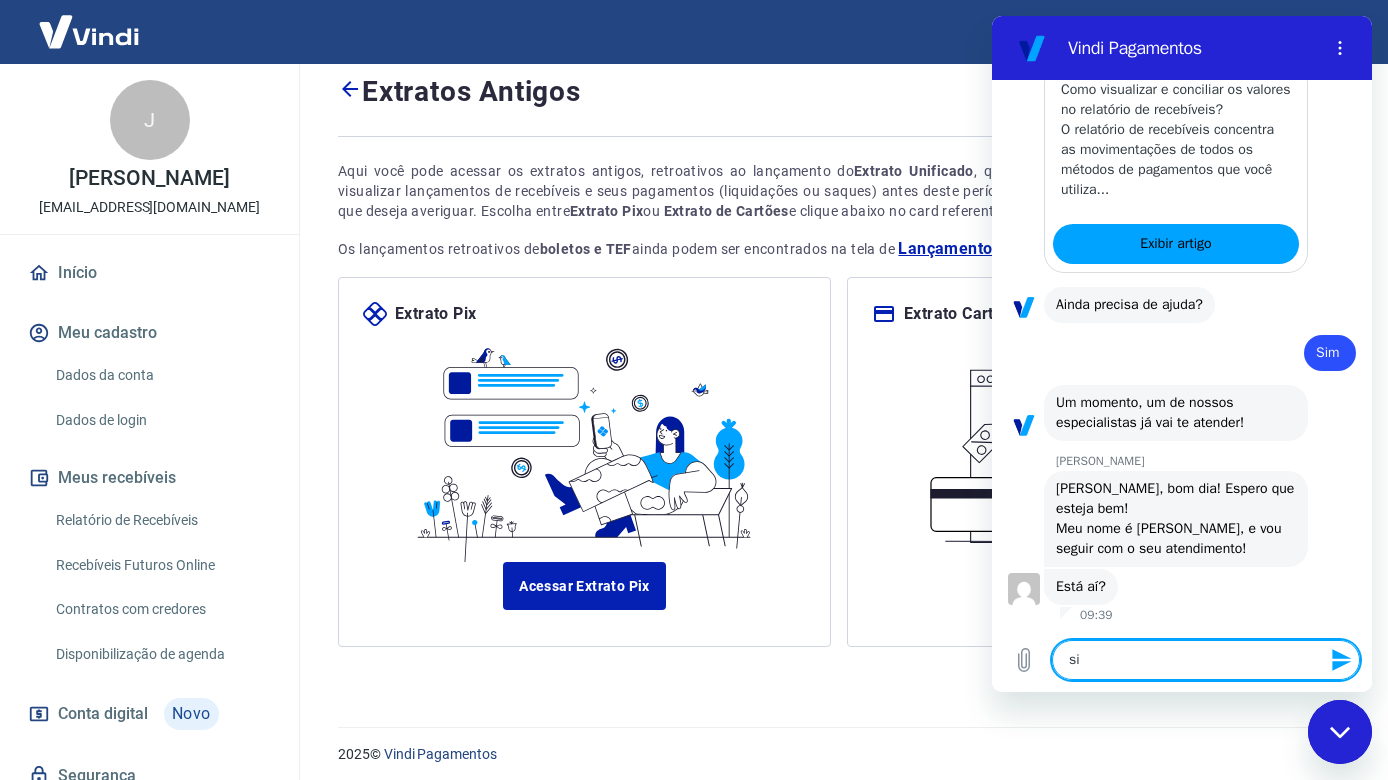 type on "sim" 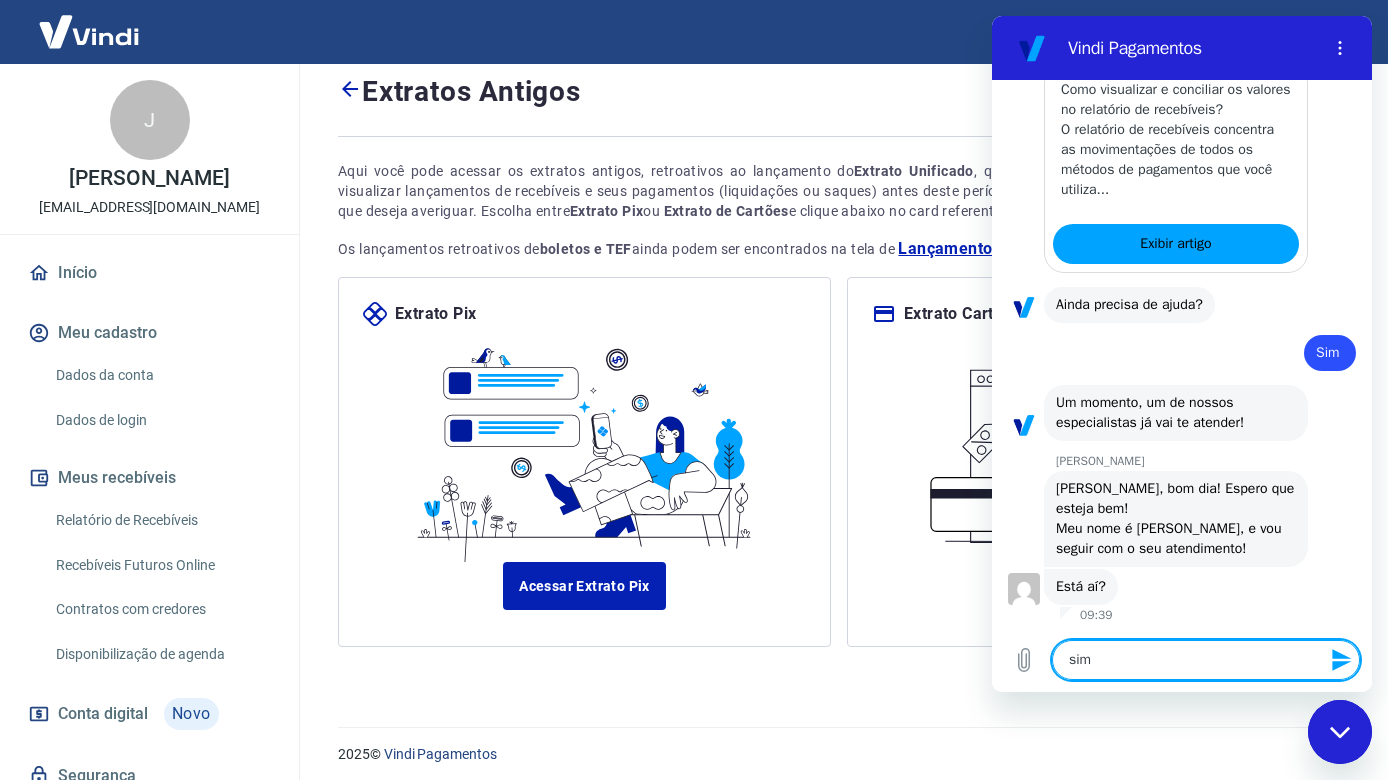 type 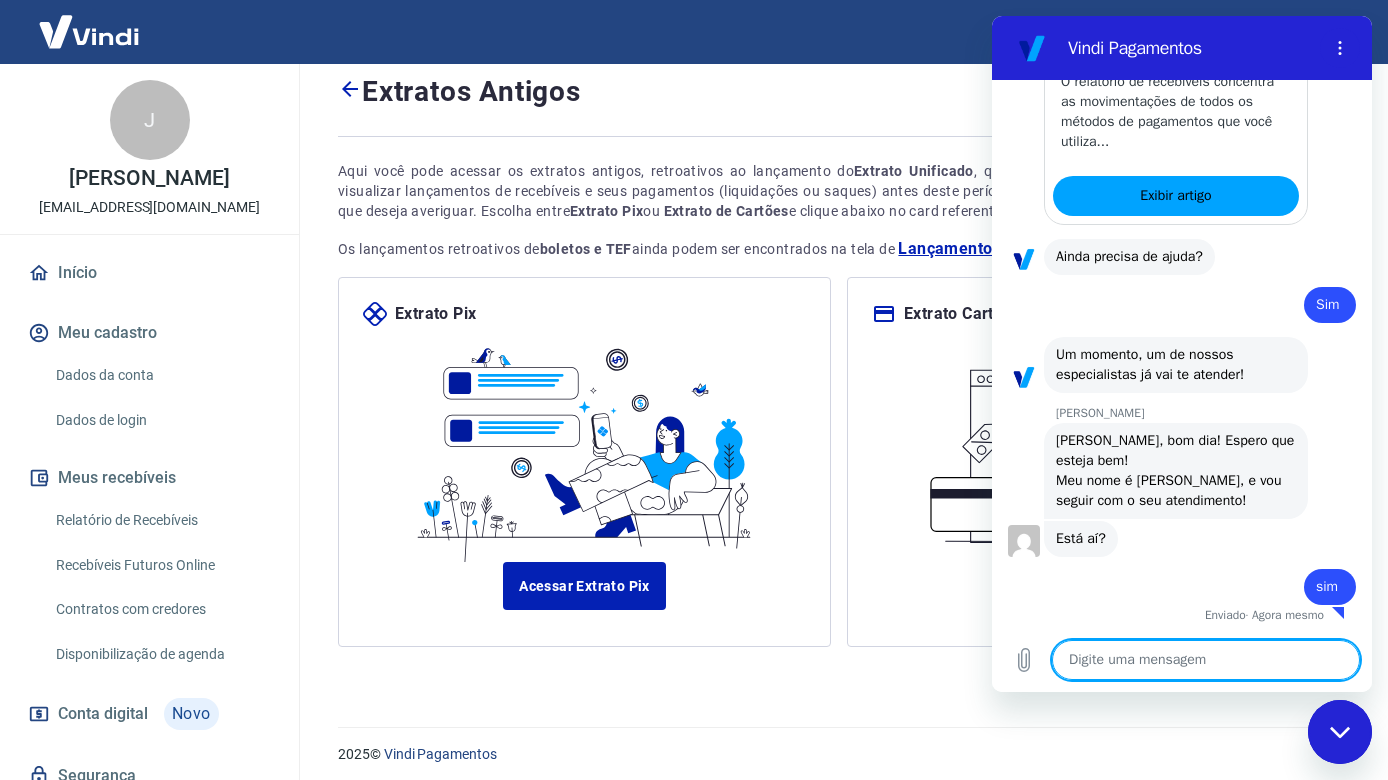 type on "x" 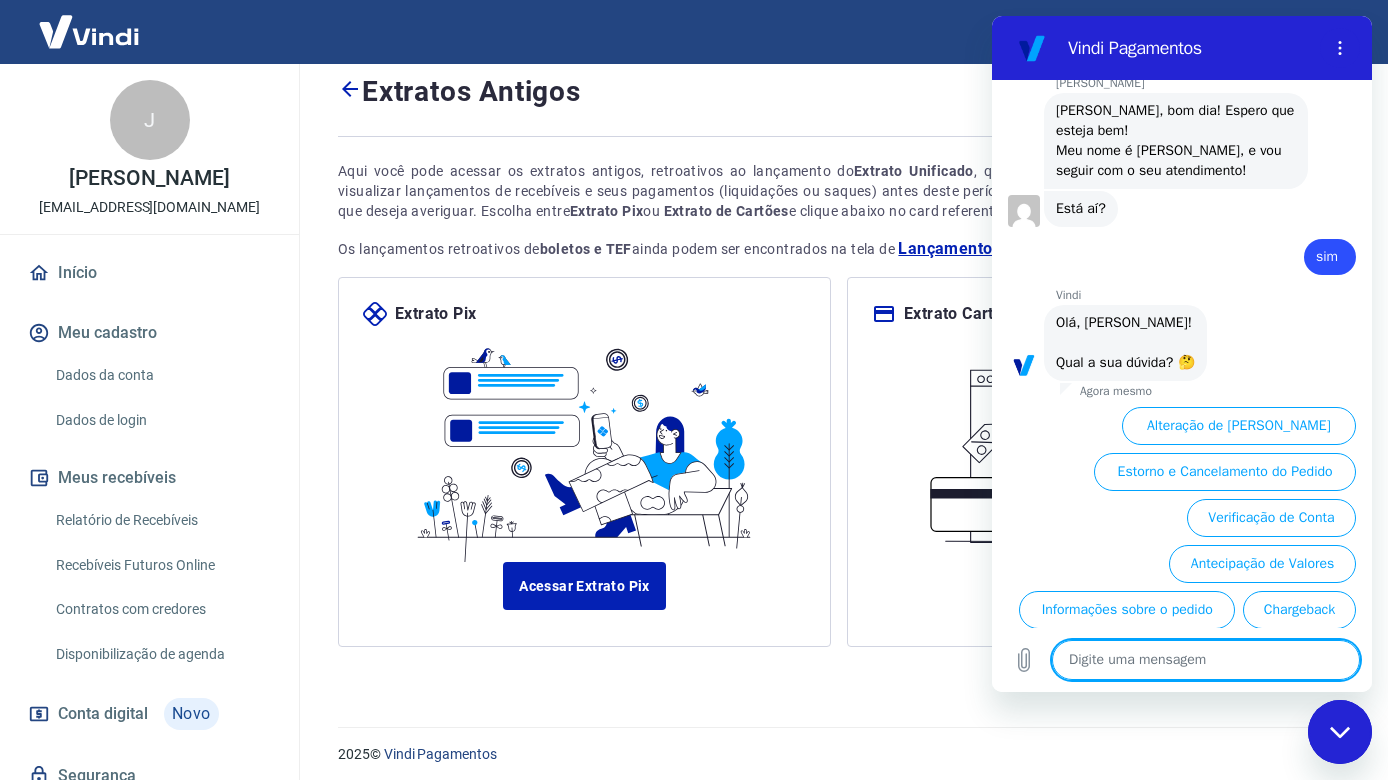 type on "t" 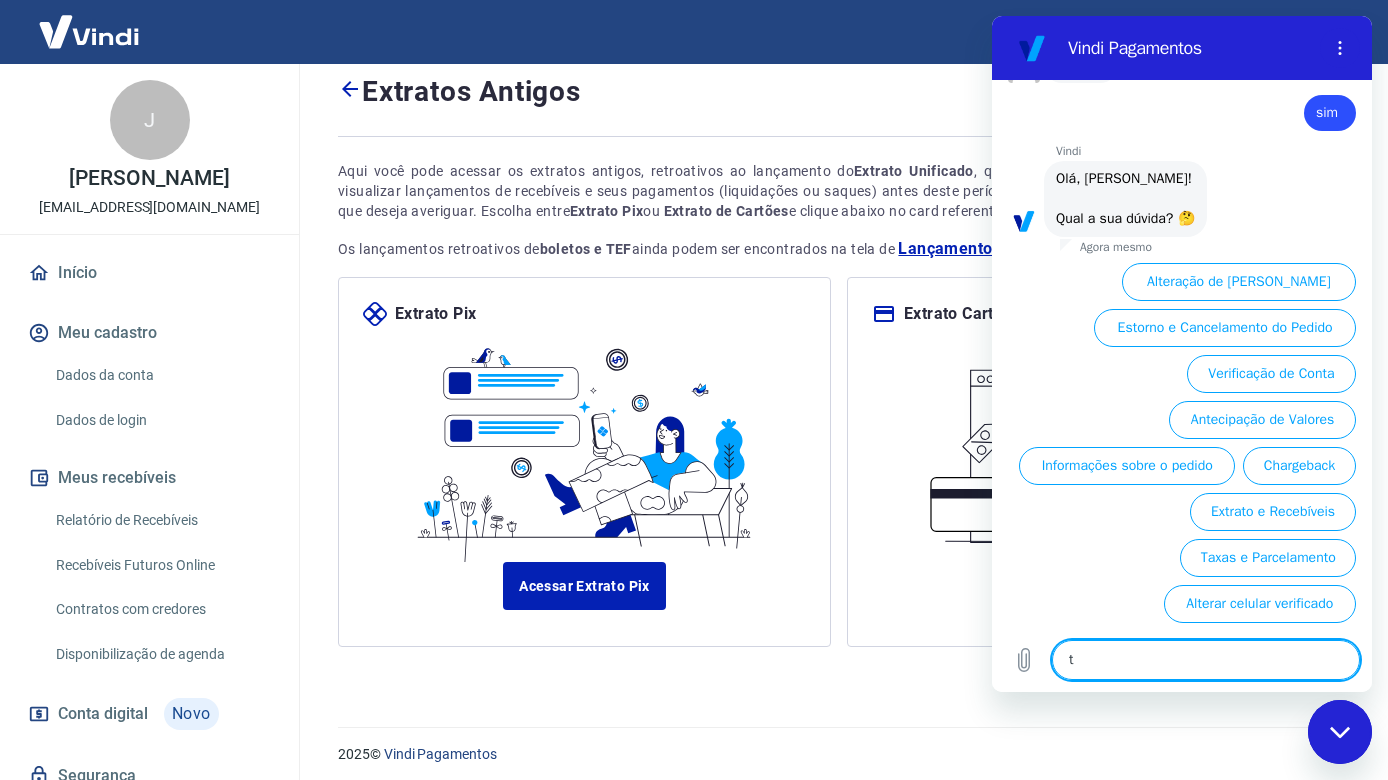 type on "to" 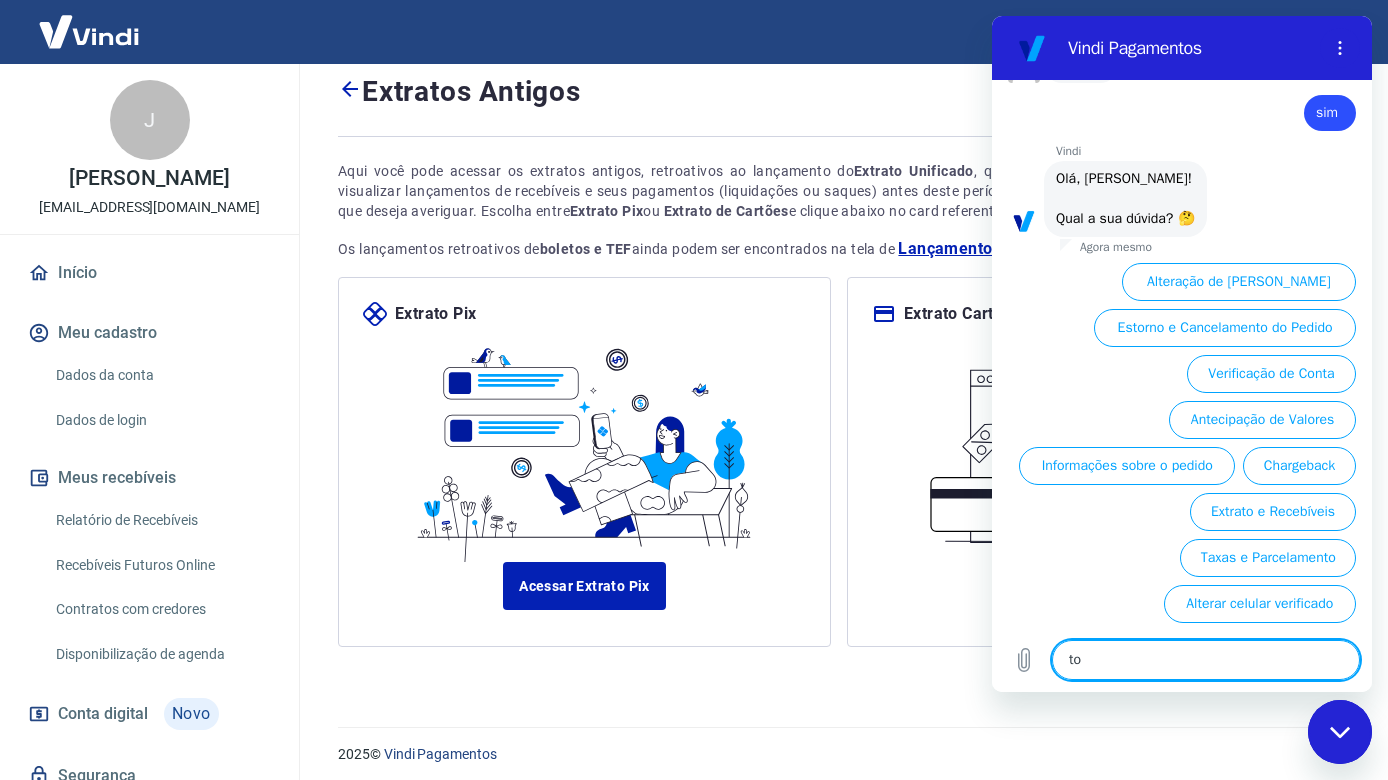 scroll, scrollTop: 2407, scrollLeft: 0, axis: vertical 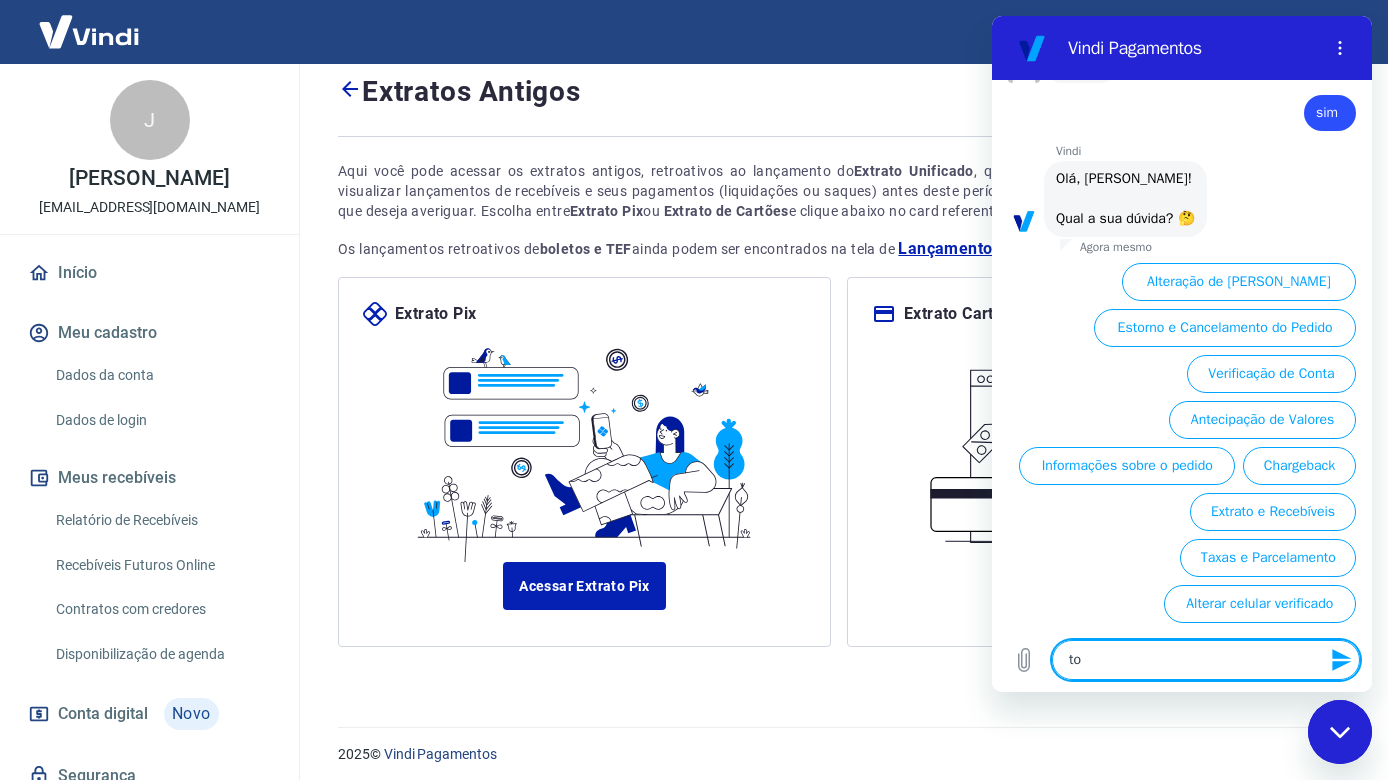 type on "tod" 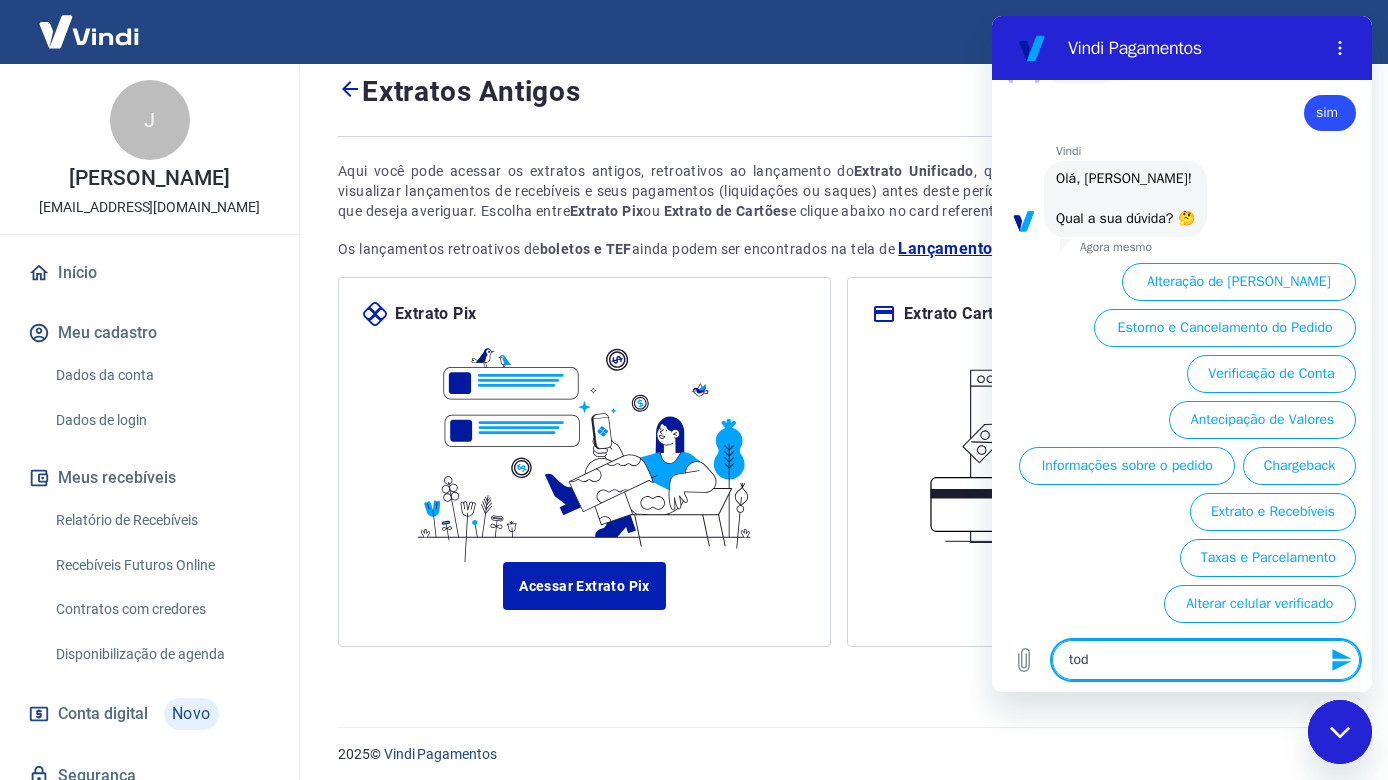 type on "todo" 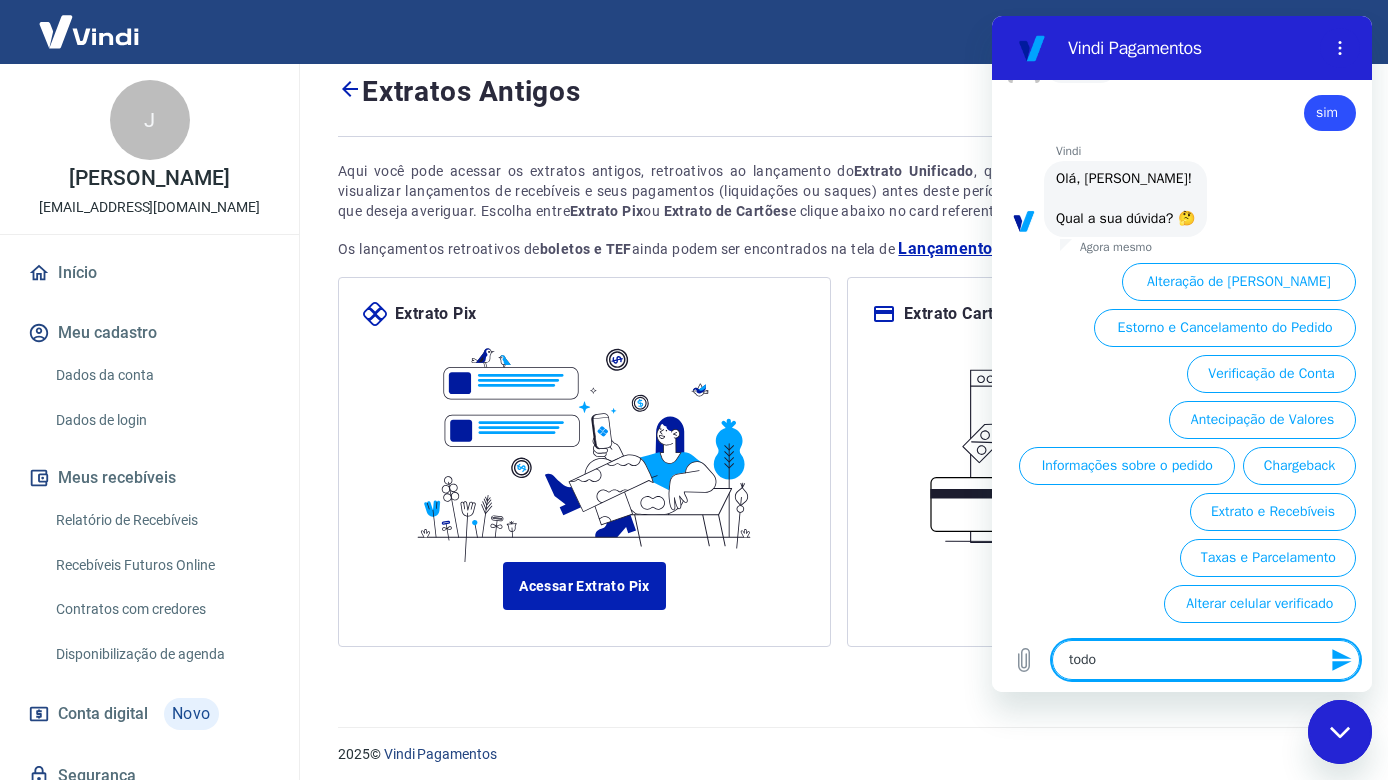 type on "todo" 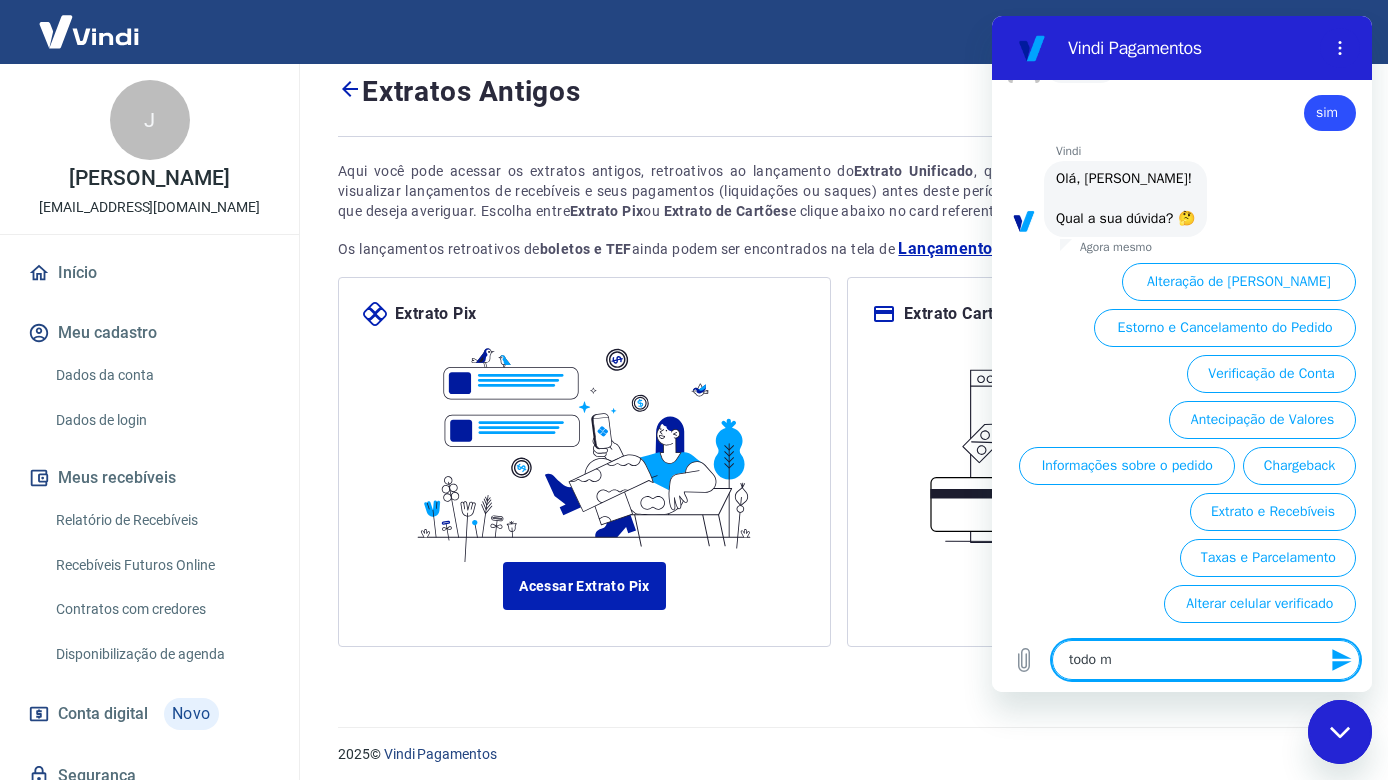 type on "todo" 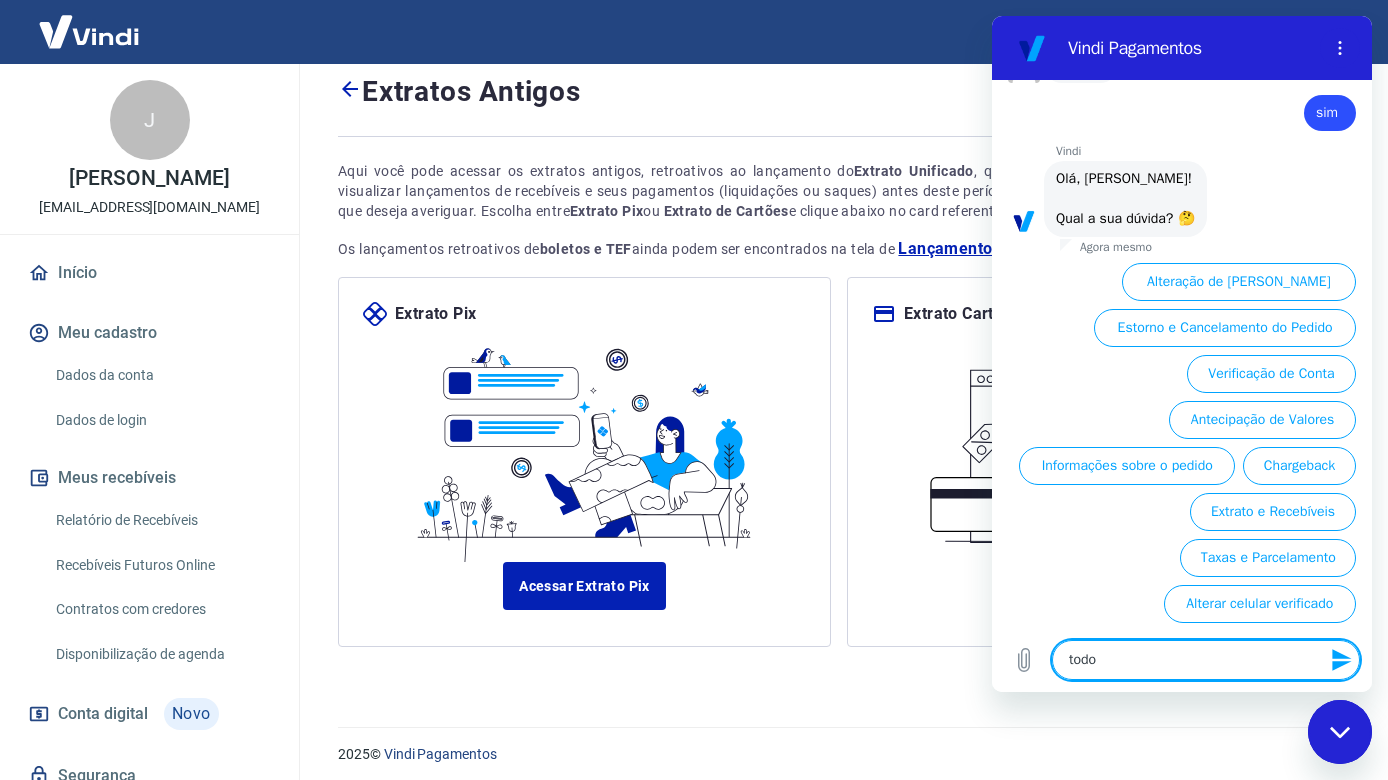 type on "todo" 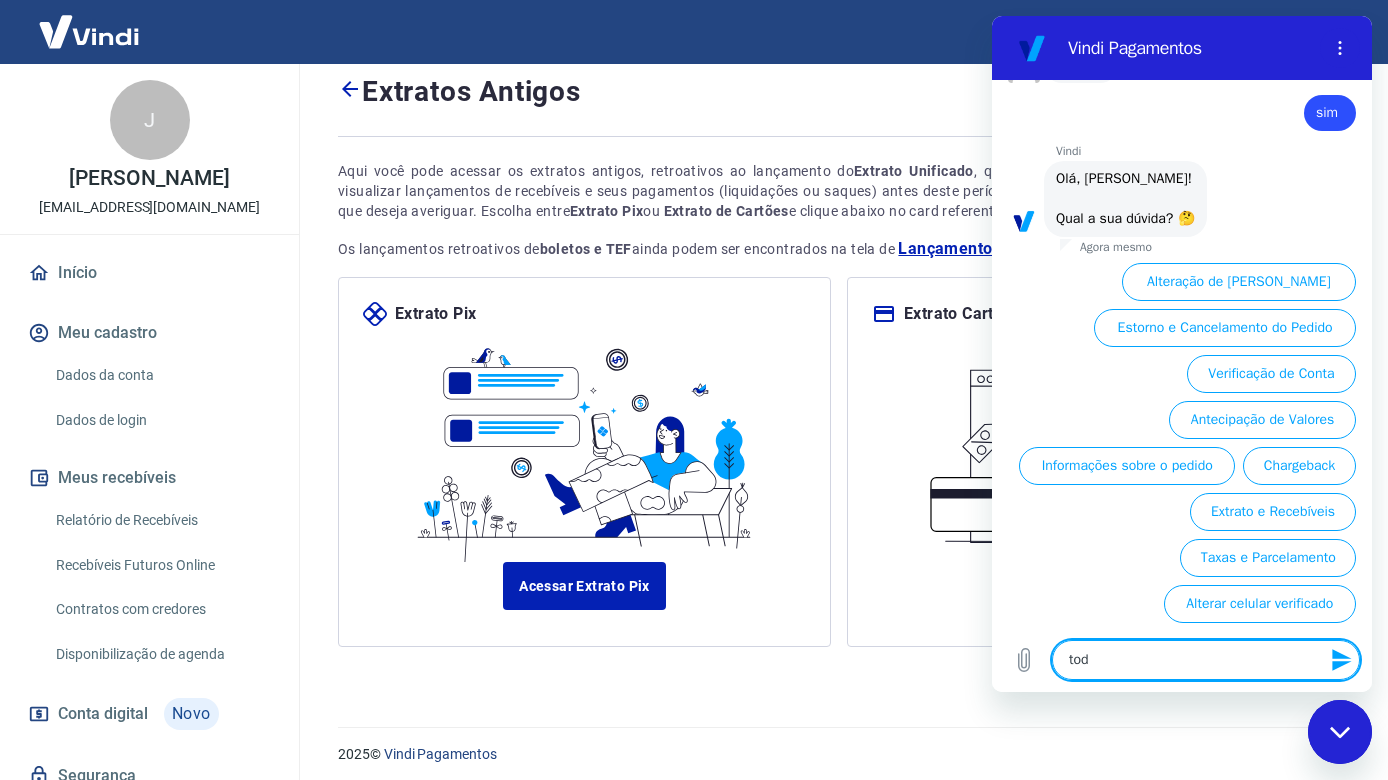 type on "to" 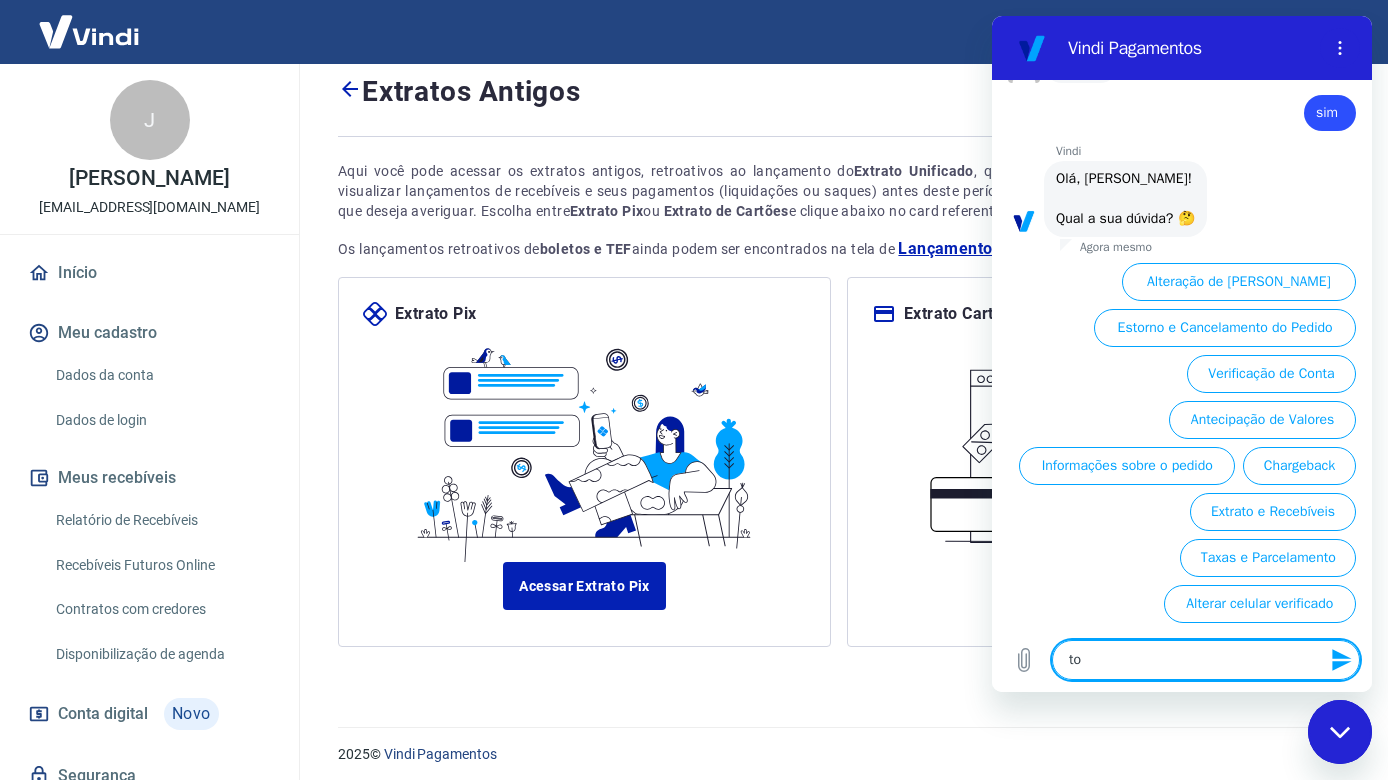 type on "t" 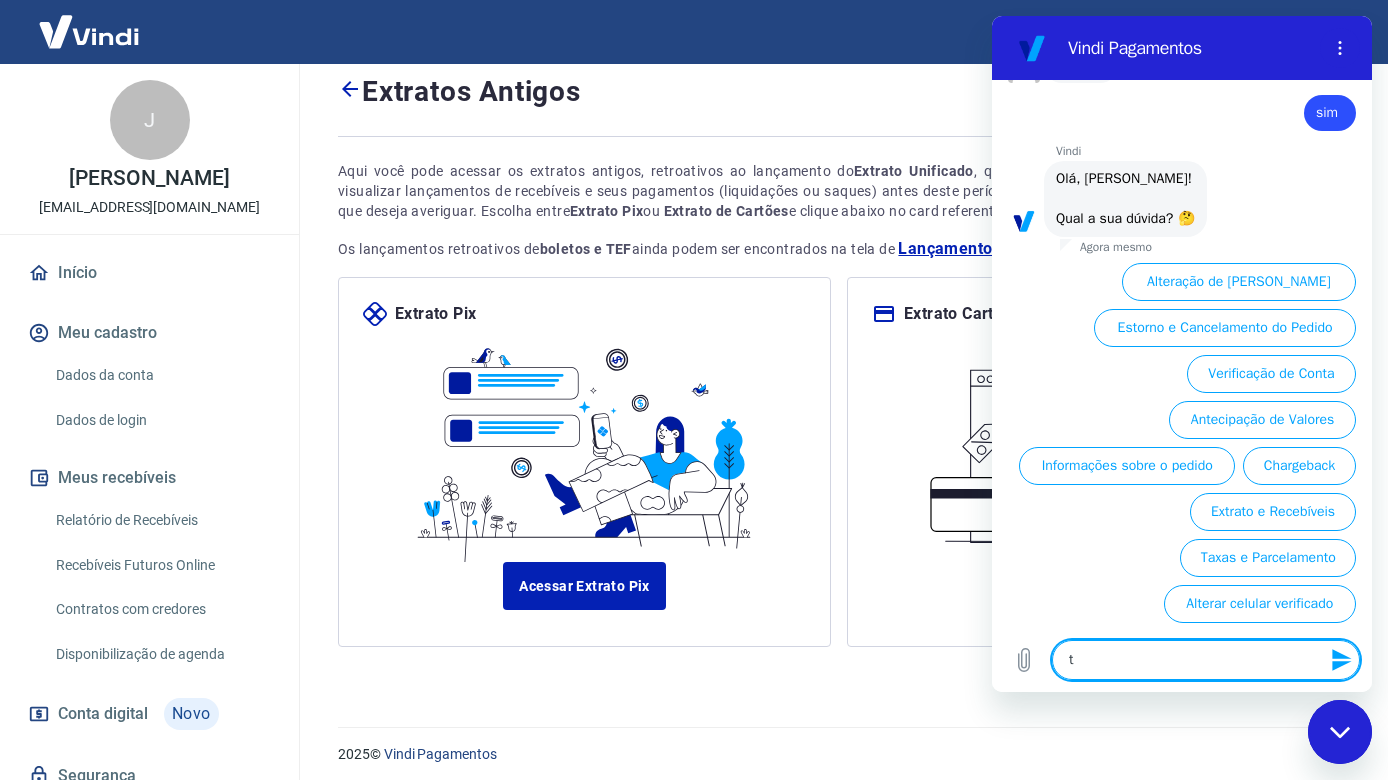 type 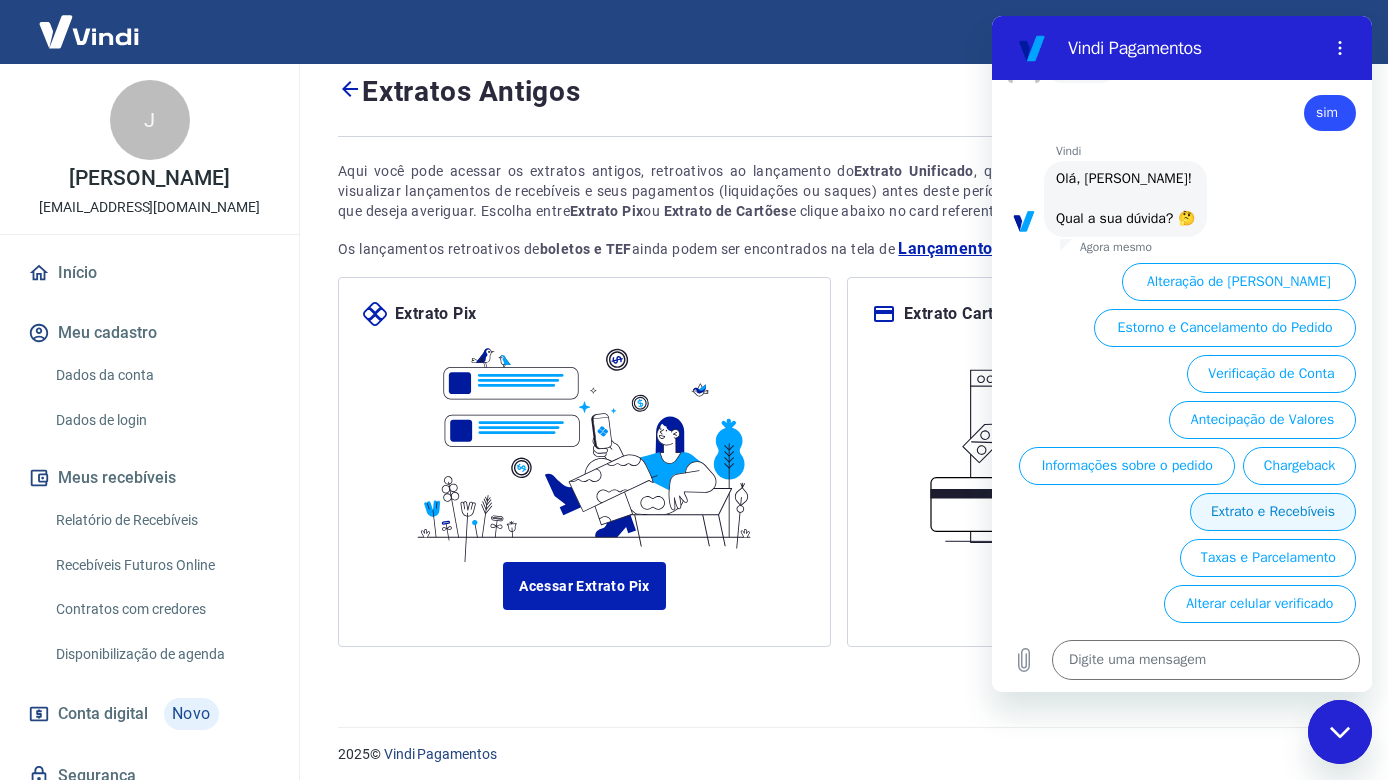 click on "Extrato e Recebíveis" at bounding box center (1273, 512) 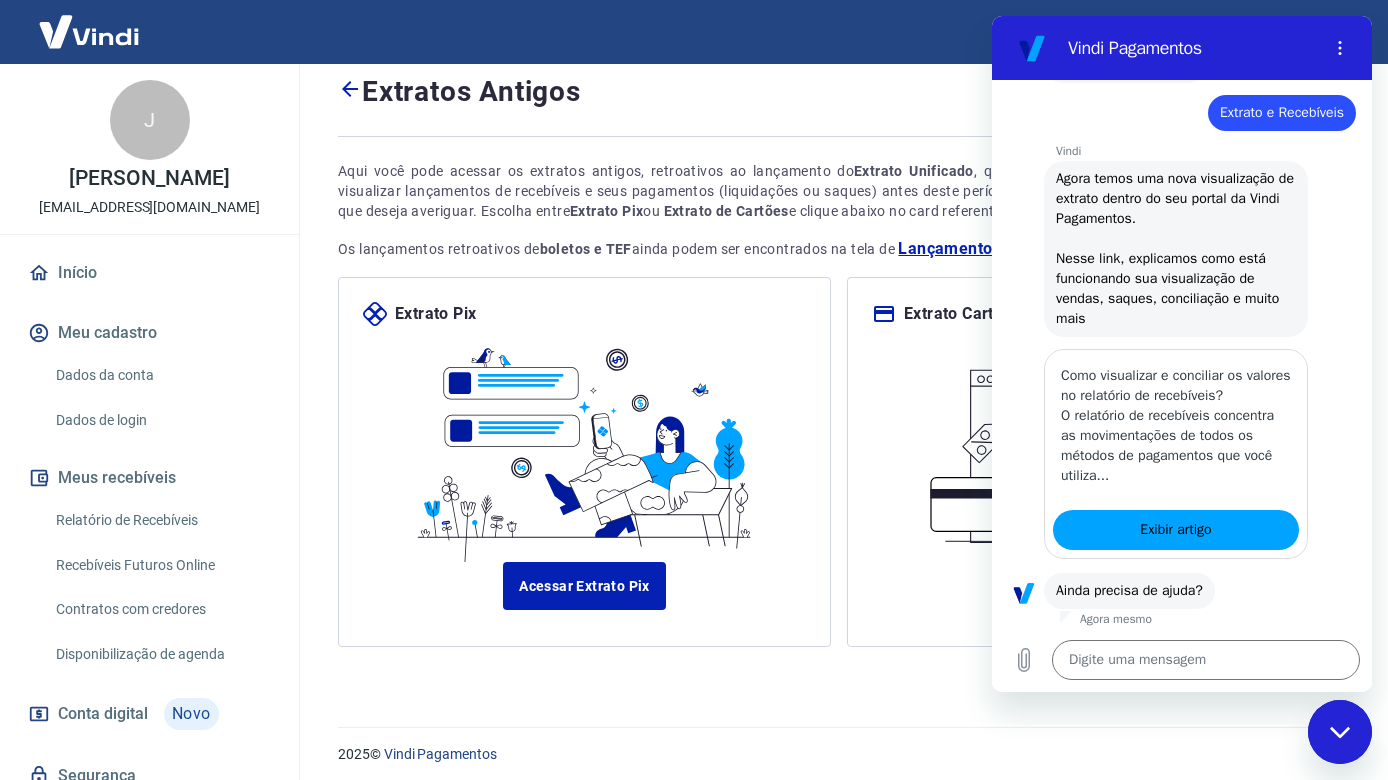 scroll, scrollTop: 2631, scrollLeft: 0, axis: vertical 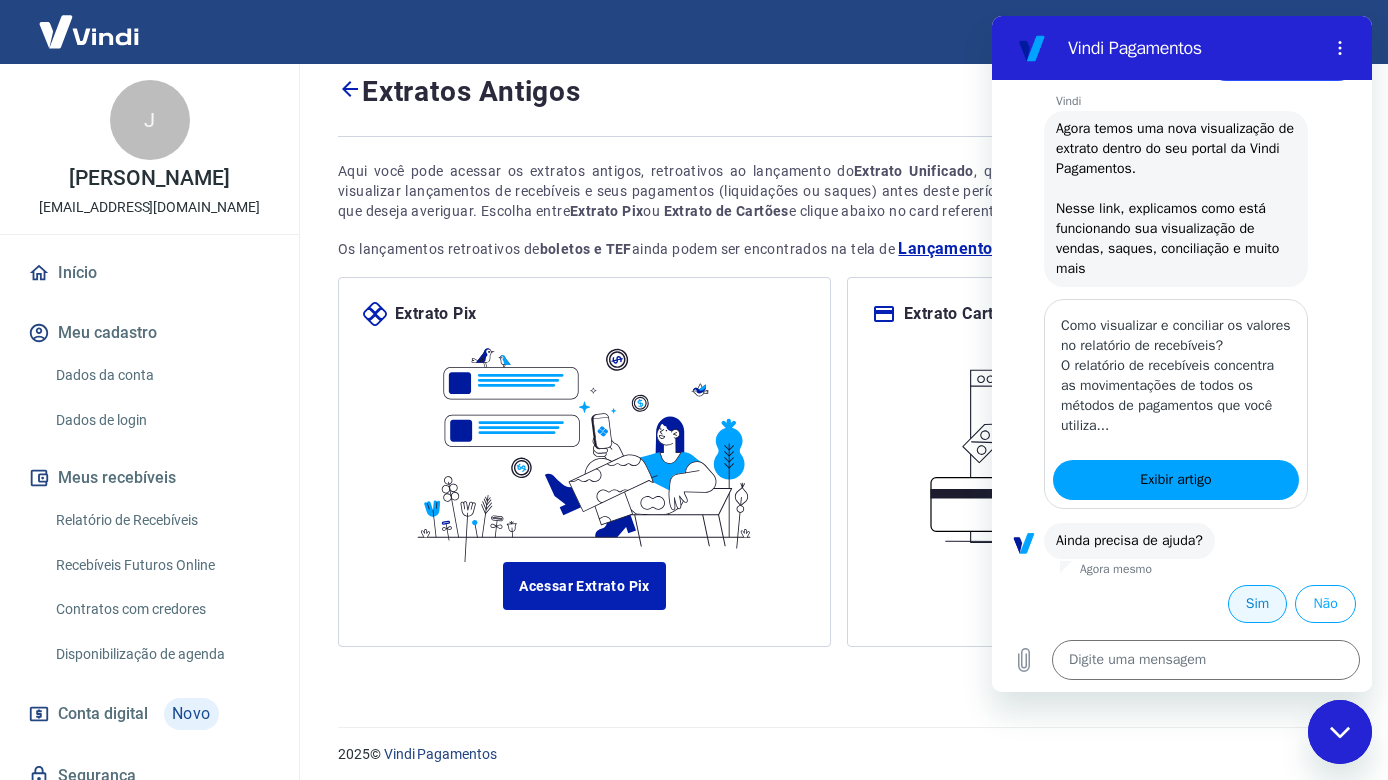 click on "Sim" at bounding box center (1257, 604) 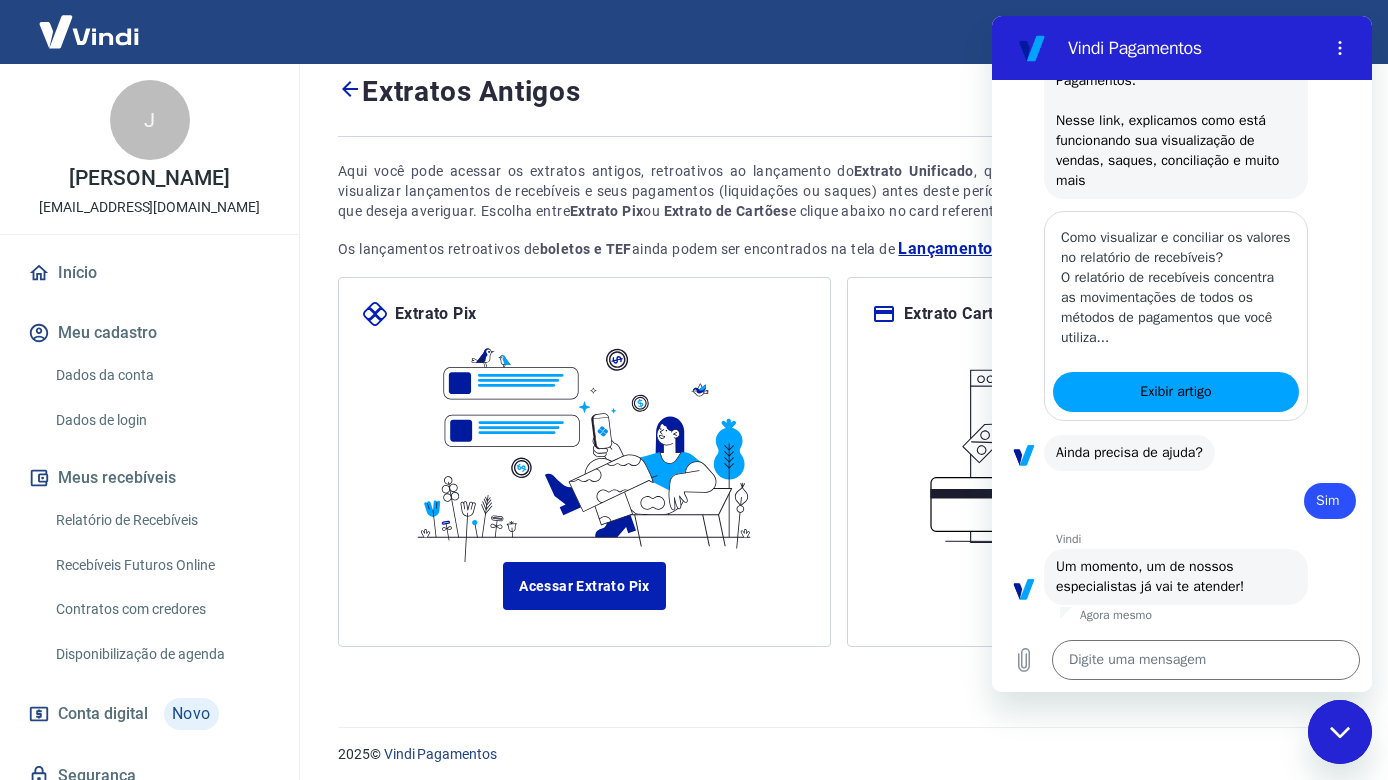 scroll, scrollTop: 2809, scrollLeft: 0, axis: vertical 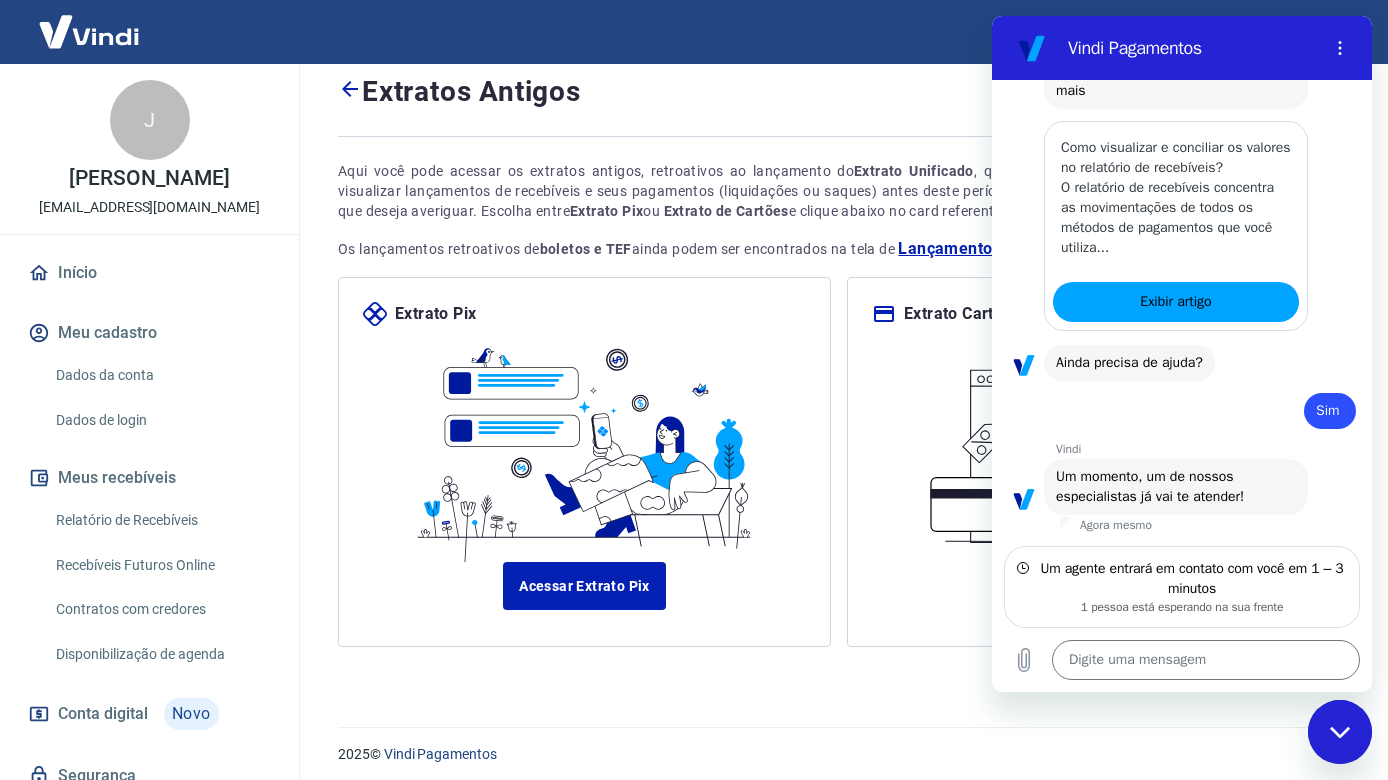 type on "x" 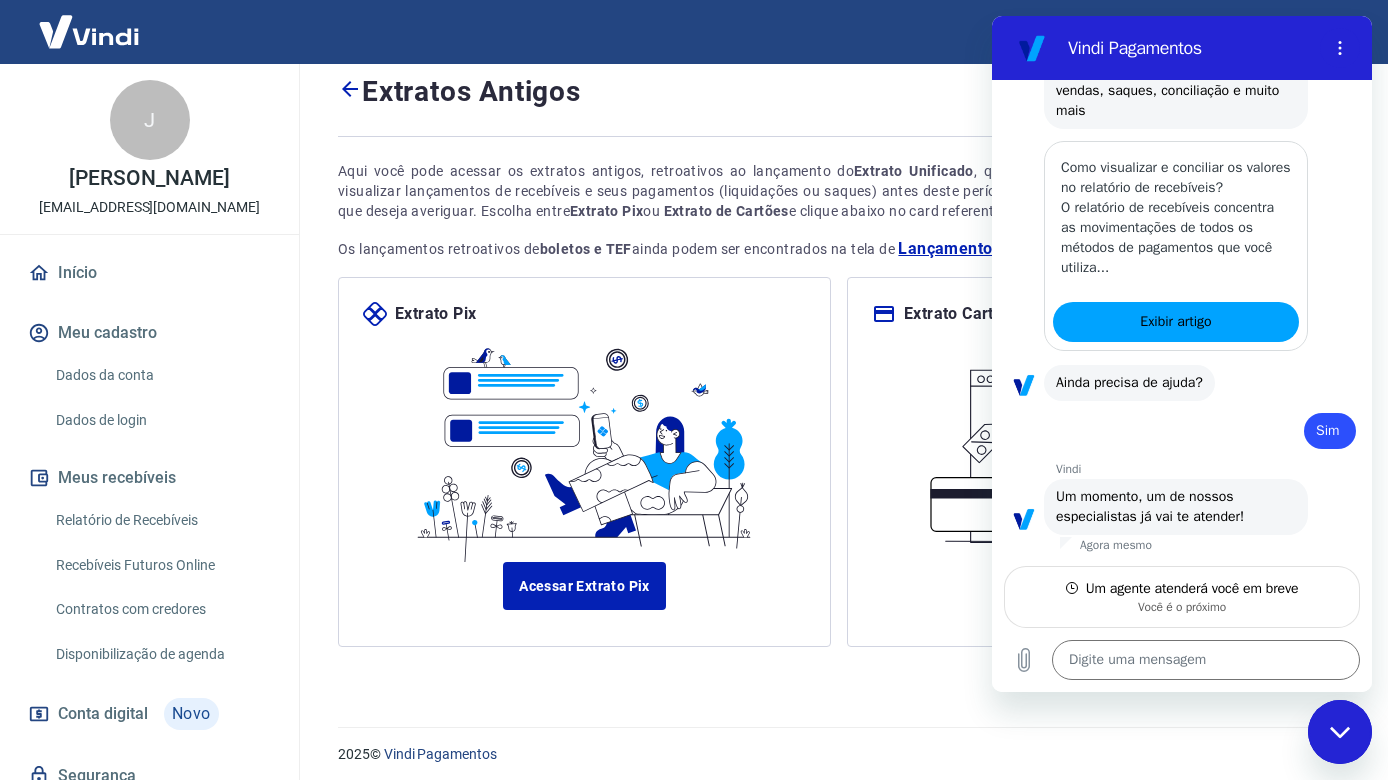 scroll, scrollTop: 2789, scrollLeft: 0, axis: vertical 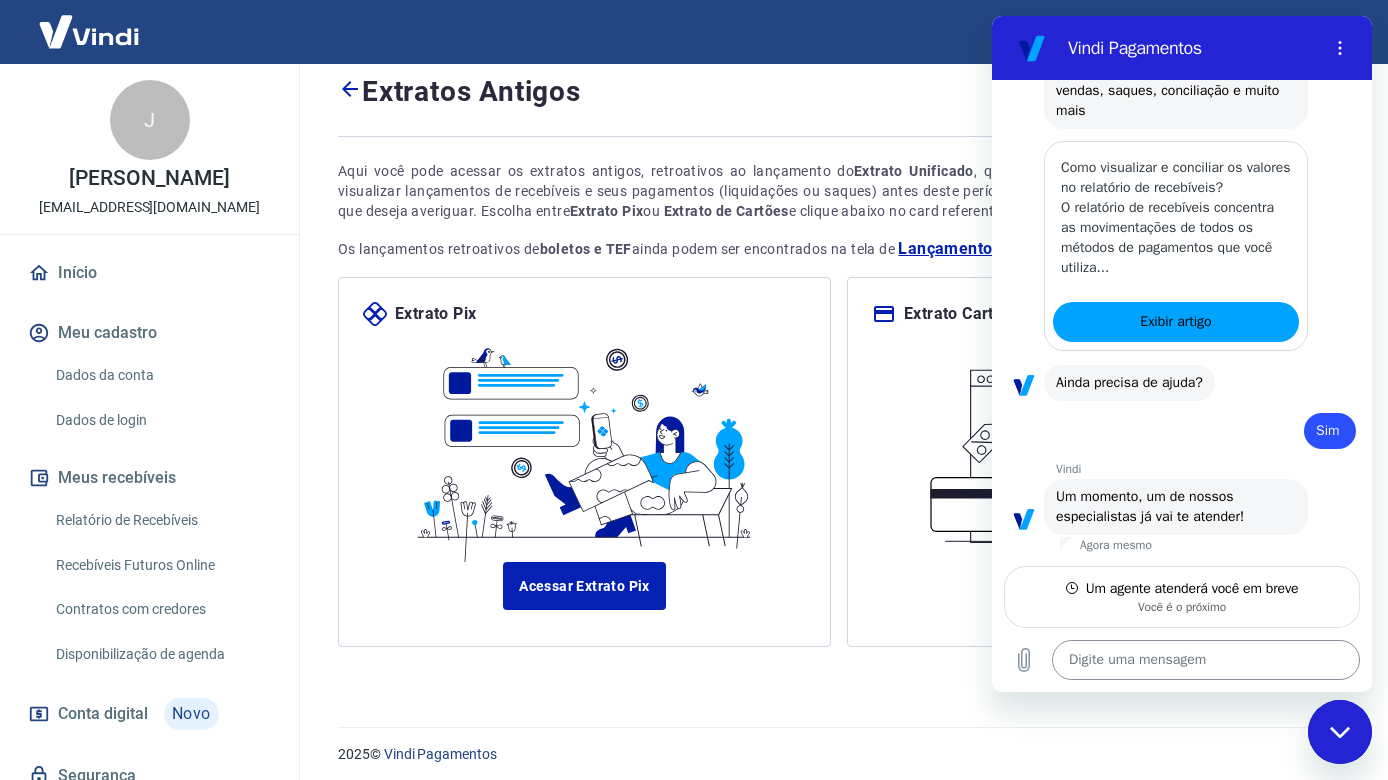 click at bounding box center [1206, 660] 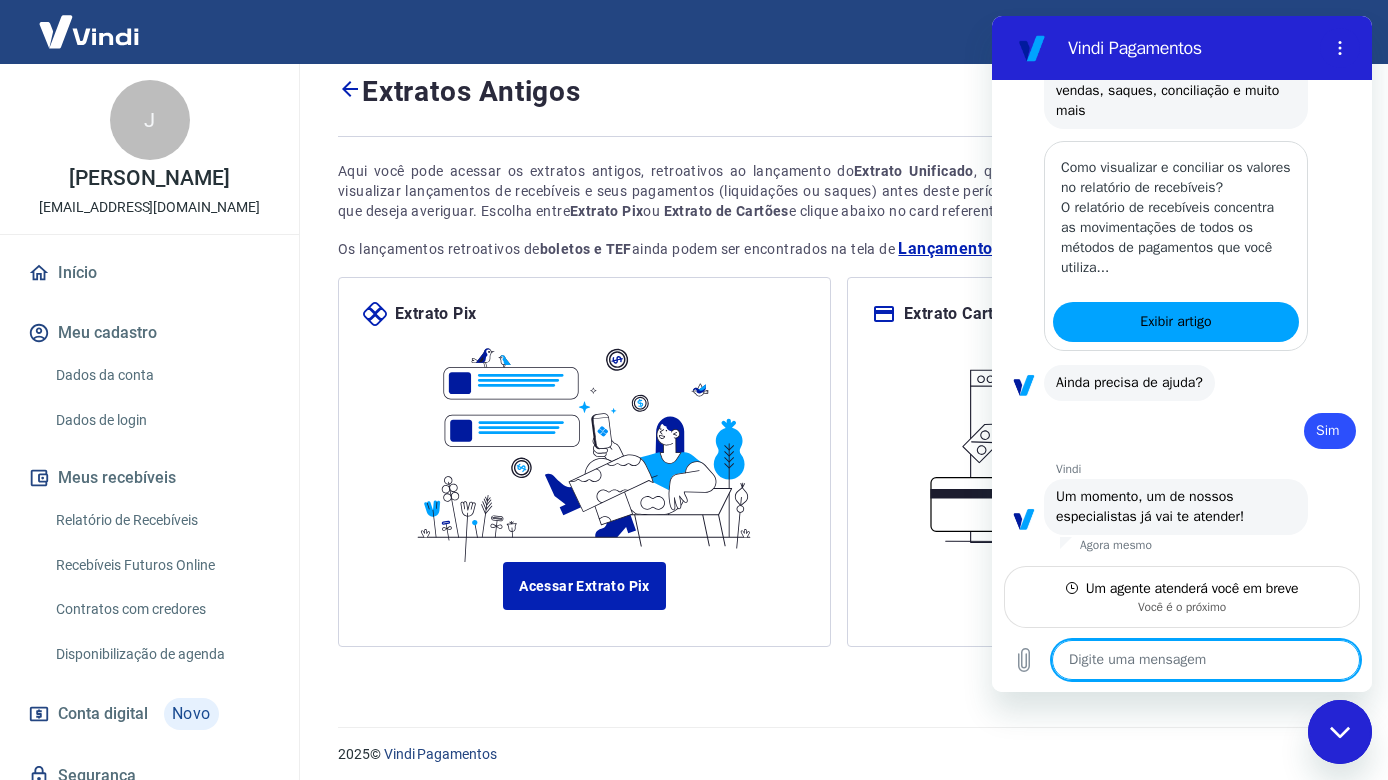 type on "o" 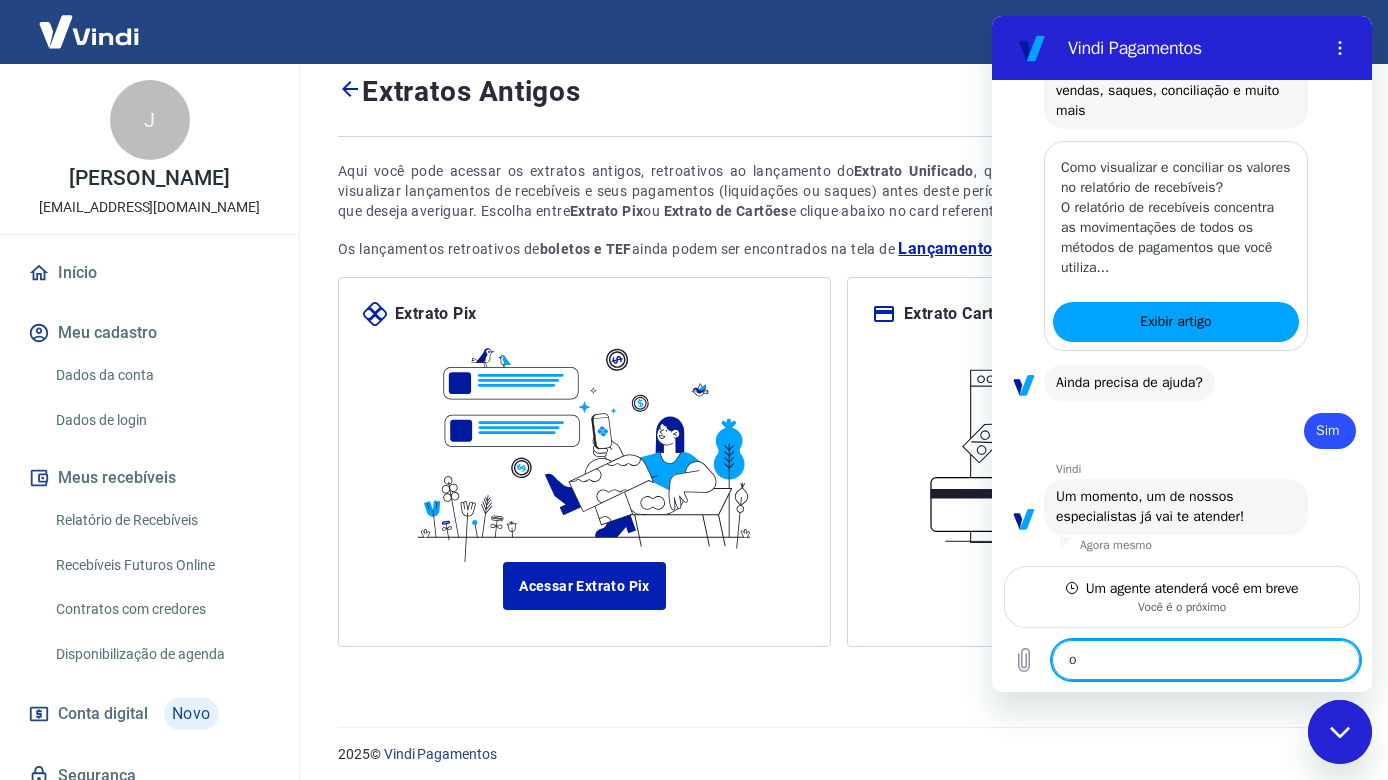 type on "ok" 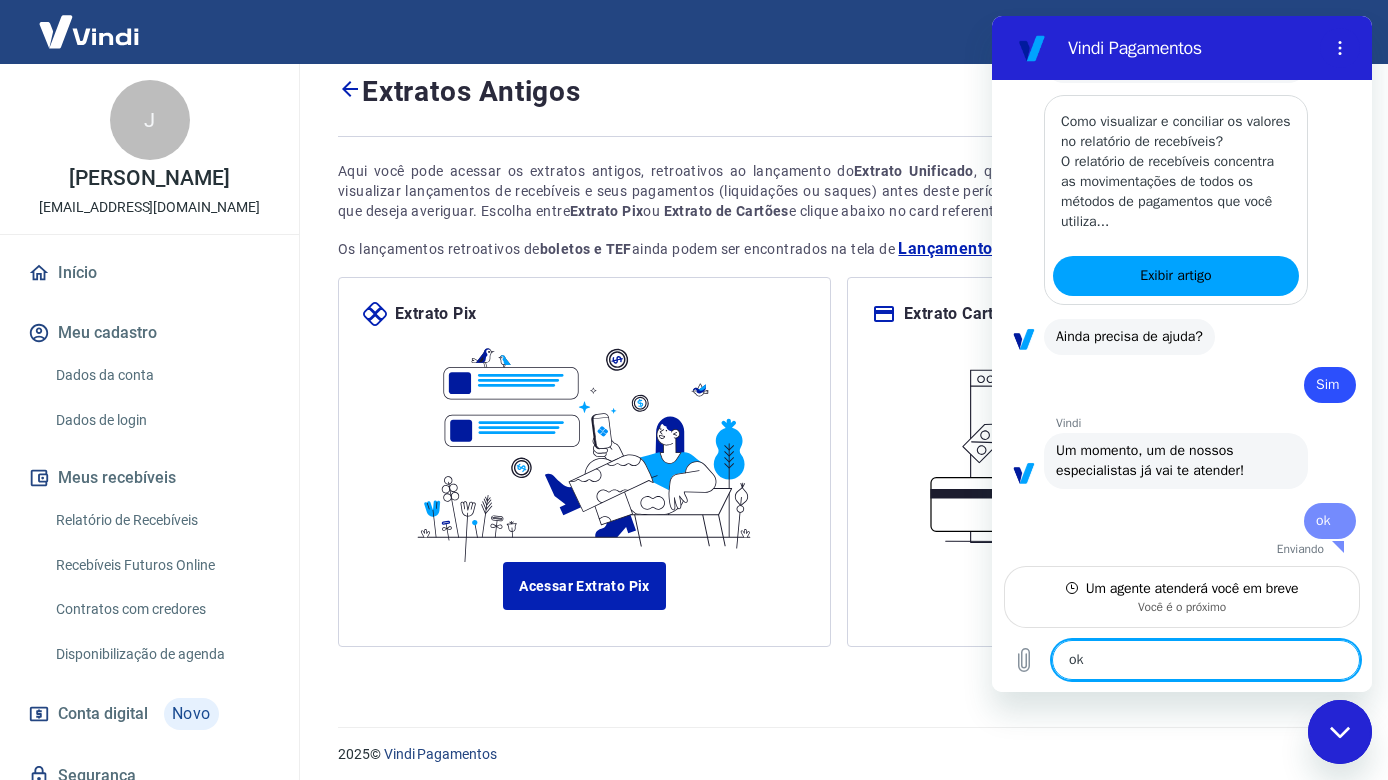 type 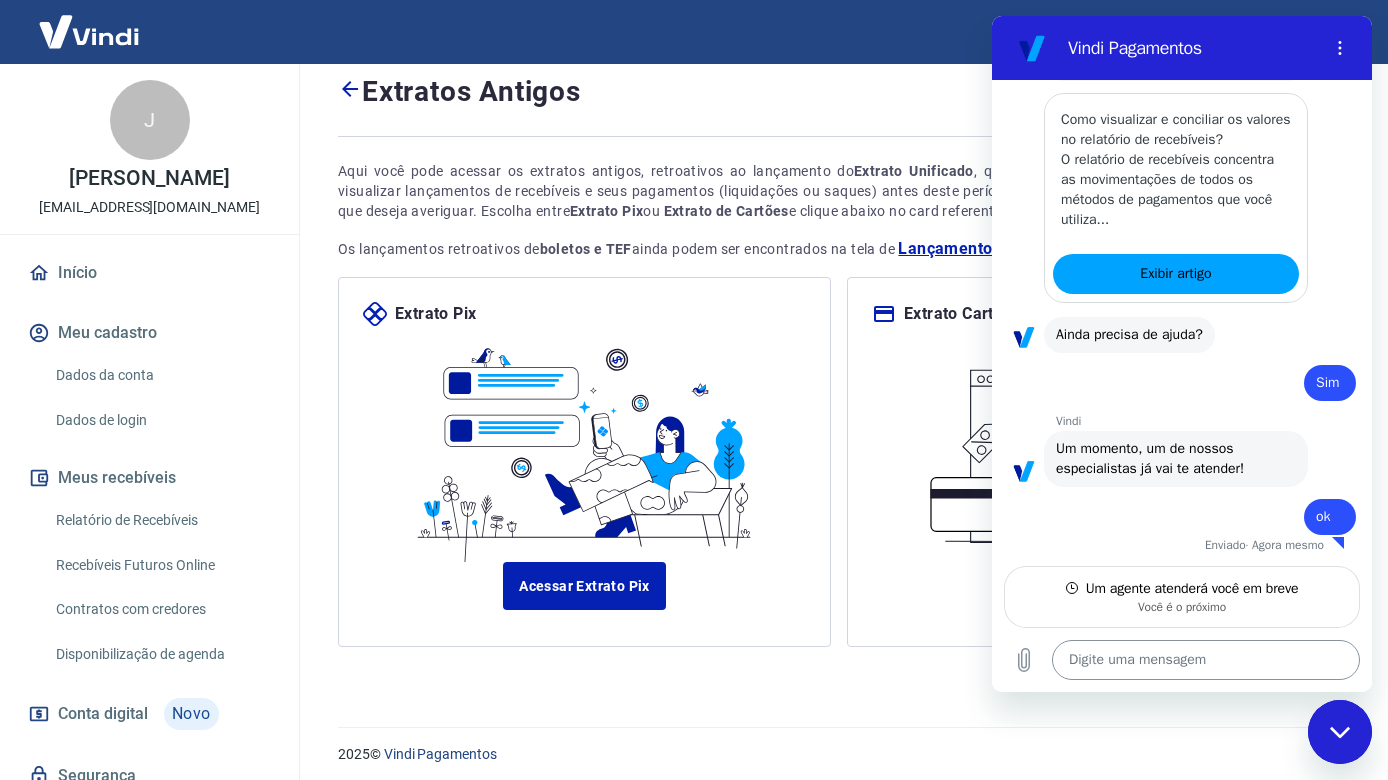 scroll, scrollTop: 2837, scrollLeft: 0, axis: vertical 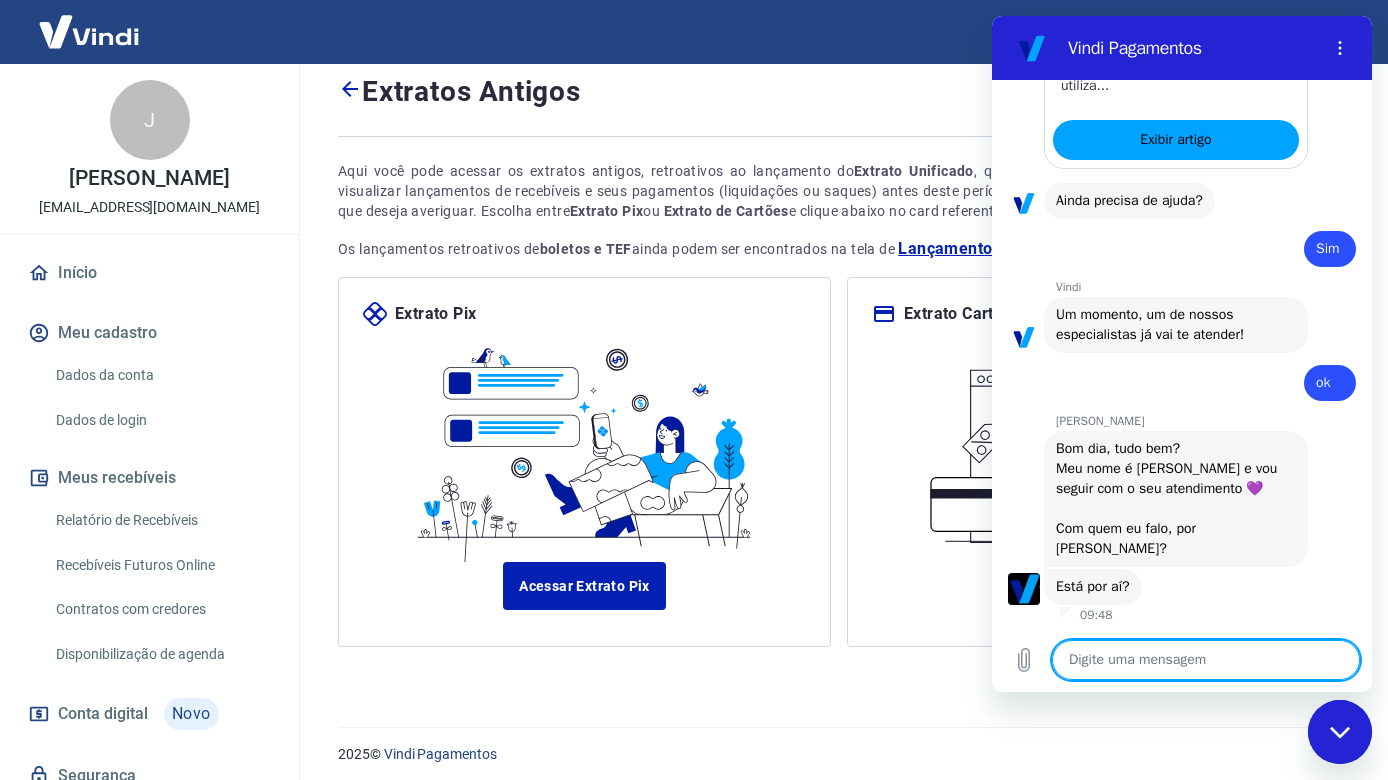 type on "x" 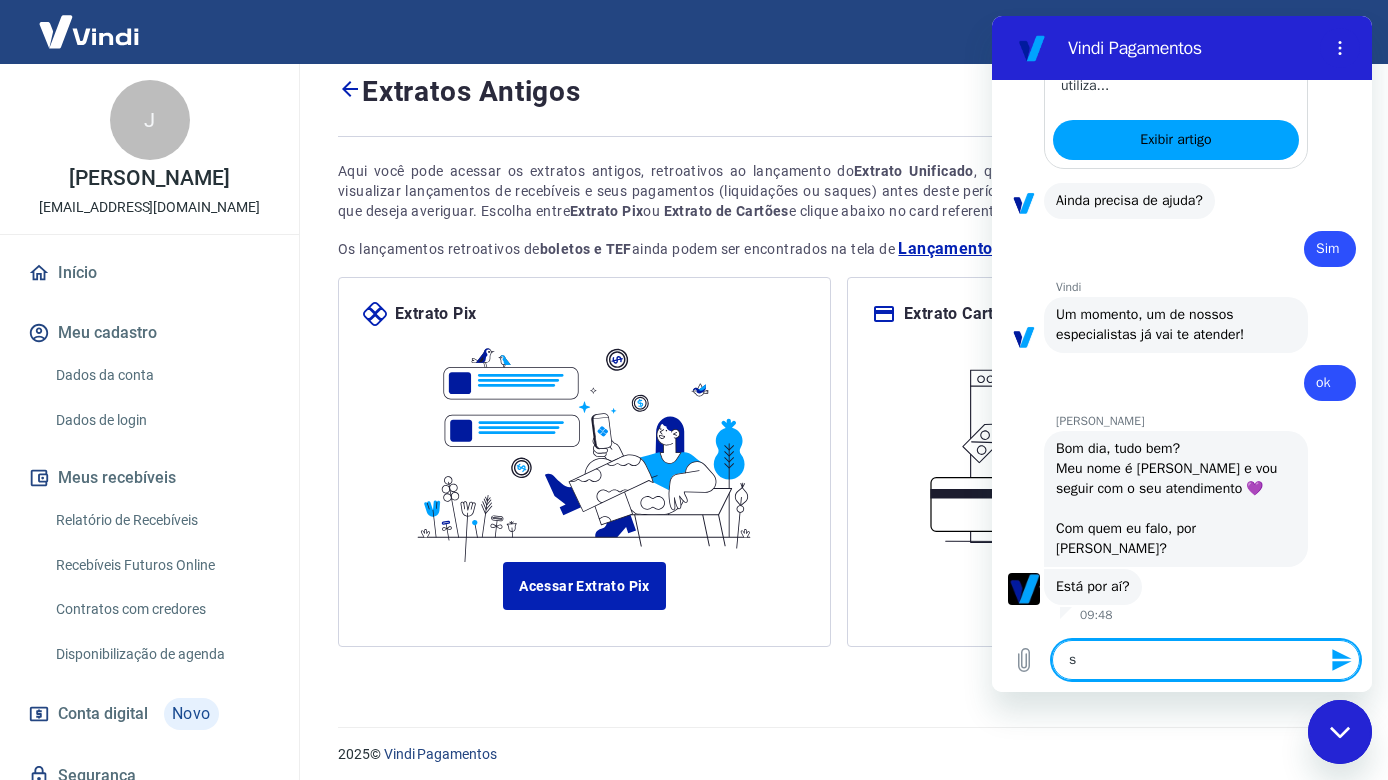 type on "si" 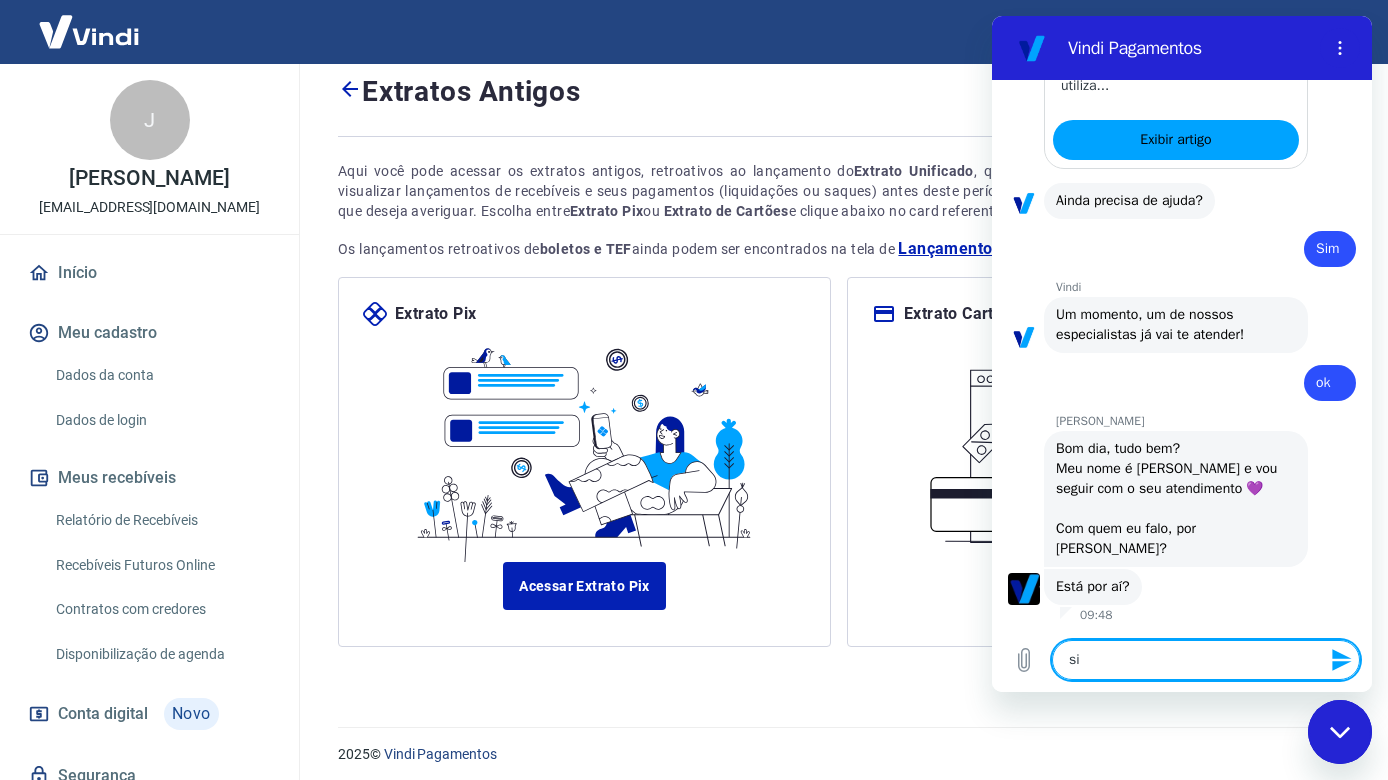 type on "sim" 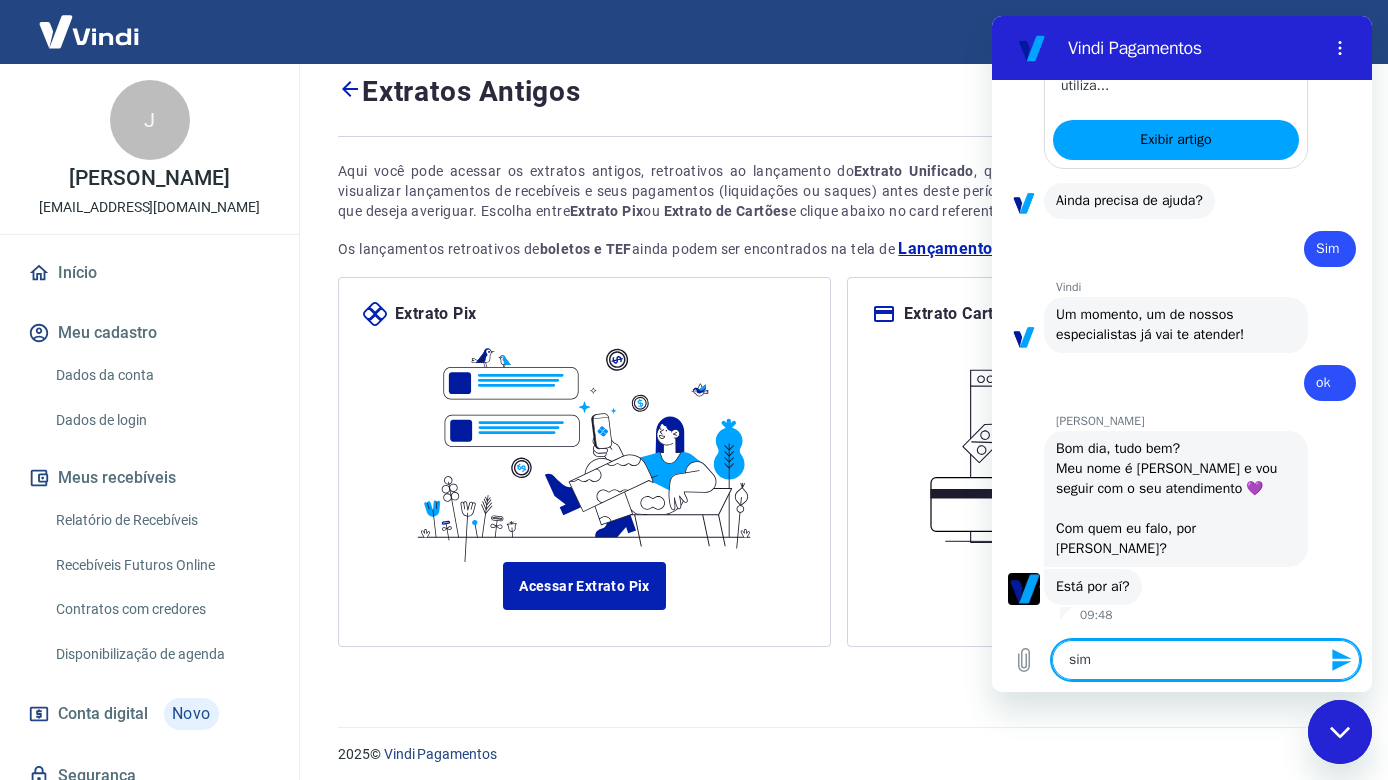 type 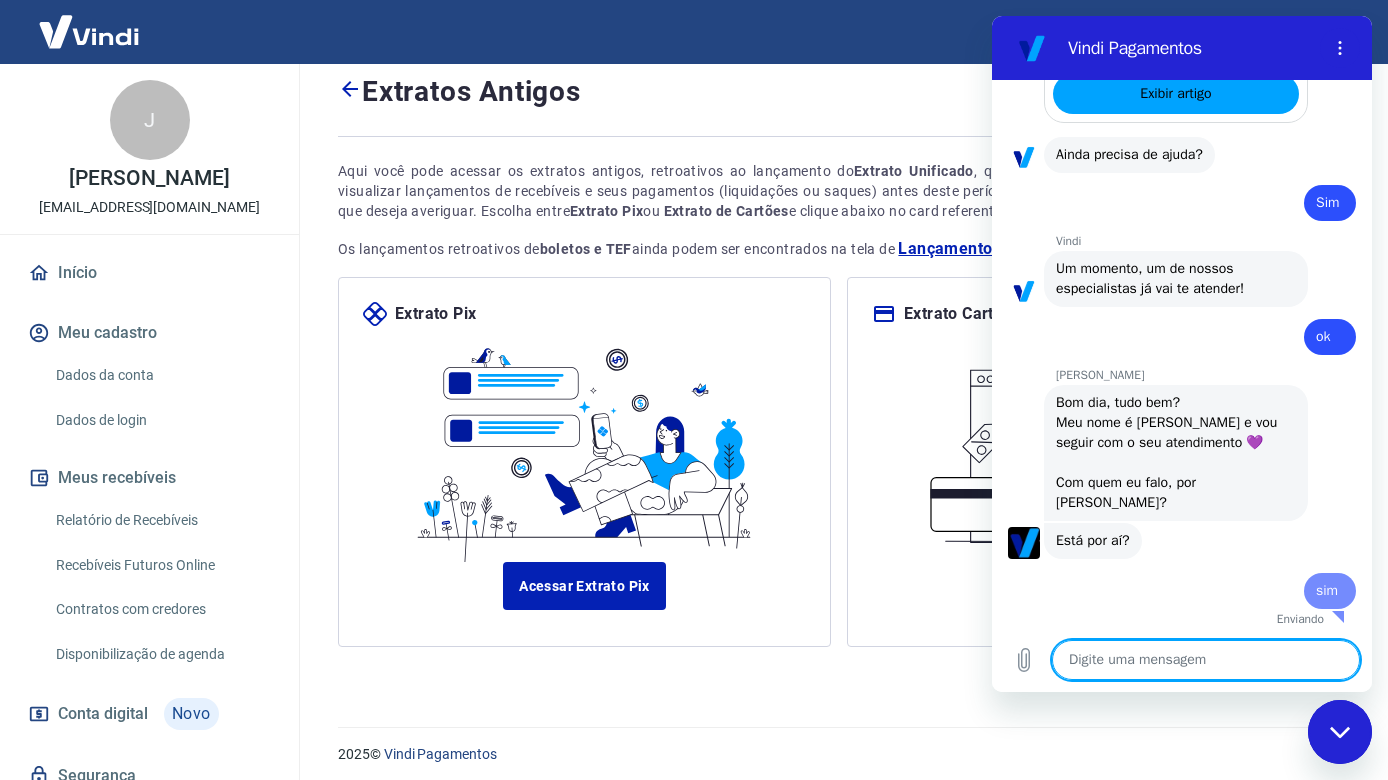 type on "x" 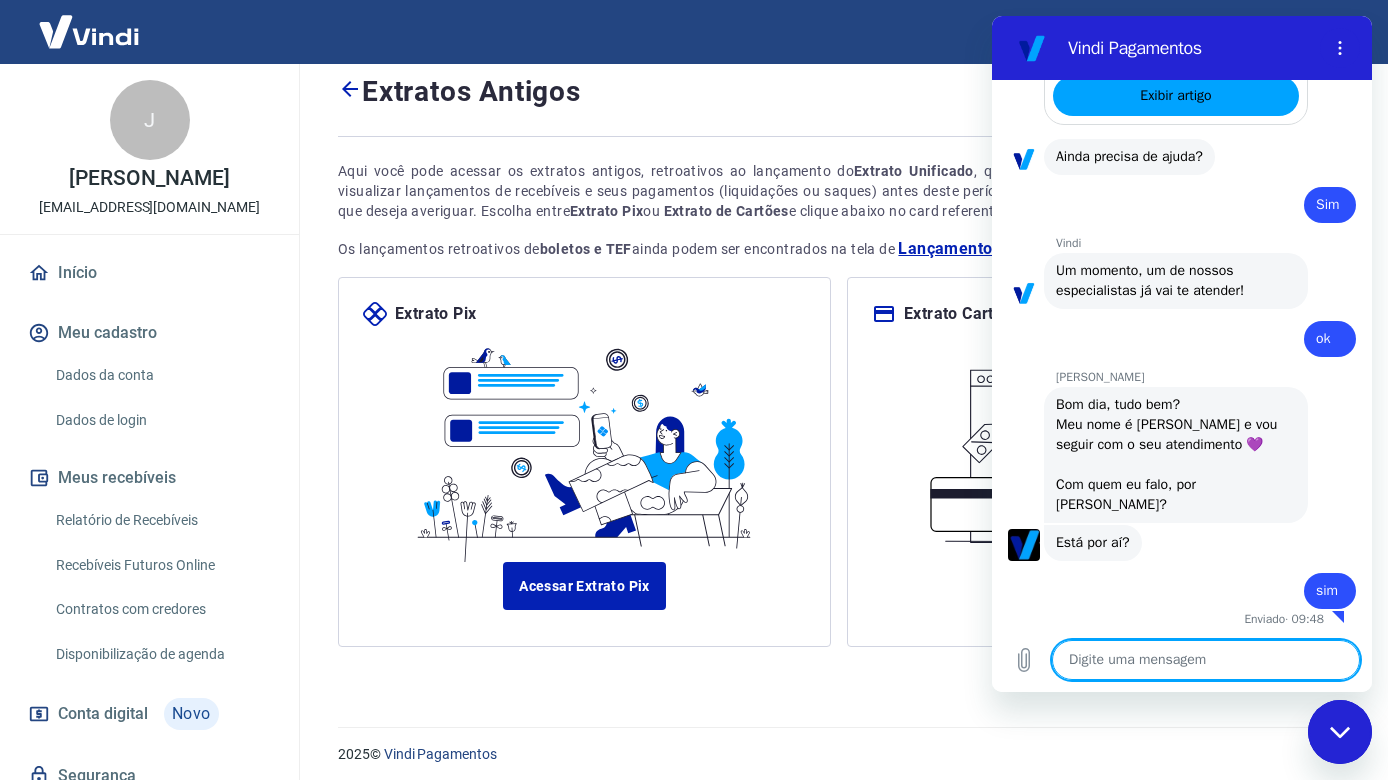 scroll, scrollTop: 2999, scrollLeft: 0, axis: vertical 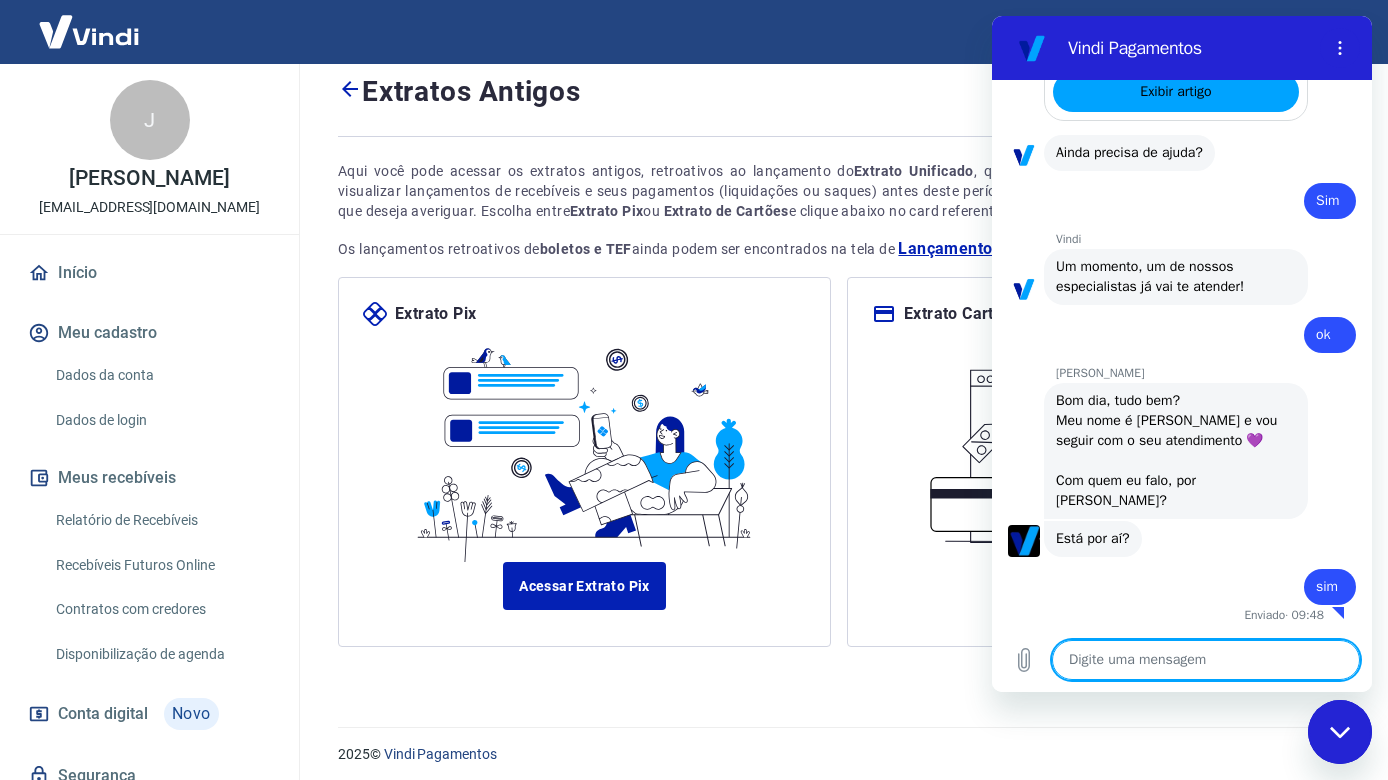 type on "V" 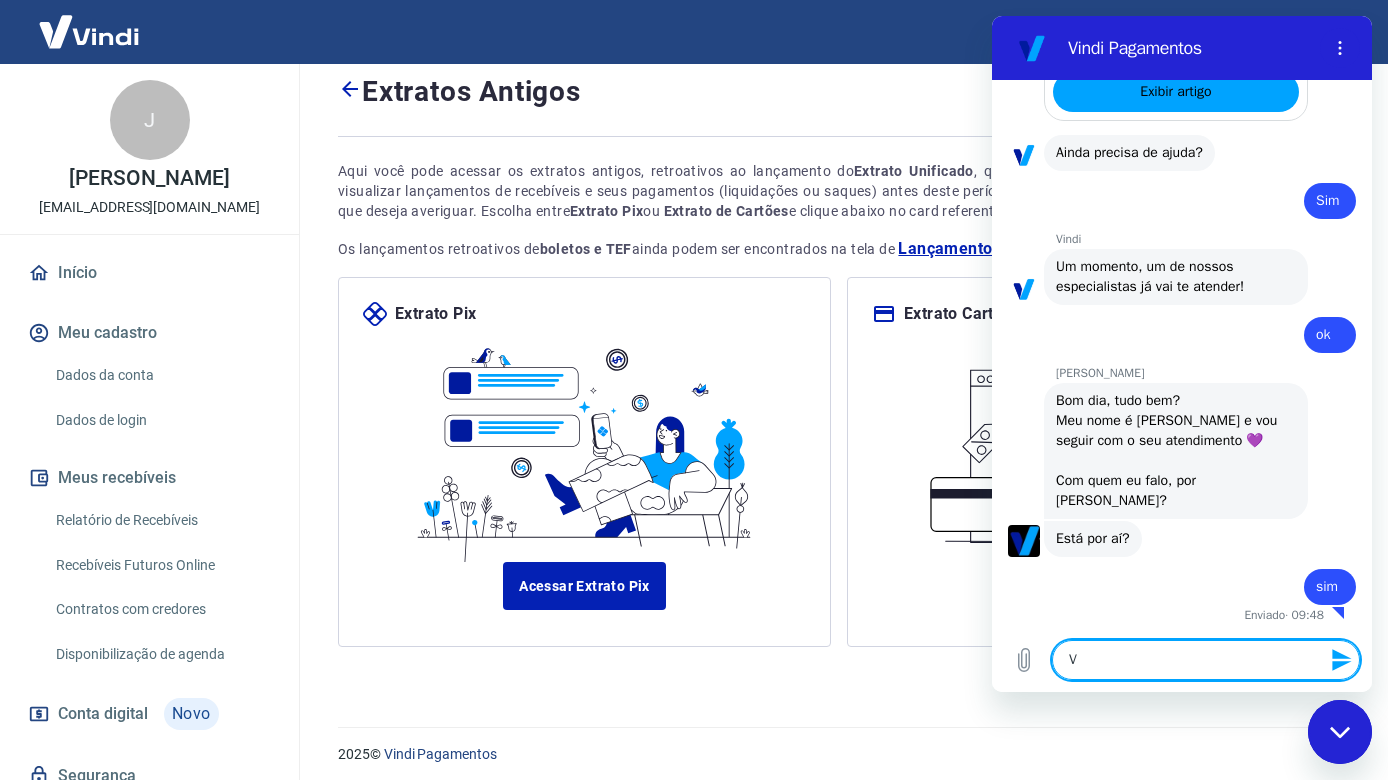 type on "Vi" 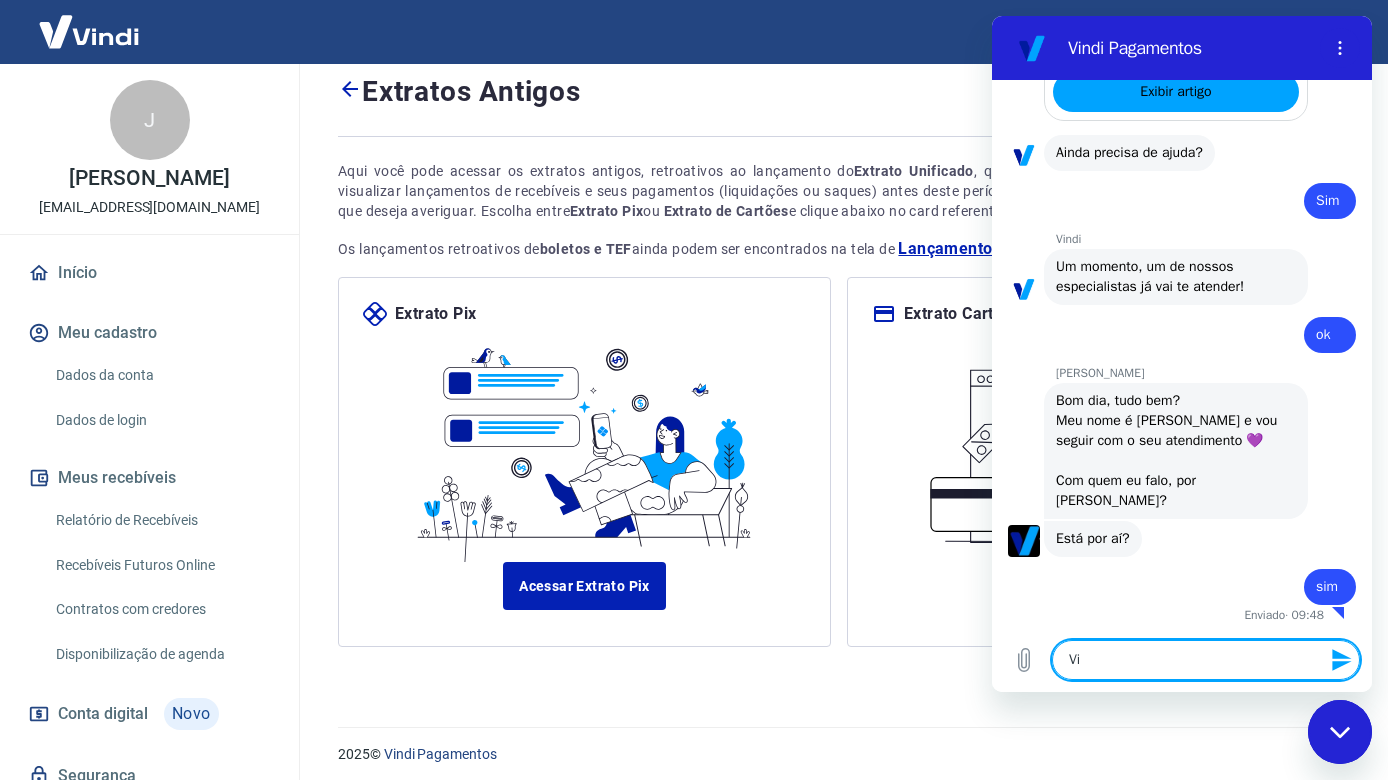 type on "Viv" 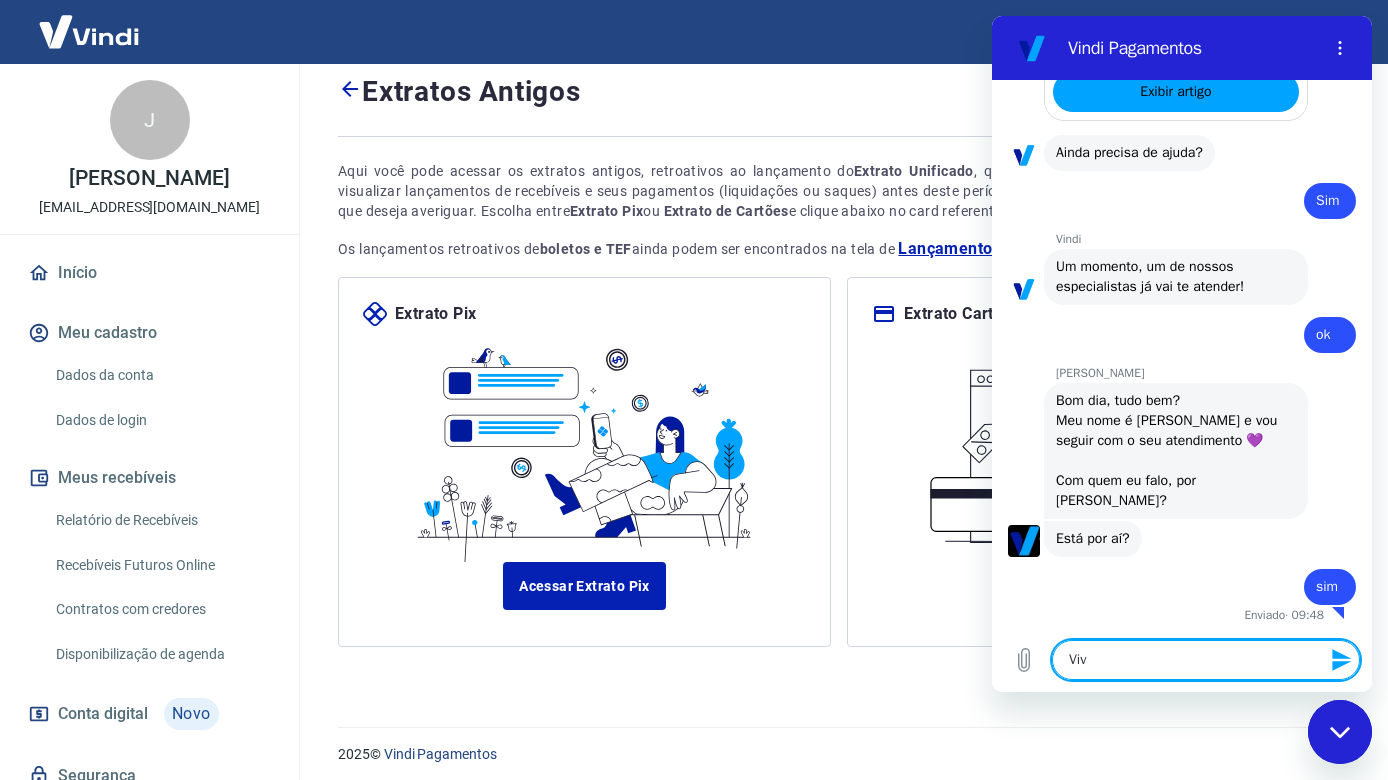 type on "Vivi" 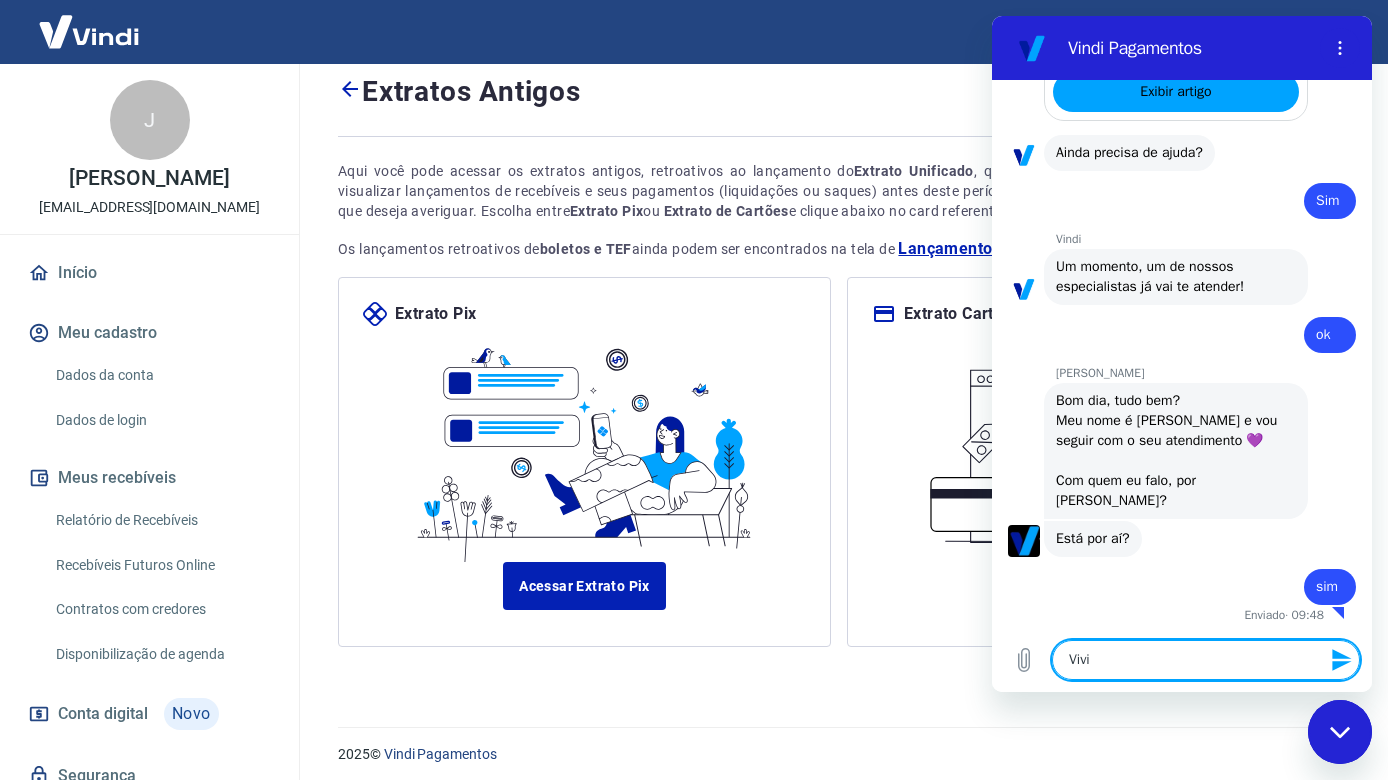 type on "Vivia" 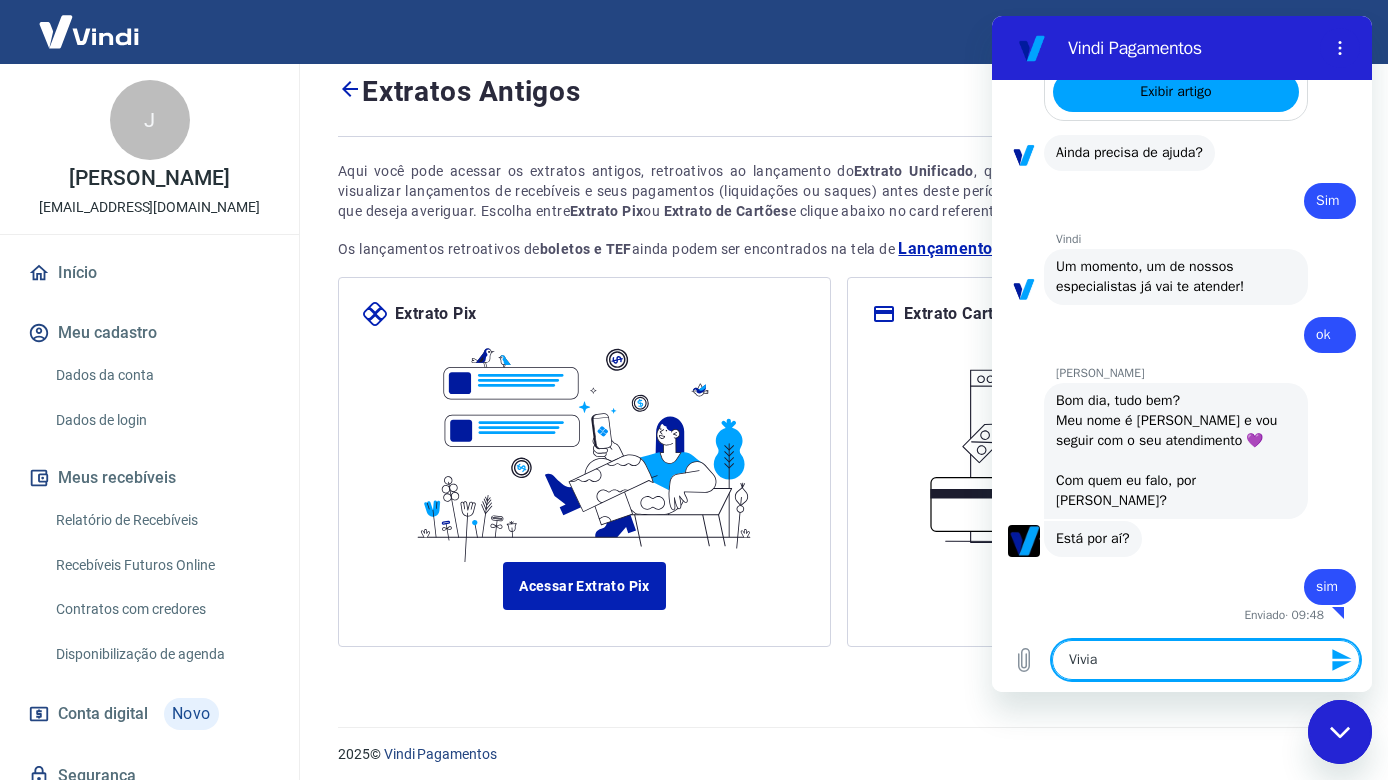 type on "Vivian" 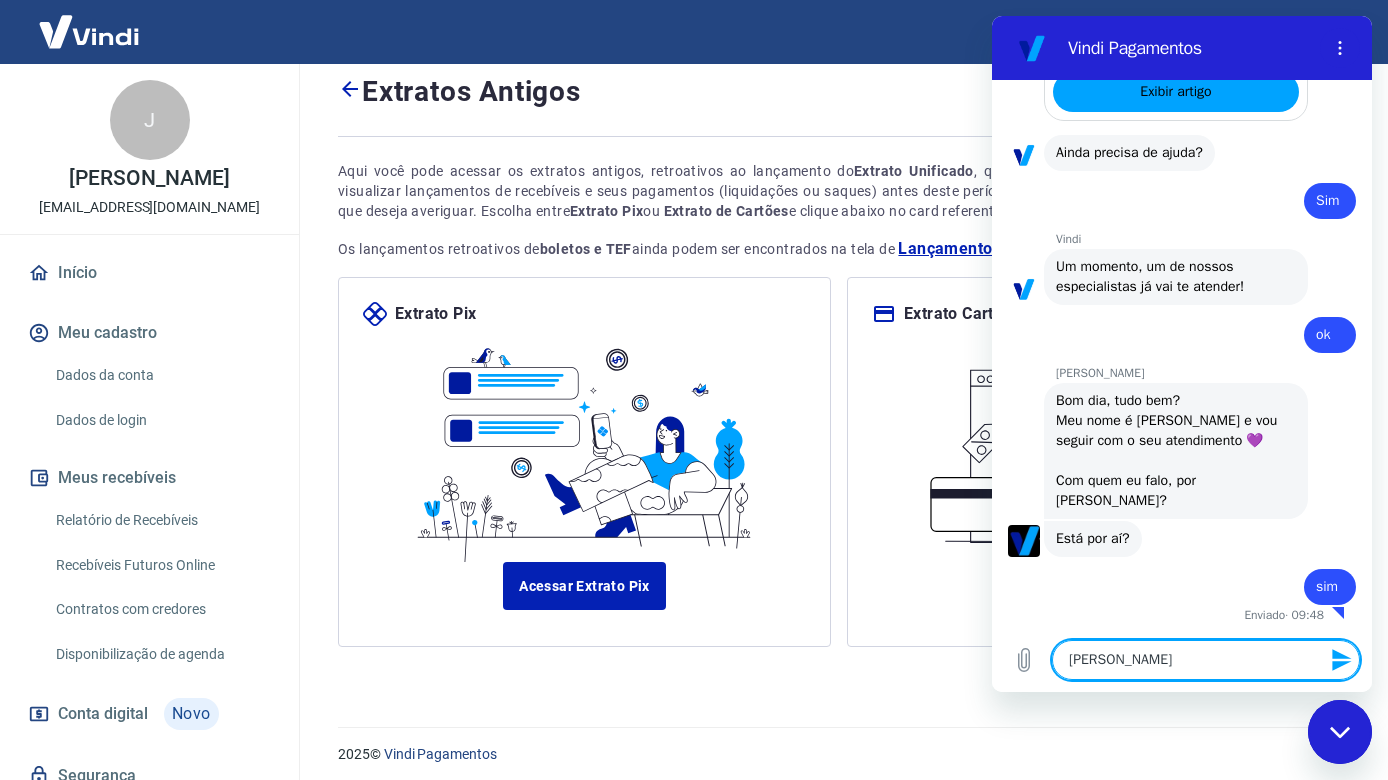 type on "Viviane" 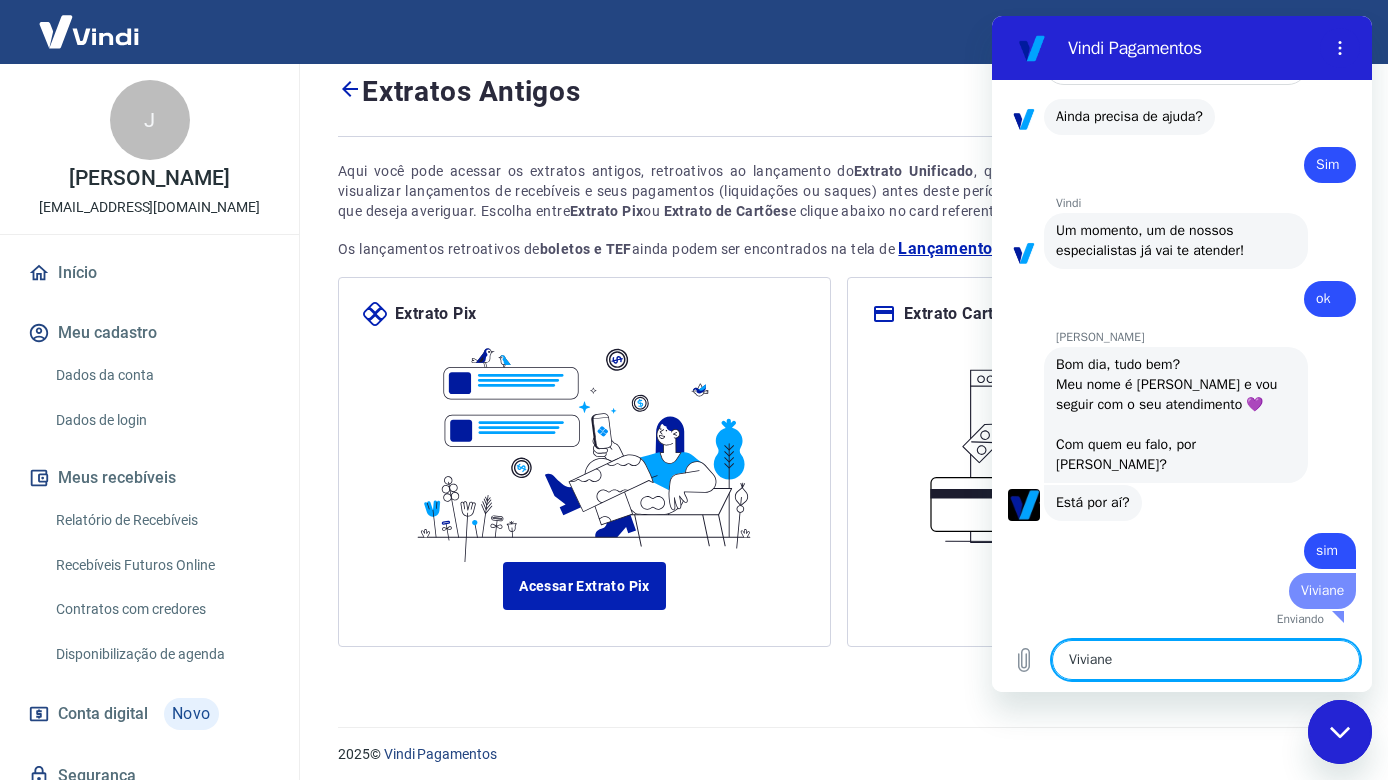 type 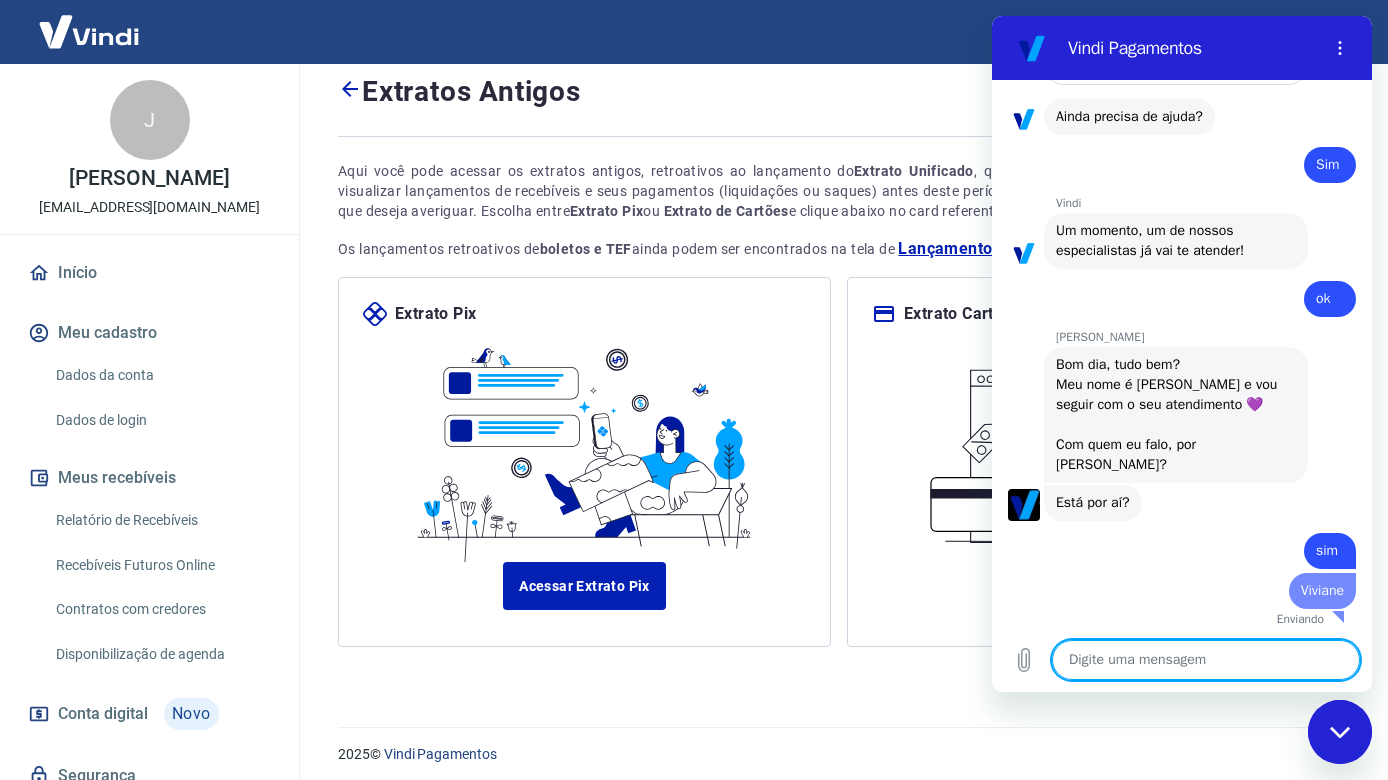 type on "x" 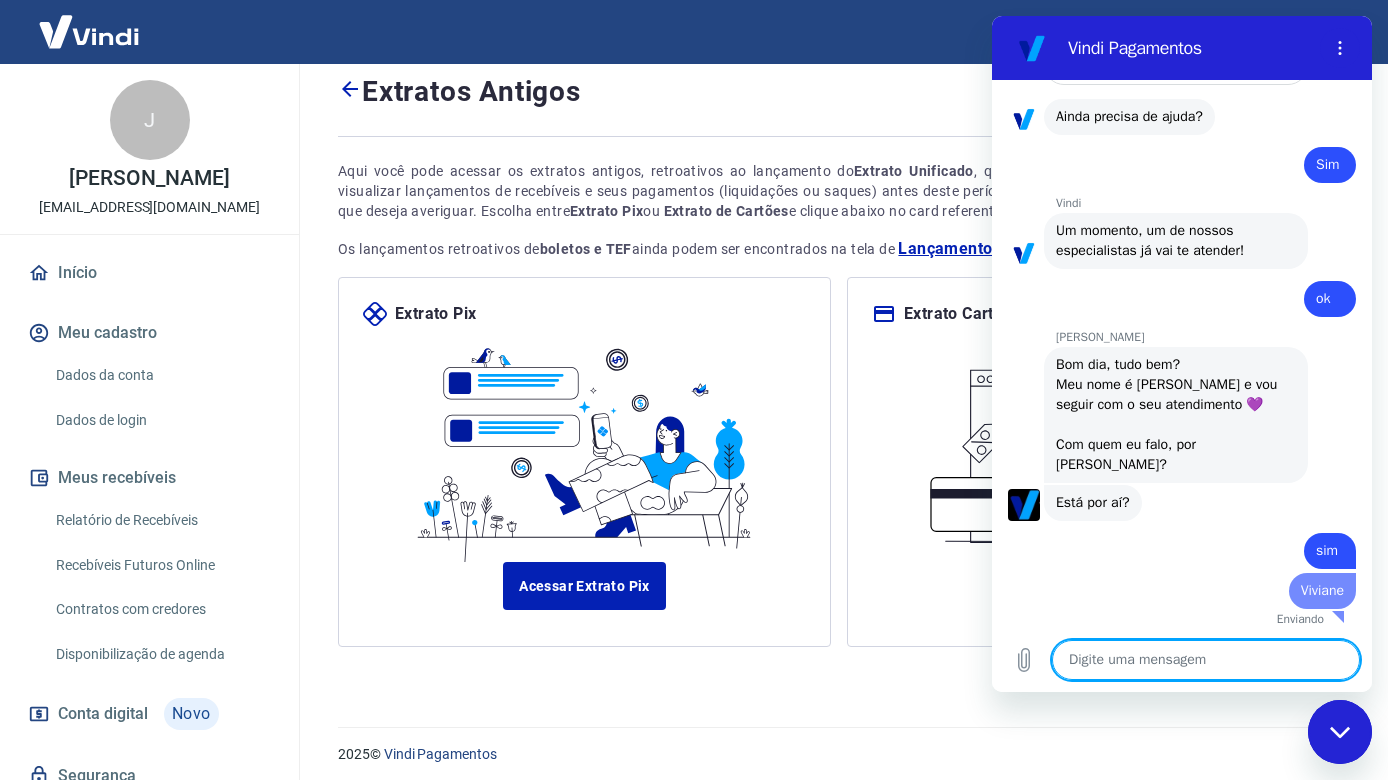 type on "b" 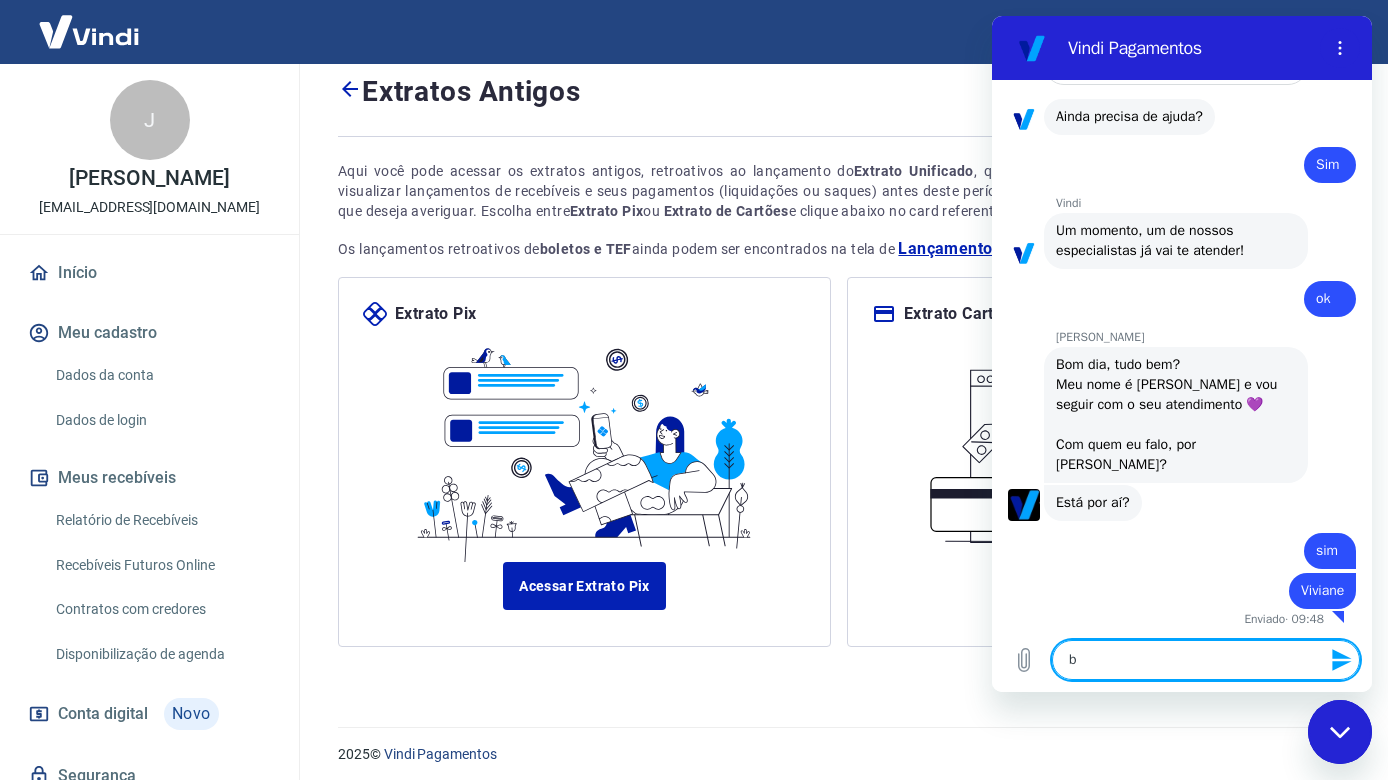 type on "bo" 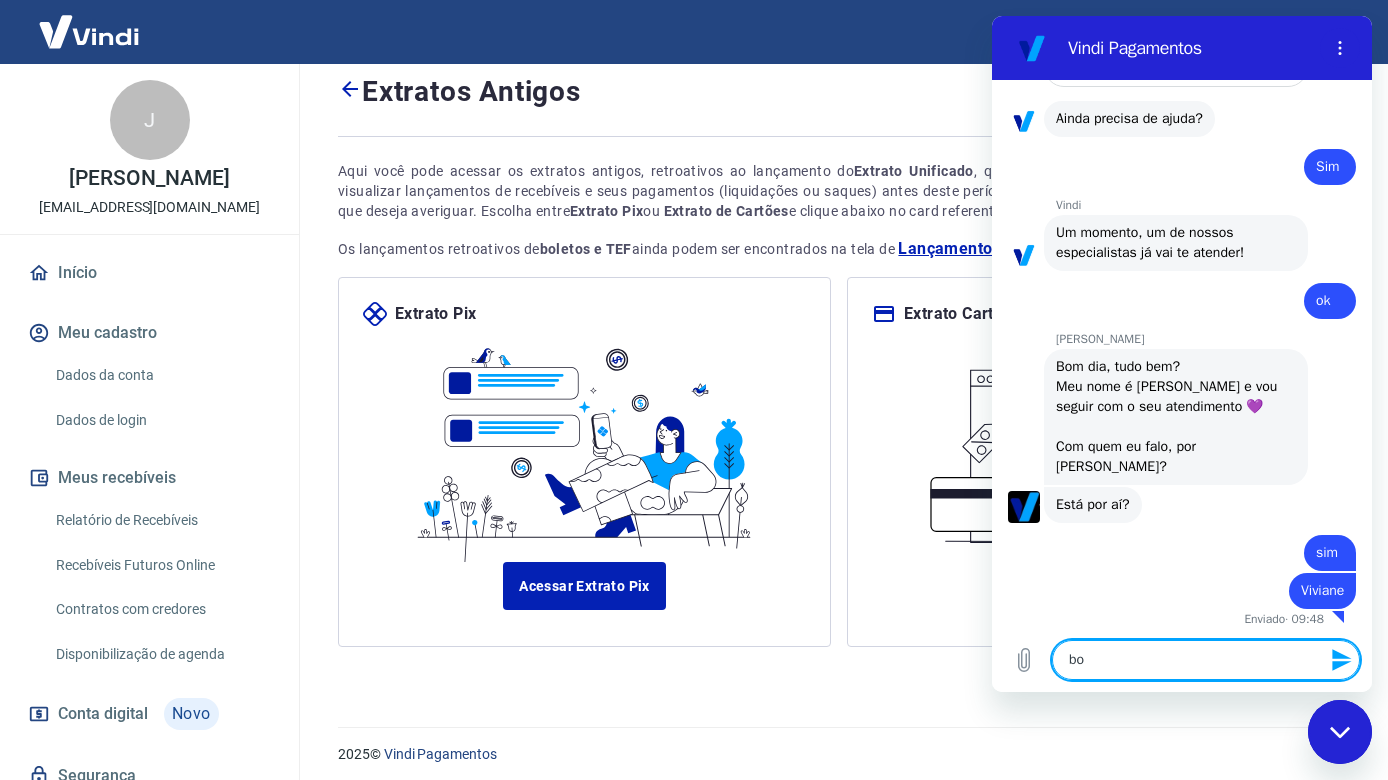 type on "bom" 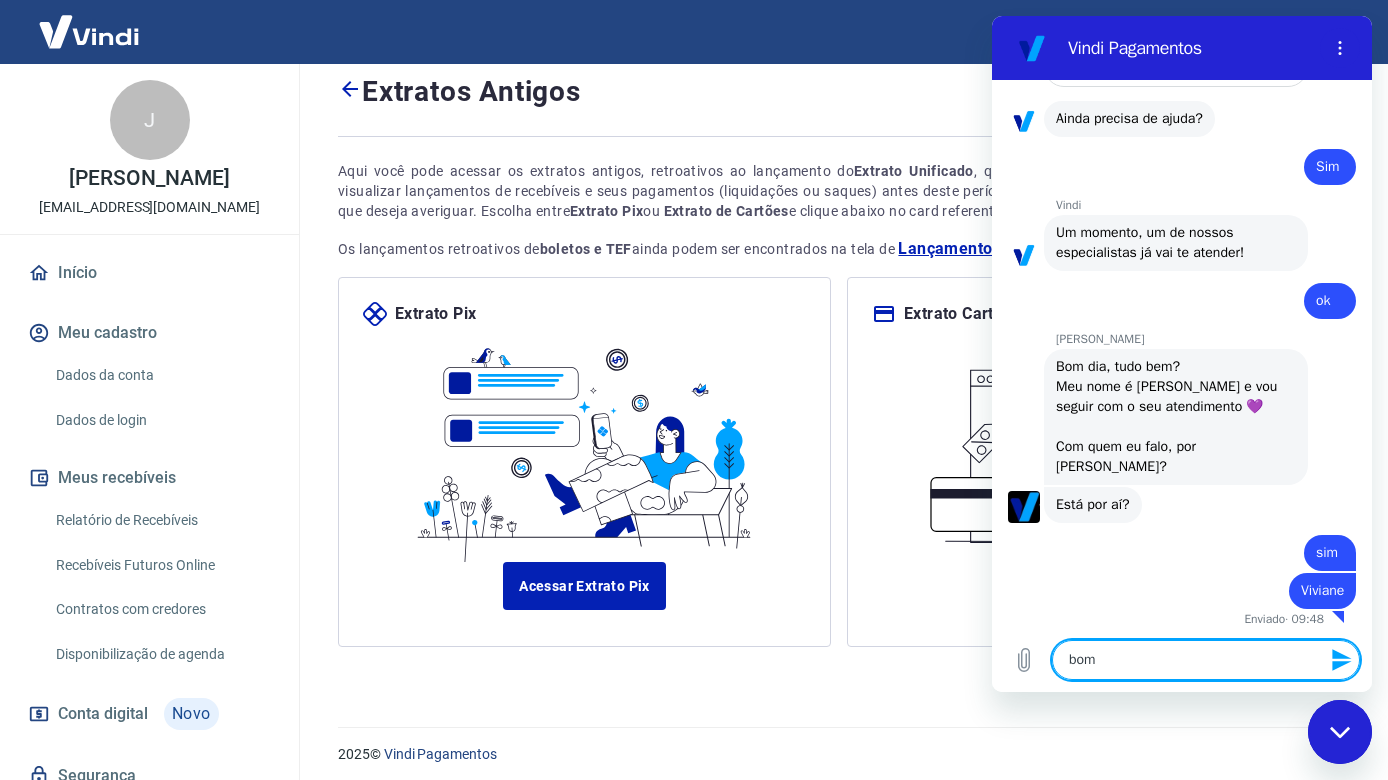 type on "bom" 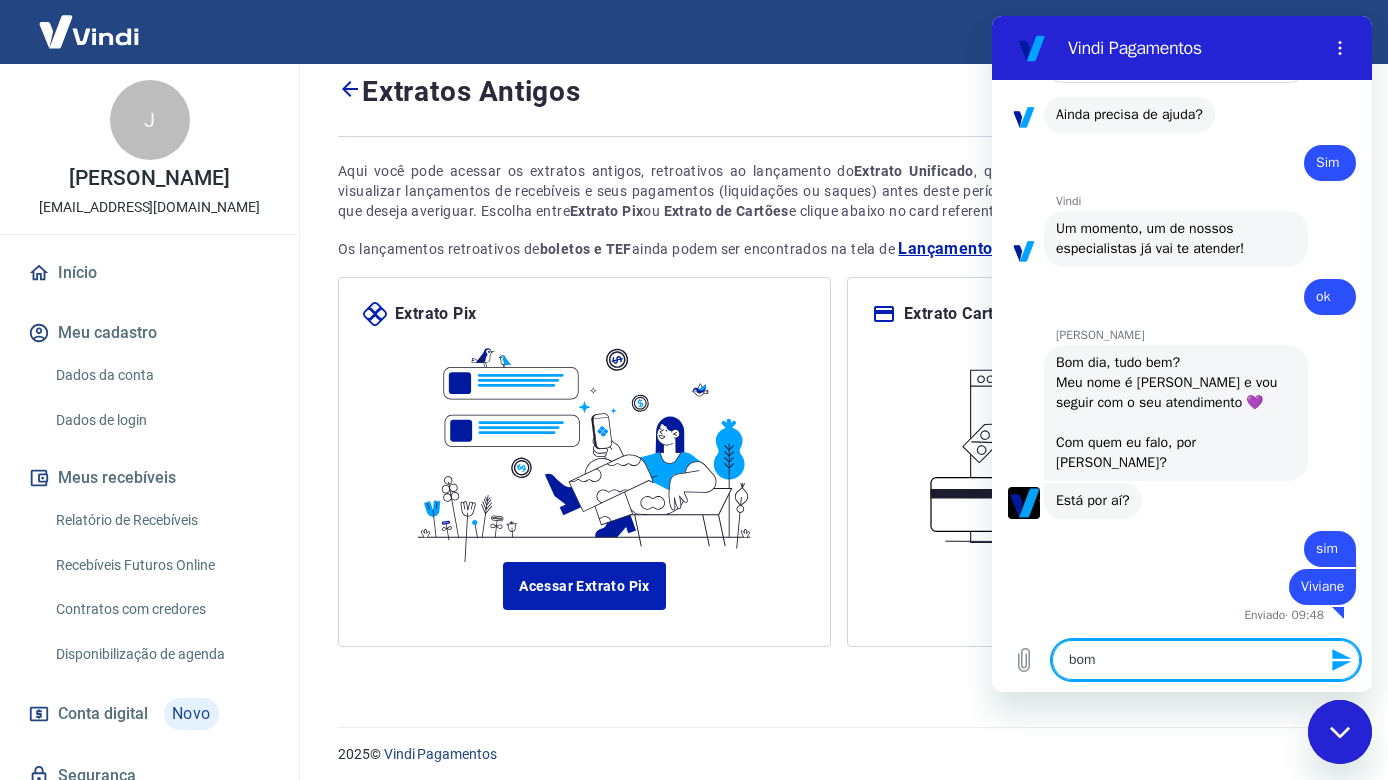 scroll, scrollTop: 3037, scrollLeft: 0, axis: vertical 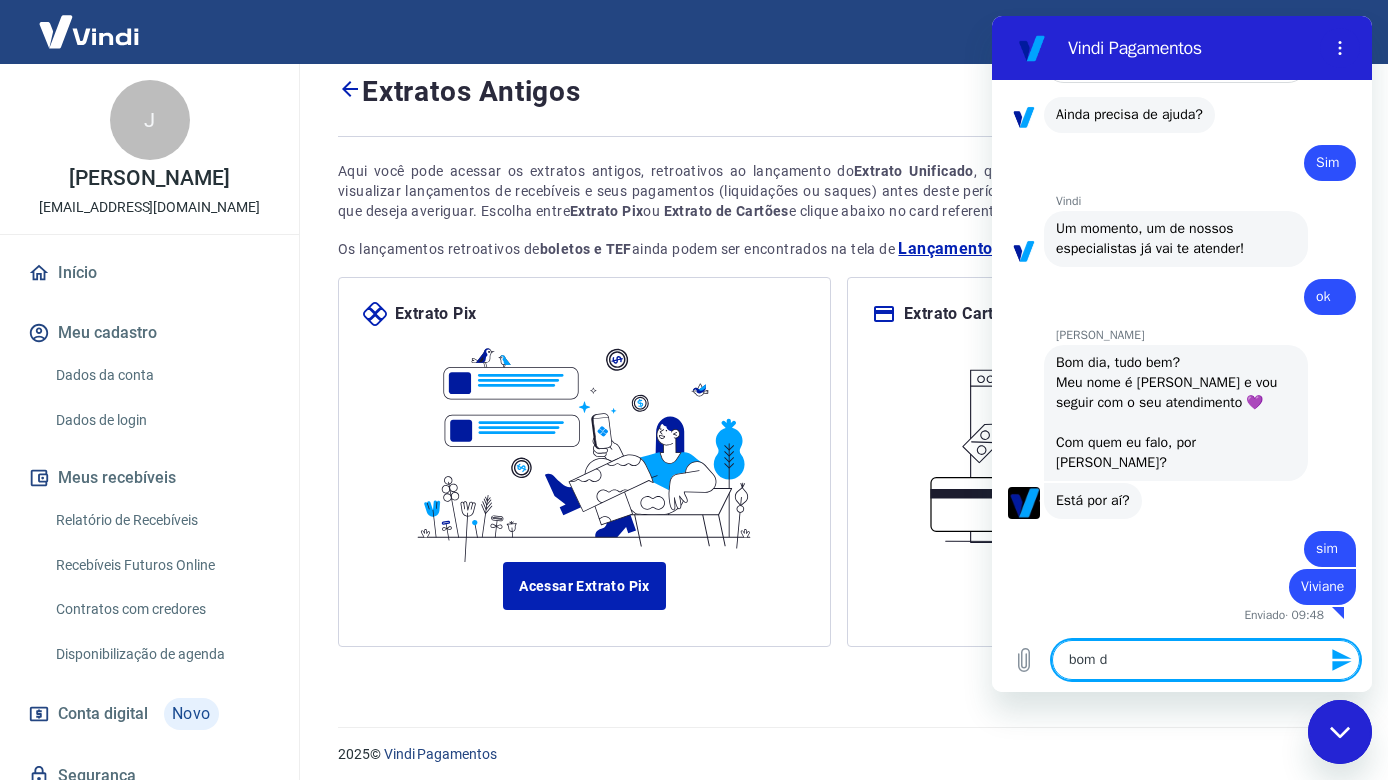 type on "bom di" 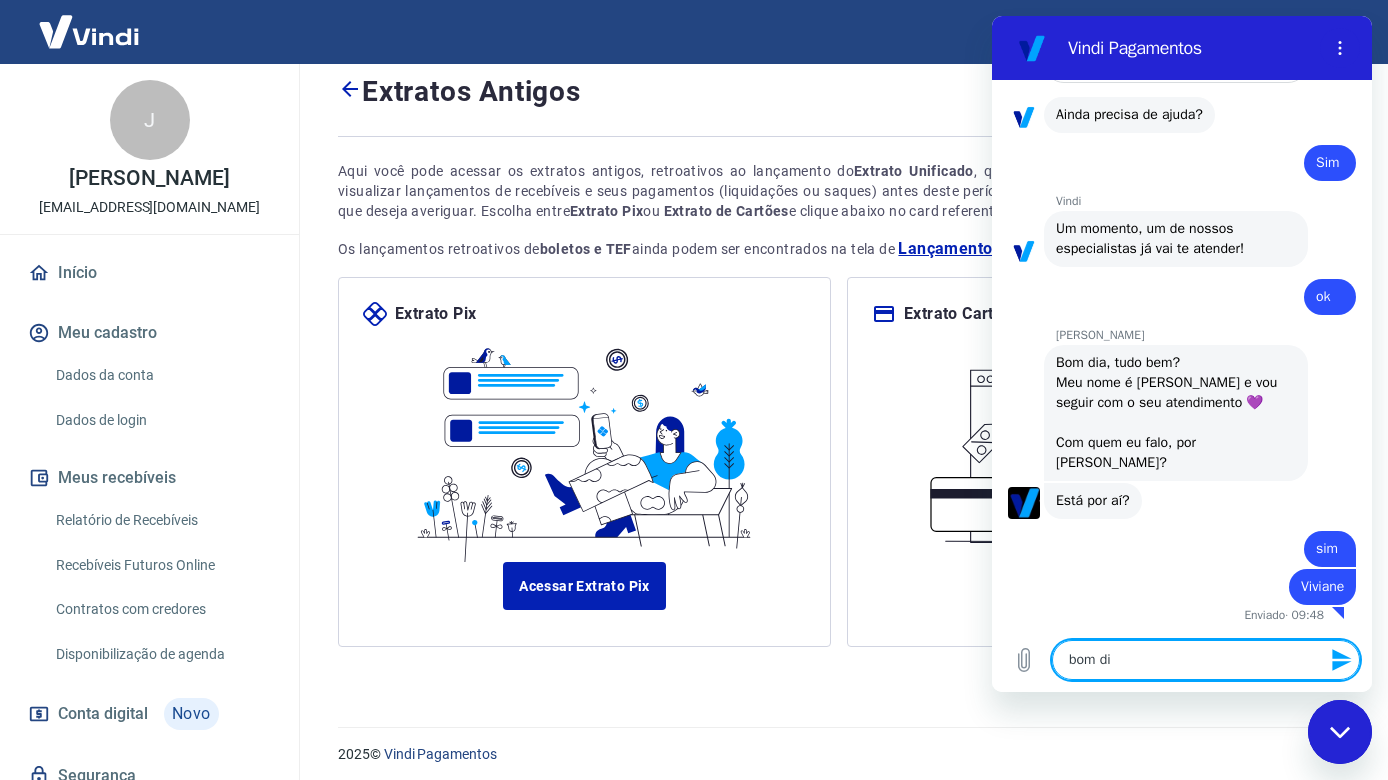 type on "bom dia" 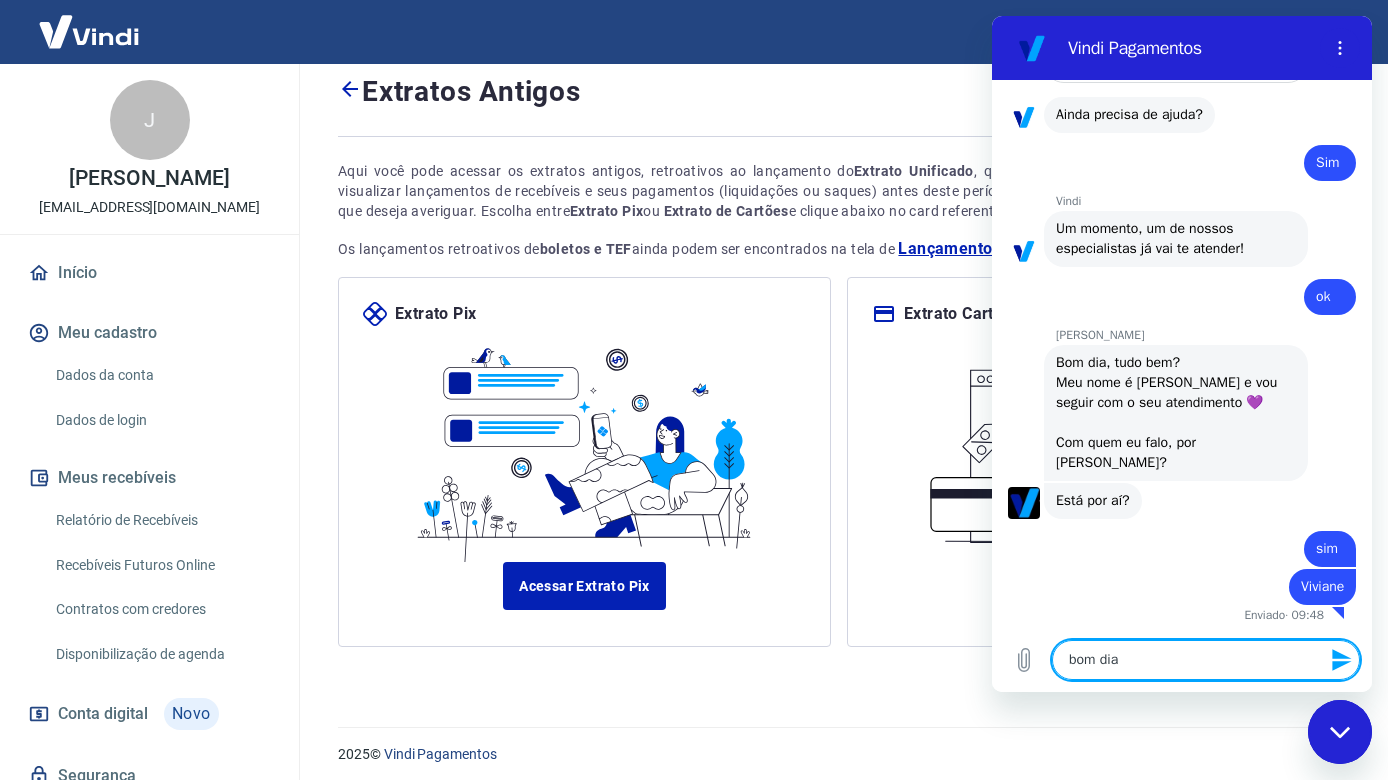 type on "bom dia!" 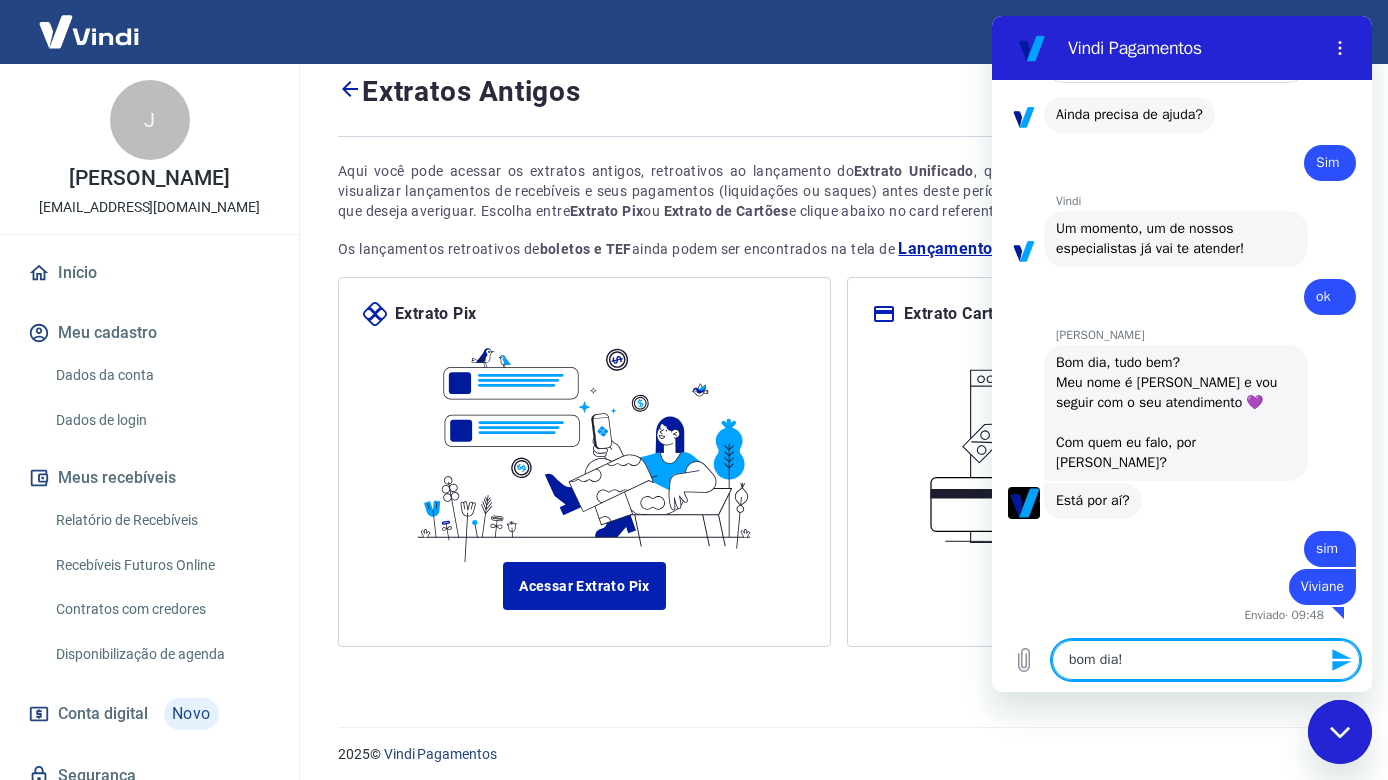 type 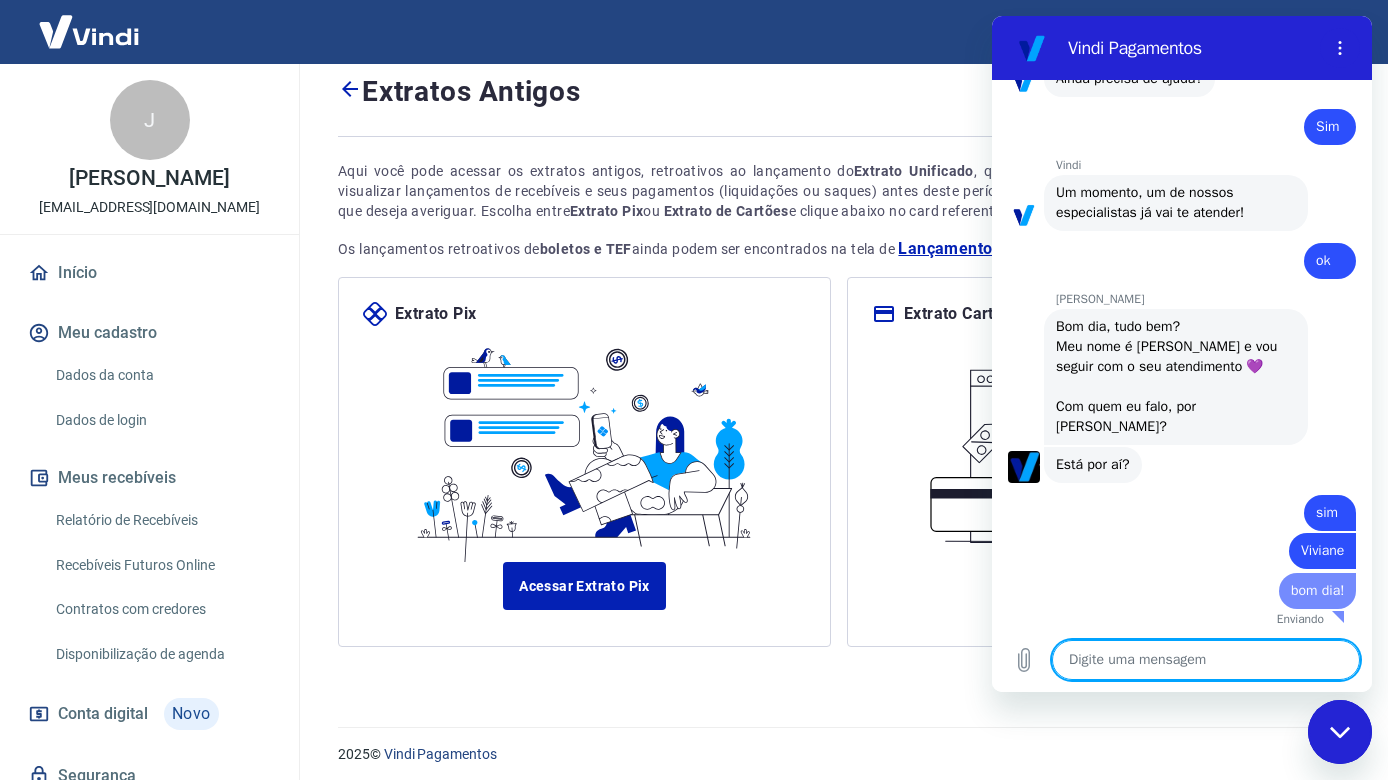 type on "x" 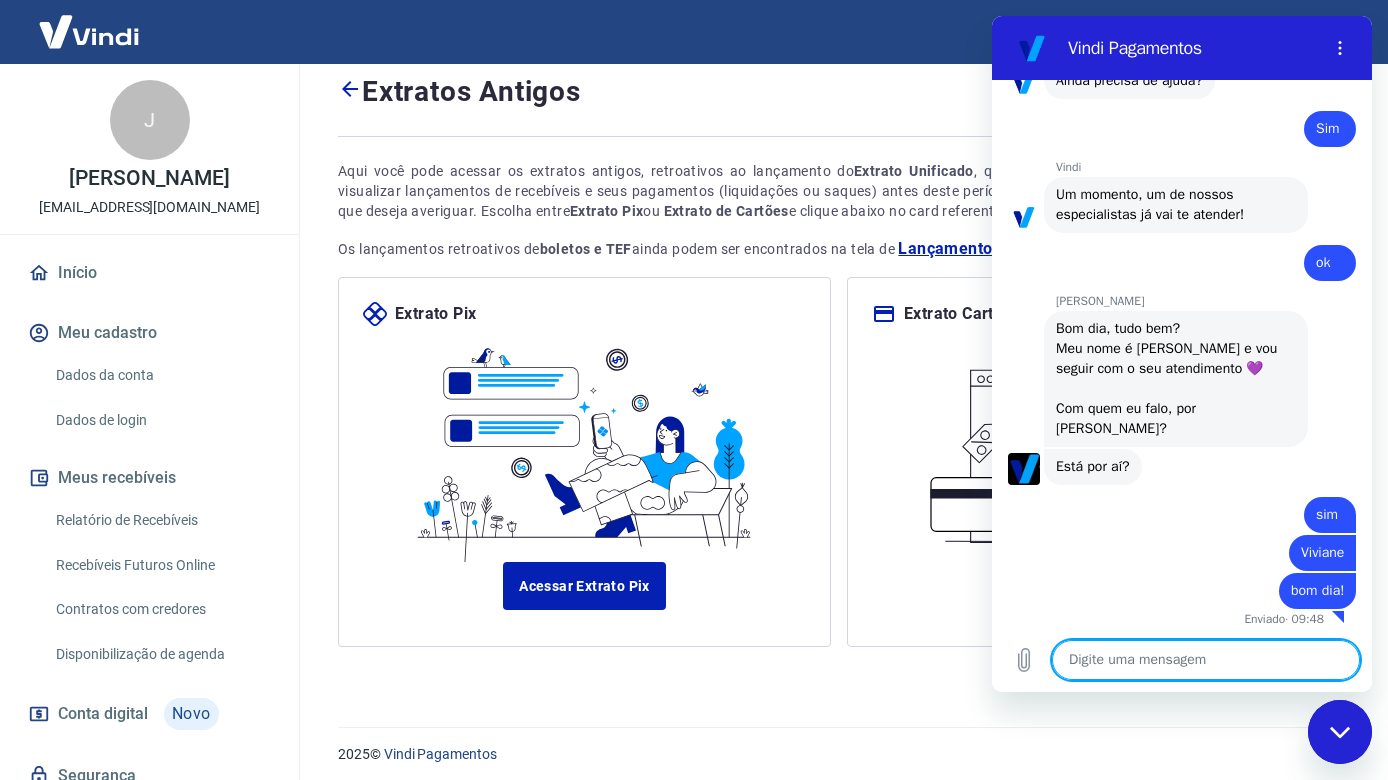 scroll, scrollTop: 3075, scrollLeft: 0, axis: vertical 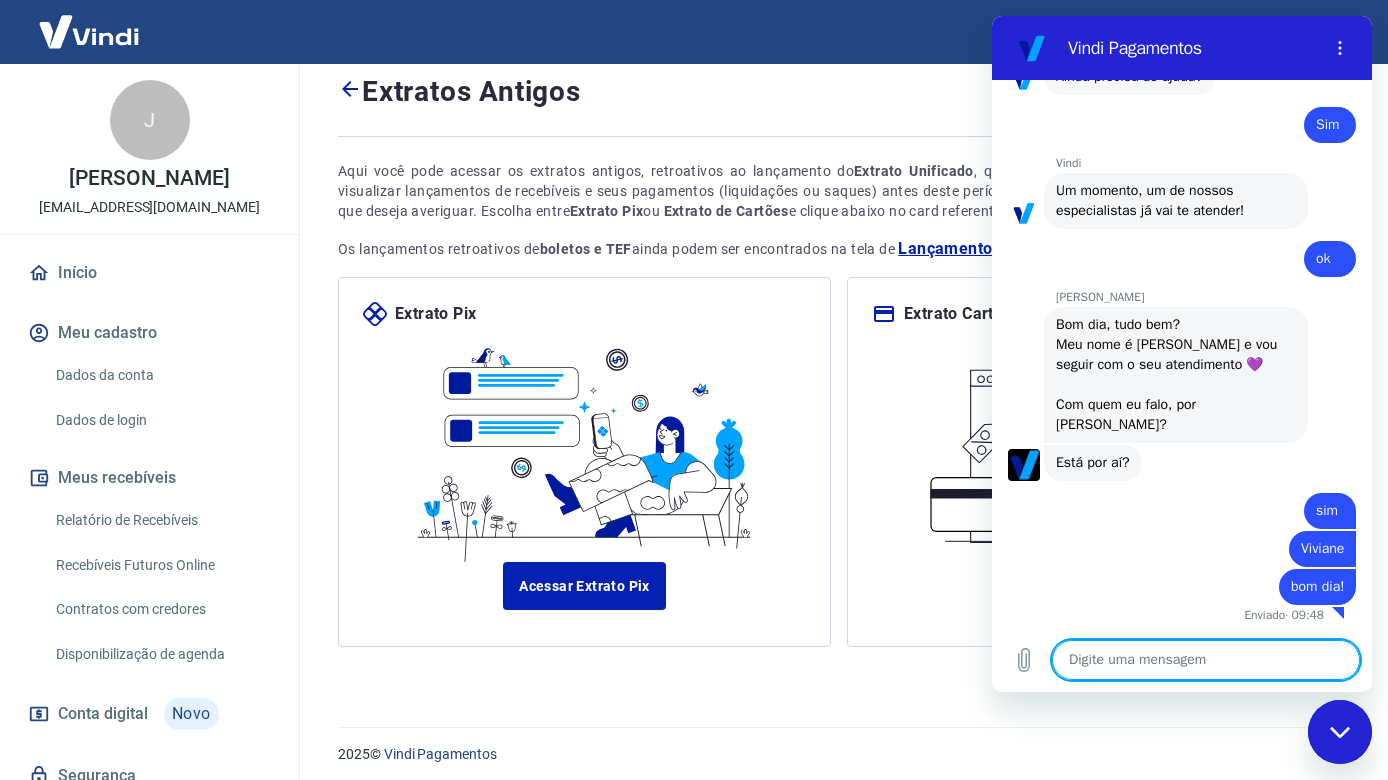 type on "t" 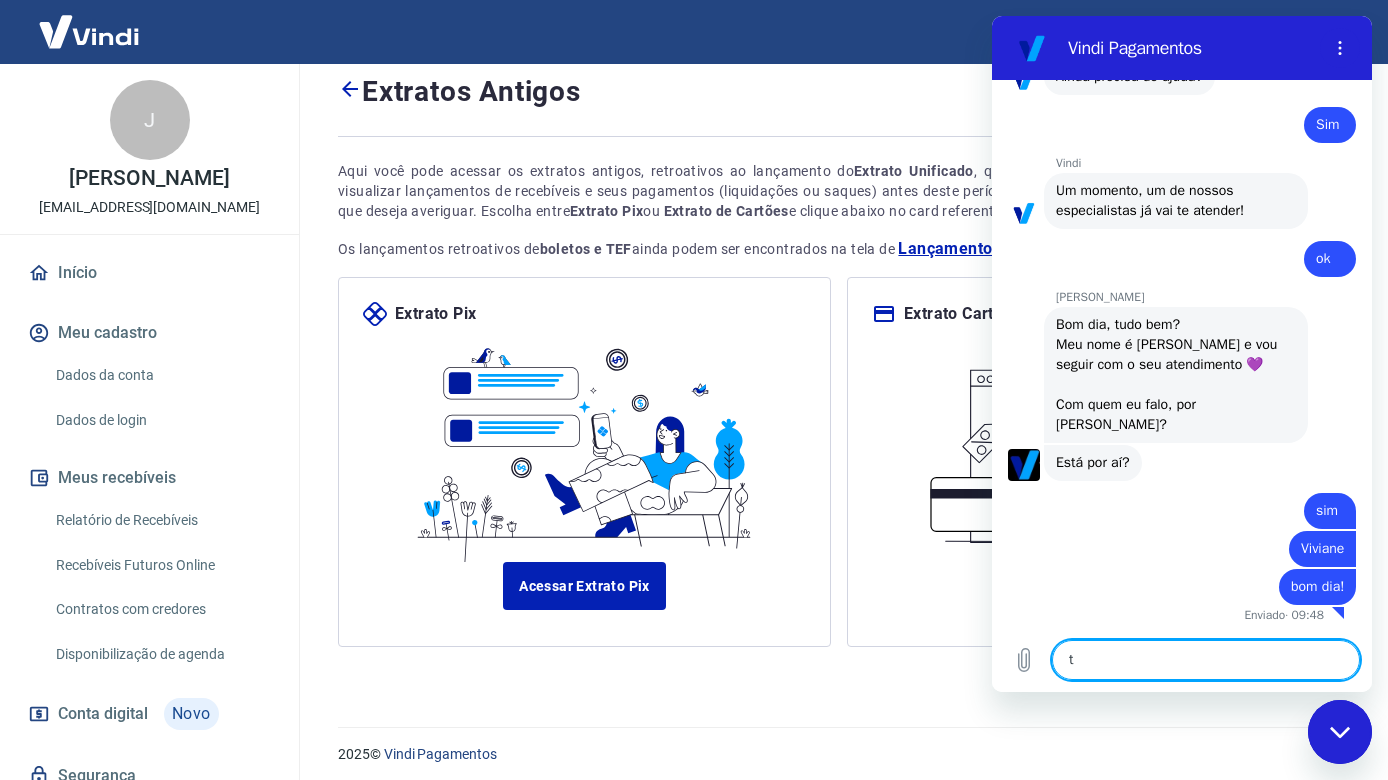 type on "to" 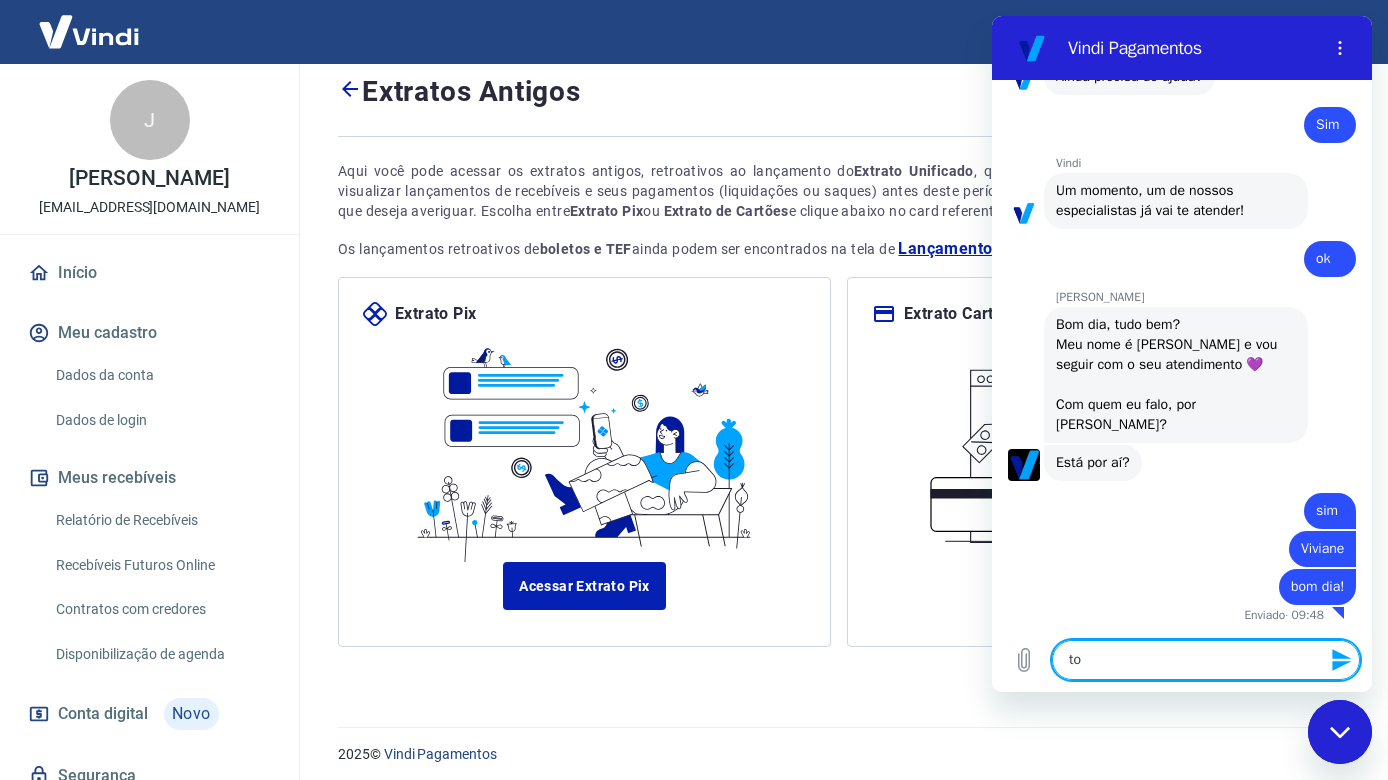 type on "tod" 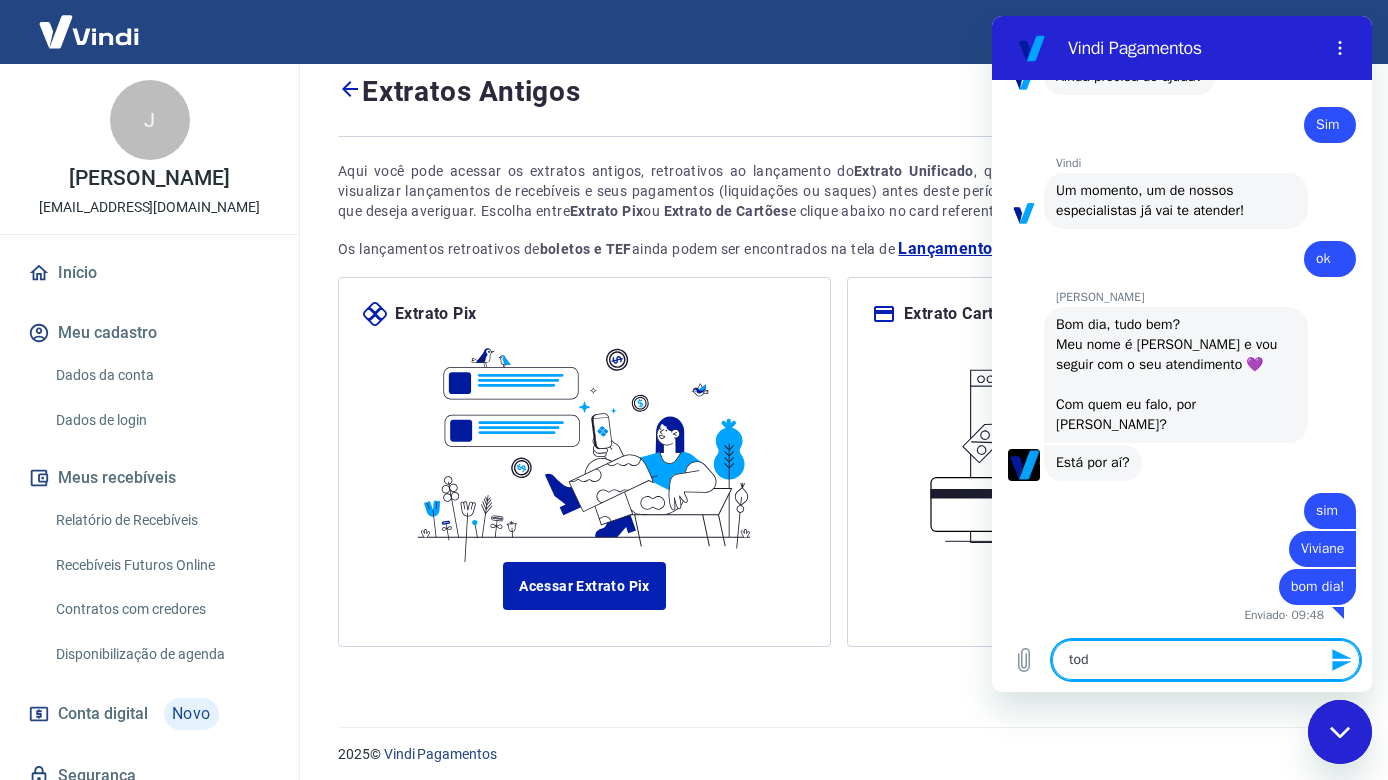 type on "todo" 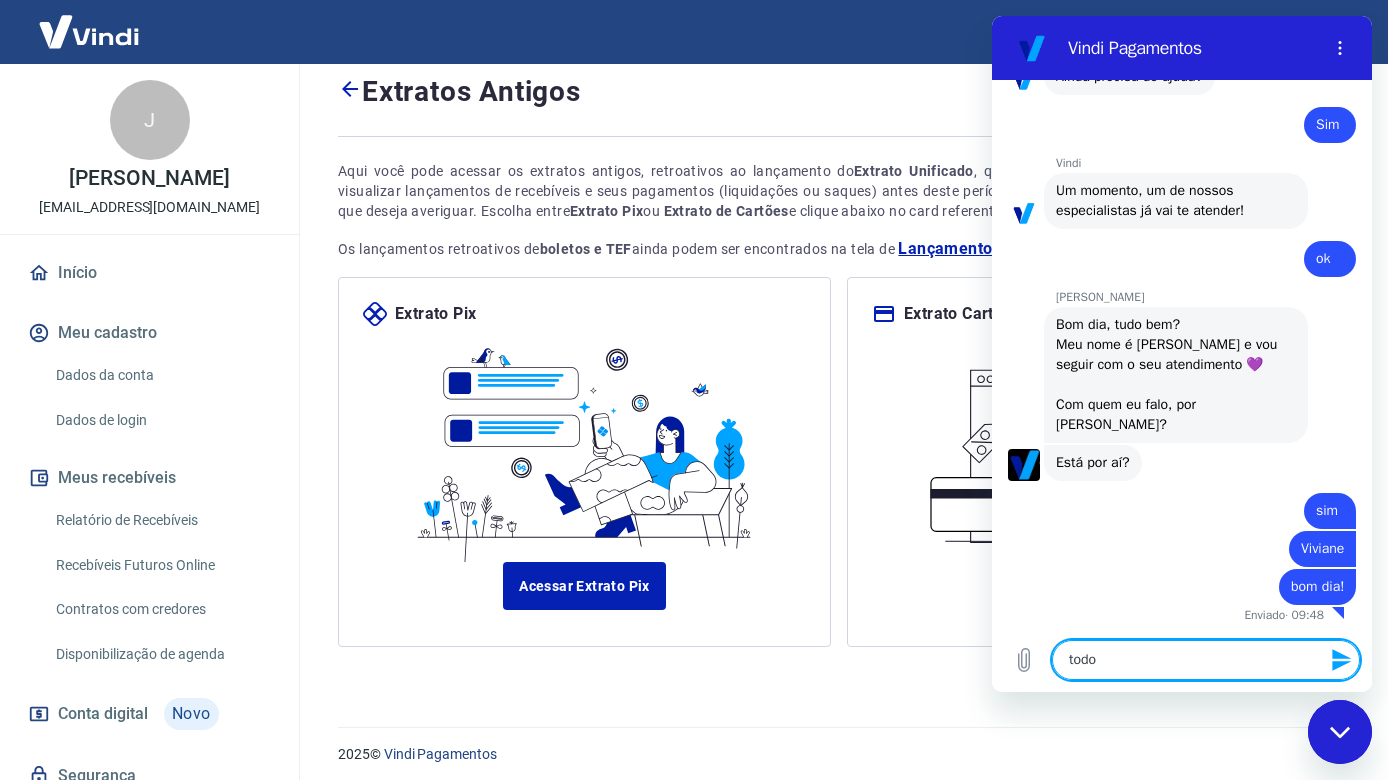type on "todo" 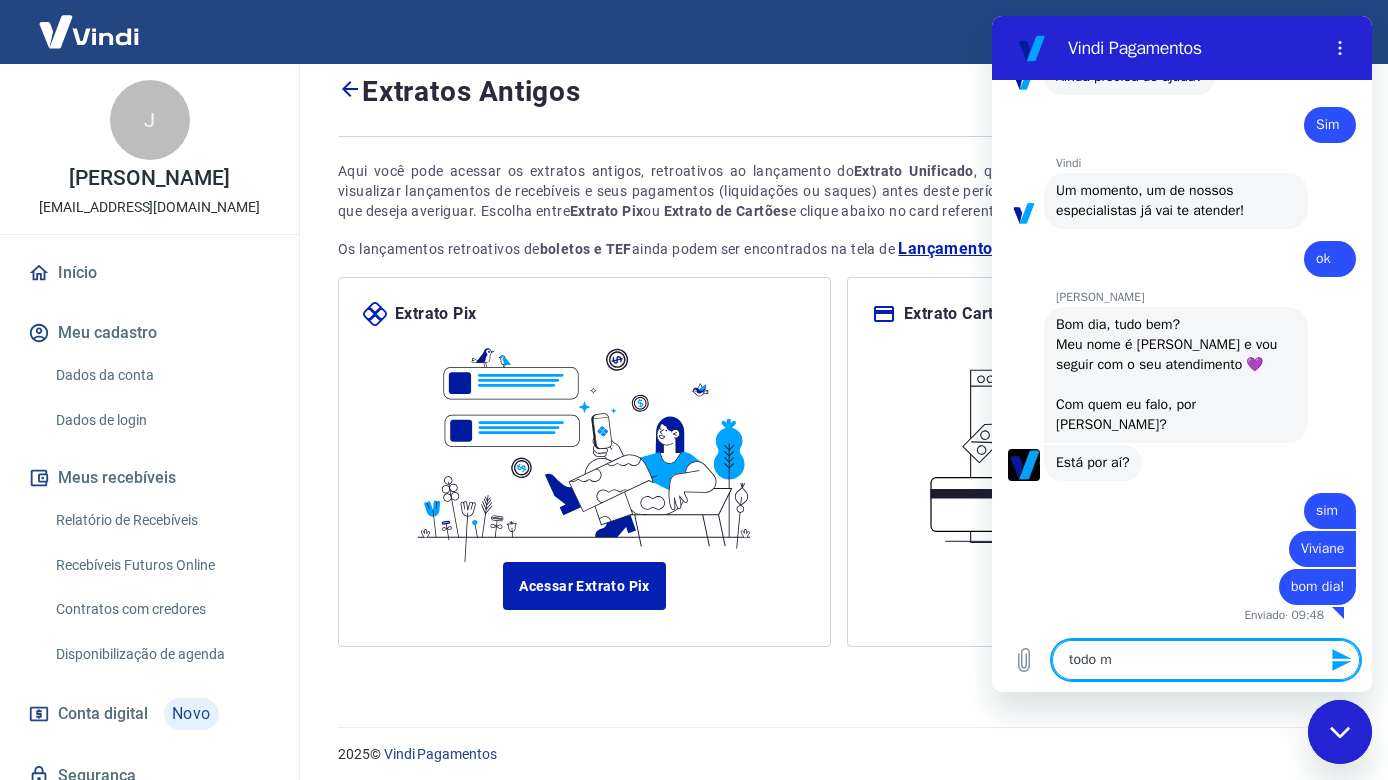 type on "todo mˆ" 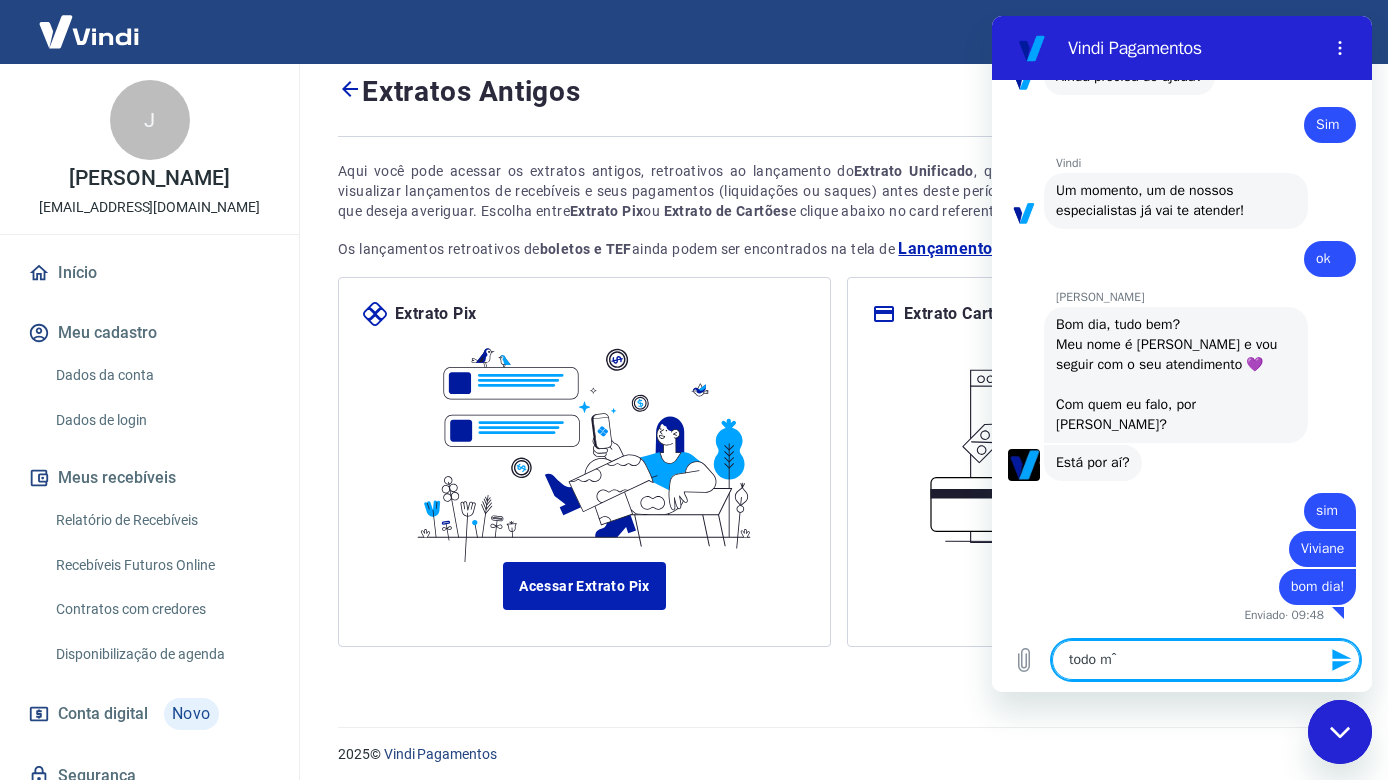 type on "x" 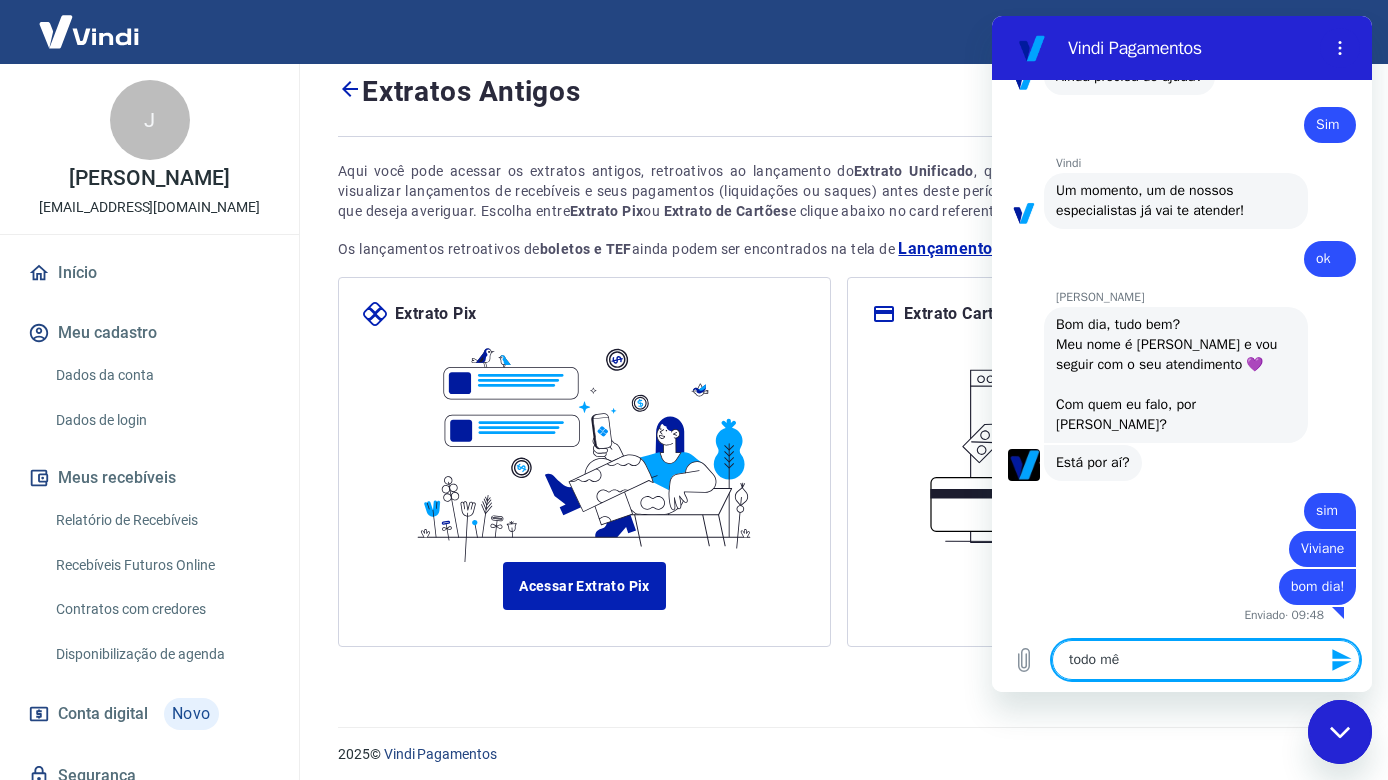 type on "x" 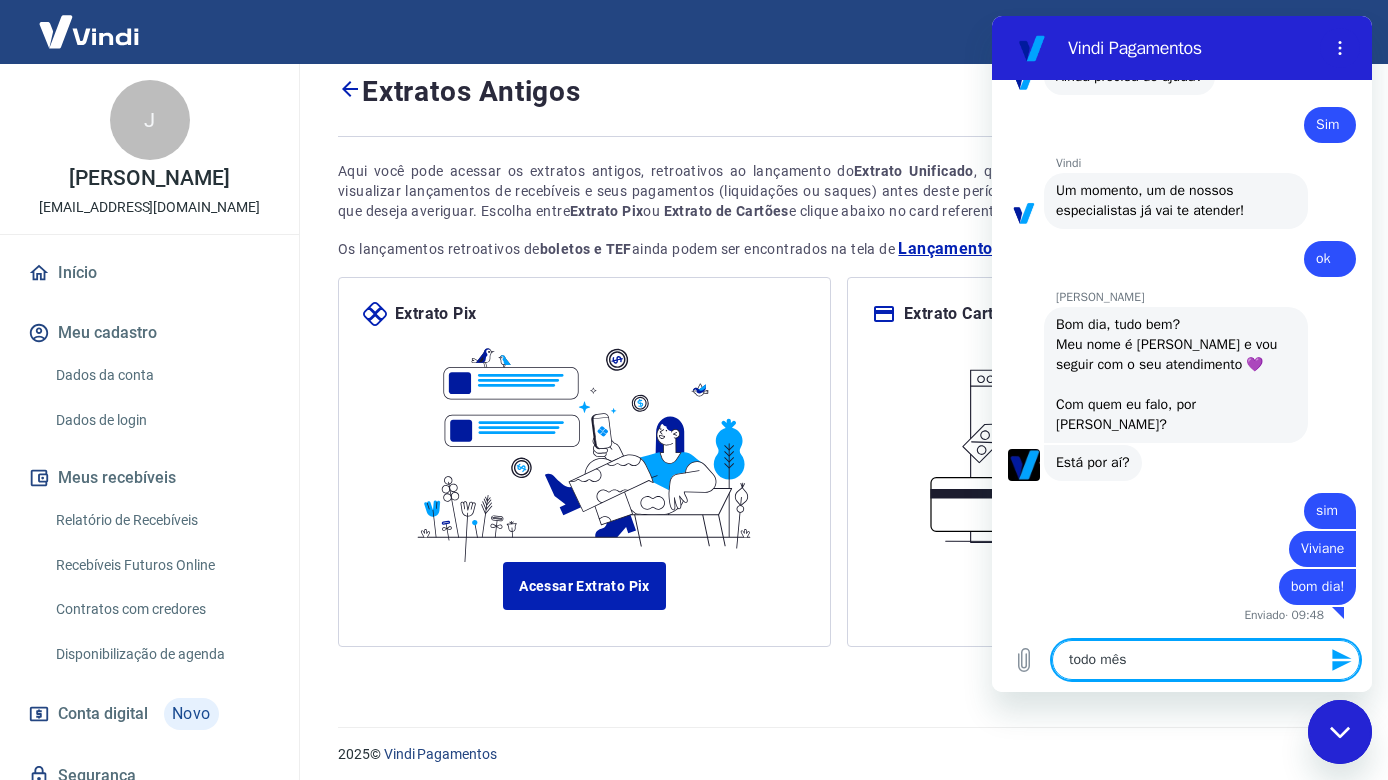 type on "todo mês" 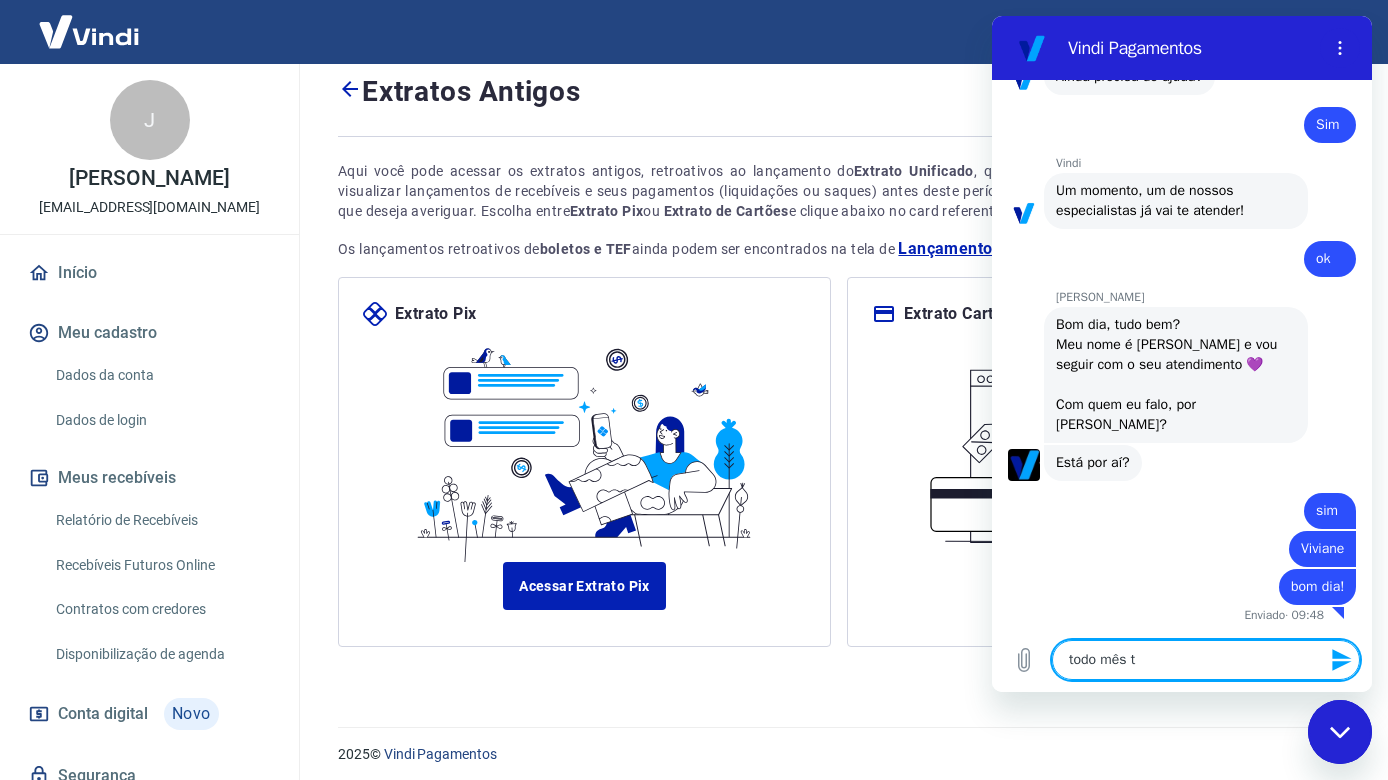 type on "todo mês te" 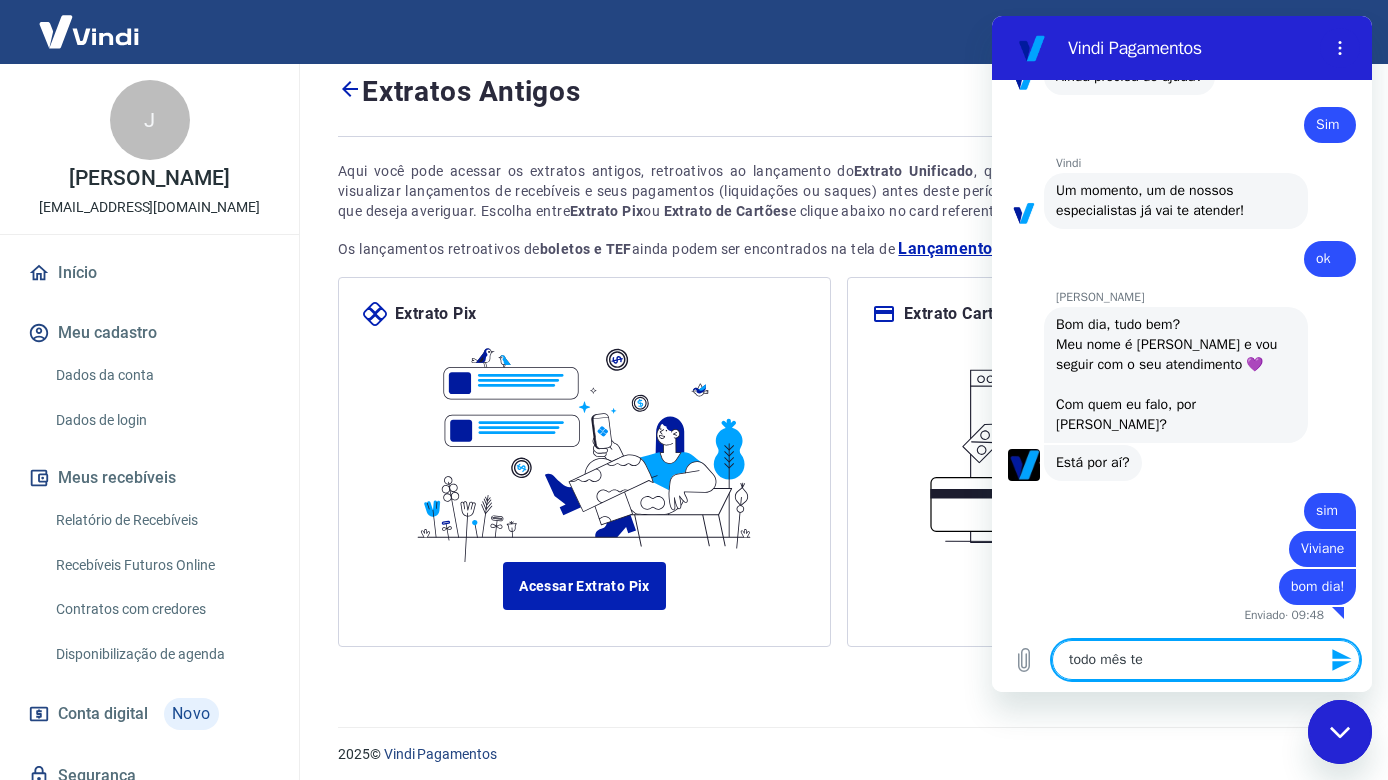 type on "todo mês ten" 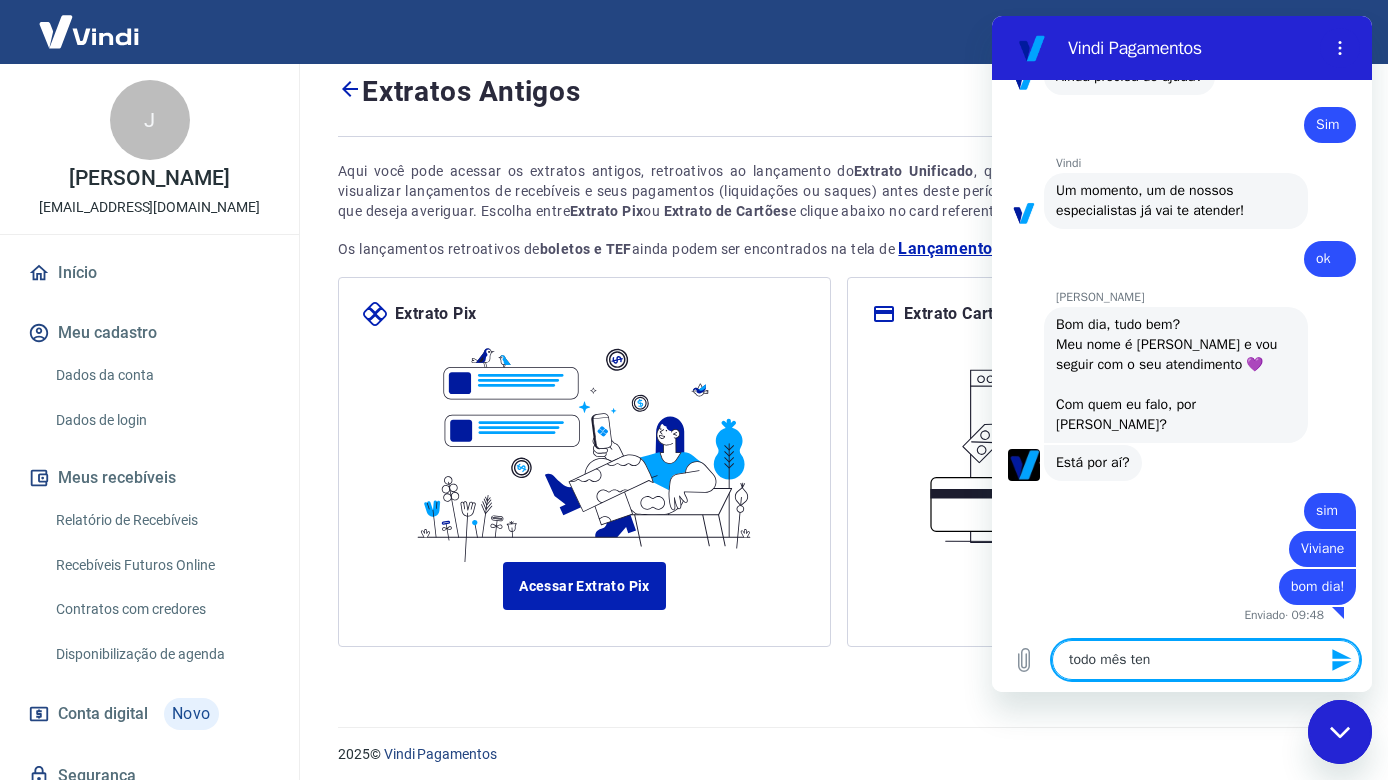 type on "todo mês tenh" 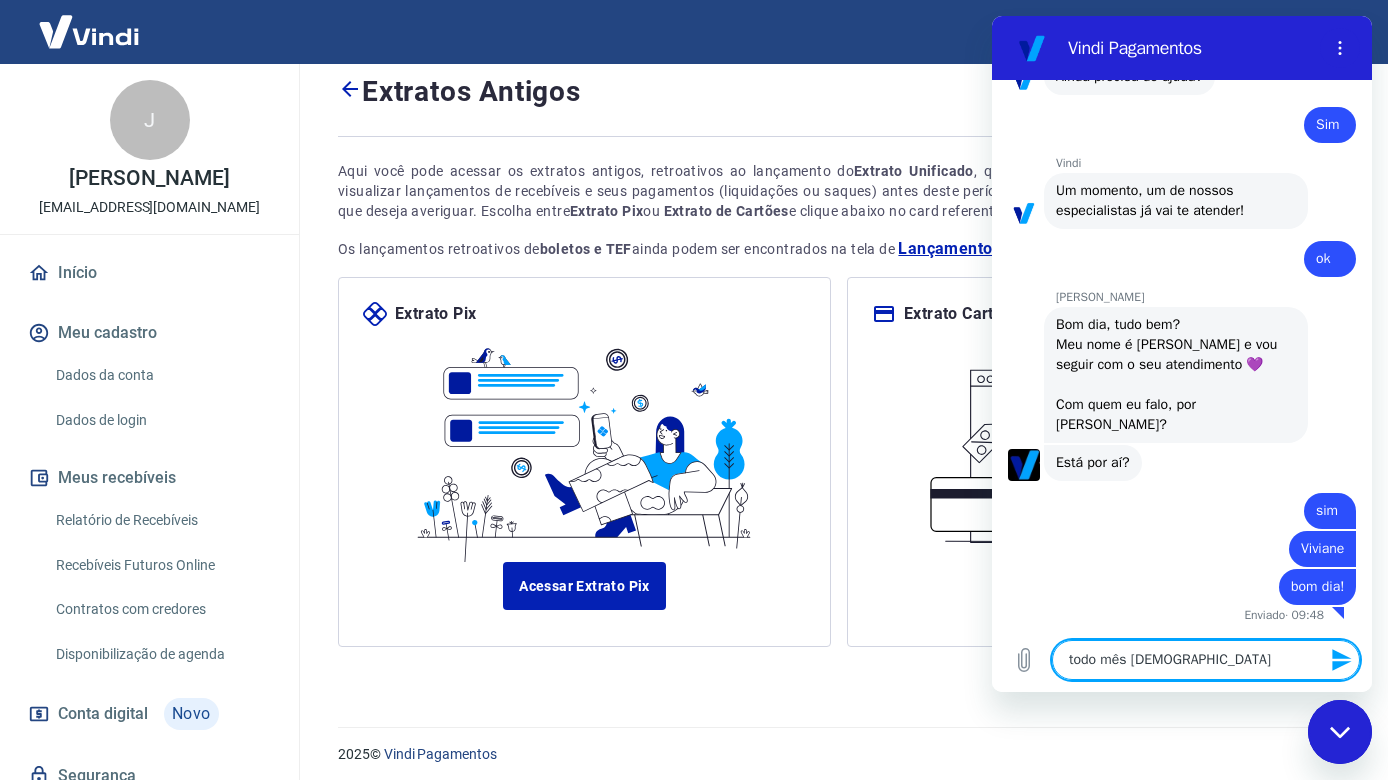 type on "todo mês tenho" 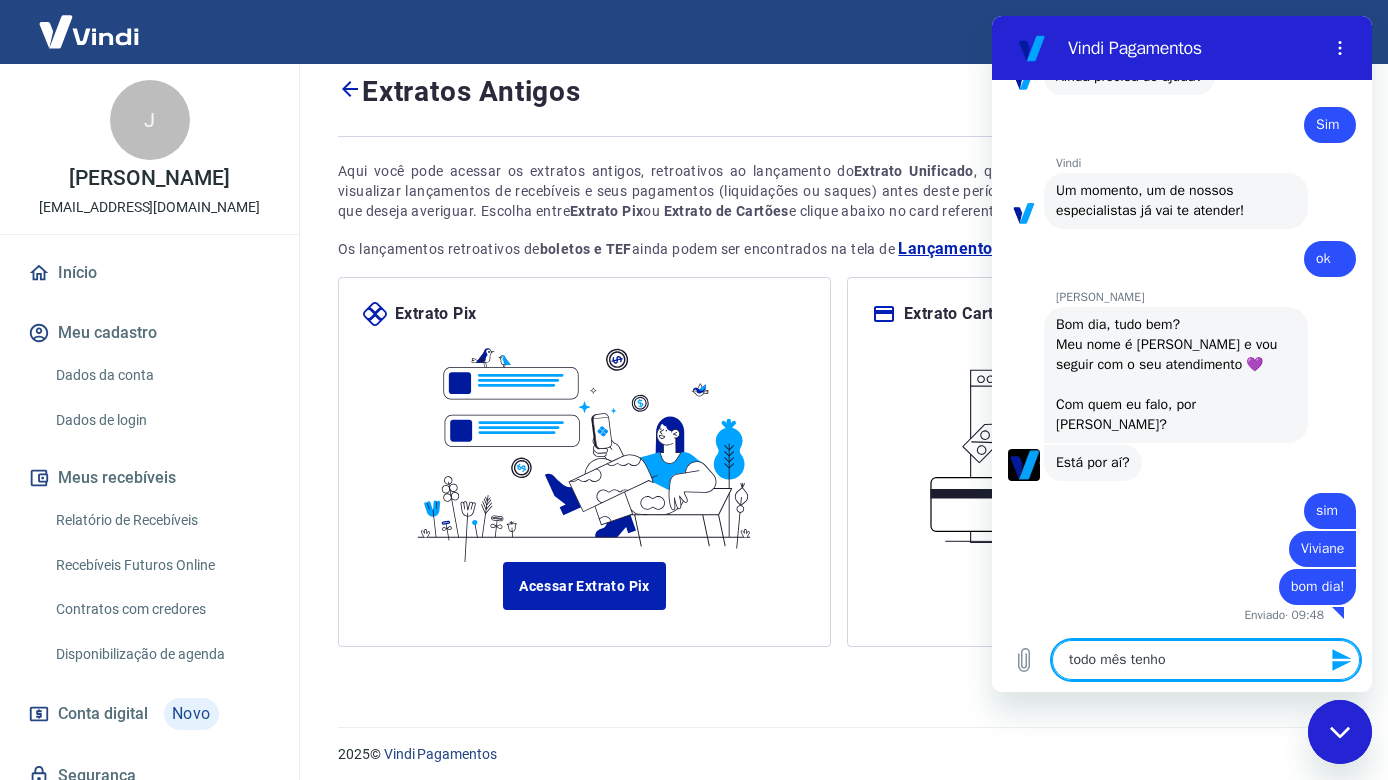 type on "todo mês tenho" 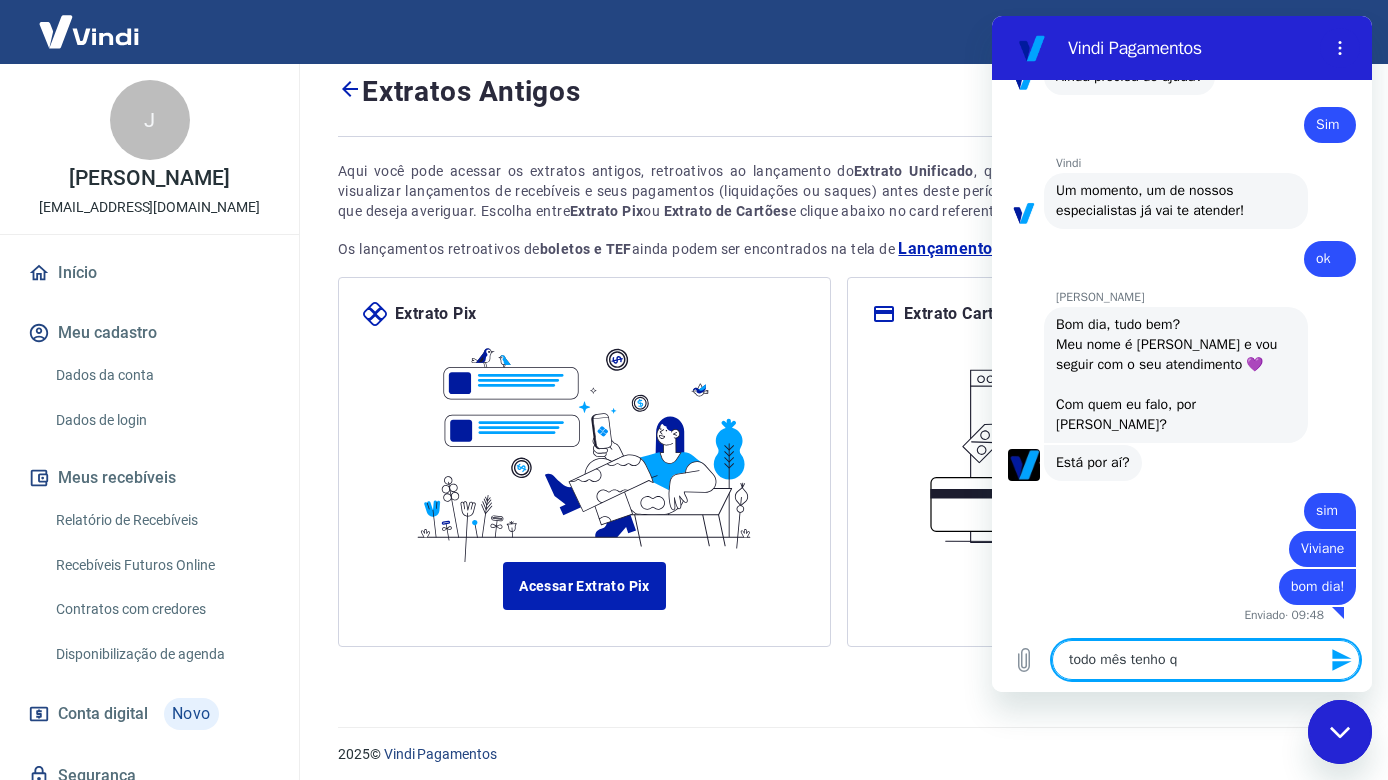 type on "todo mês tenho qu" 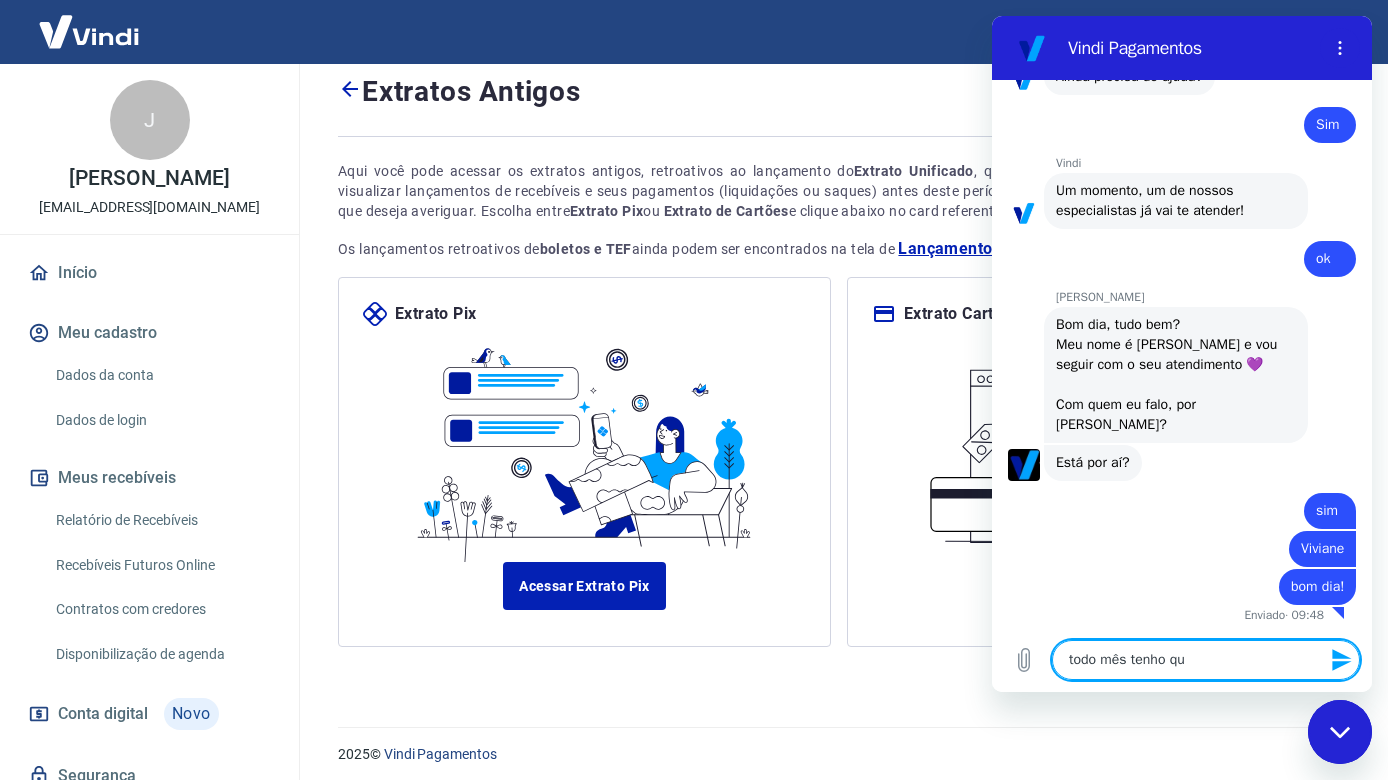 type on "todo mês tenho que" 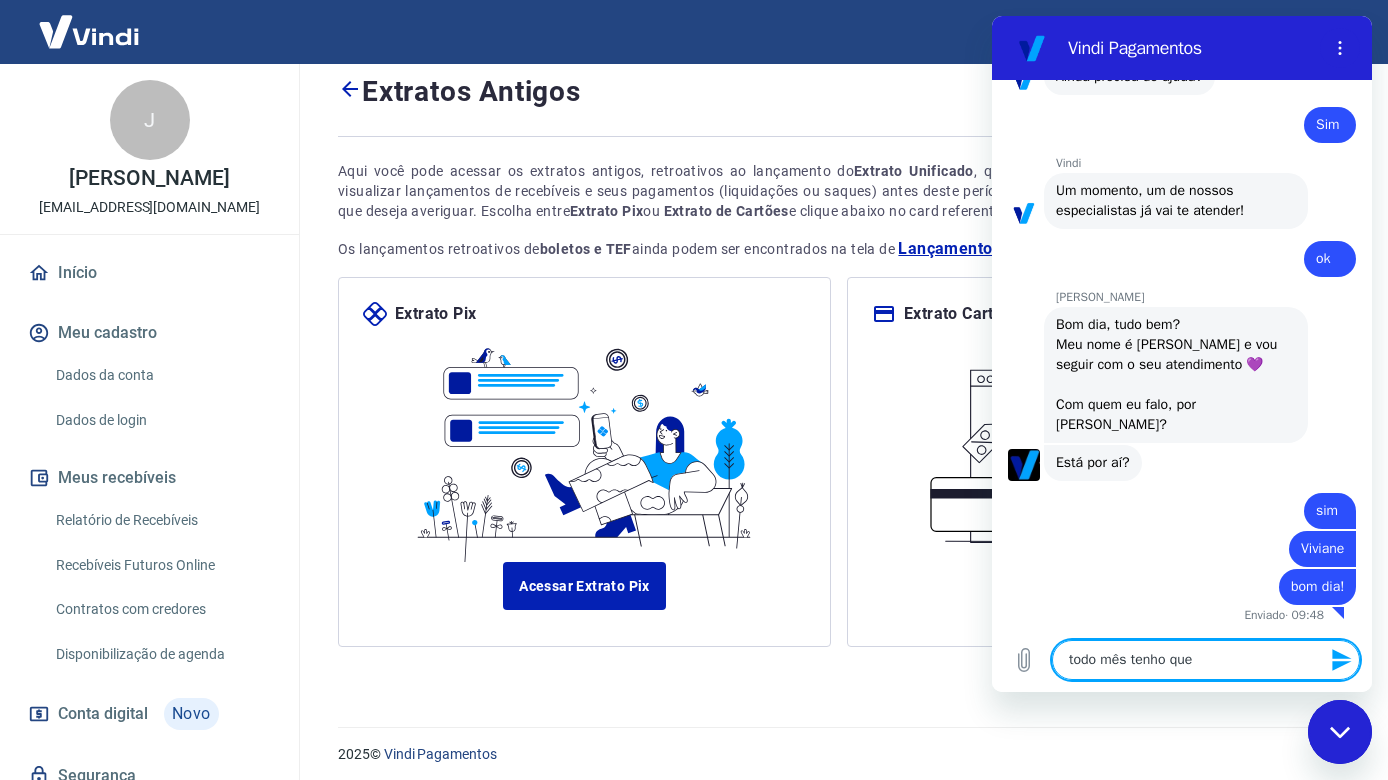 type on "todo mês tenho que" 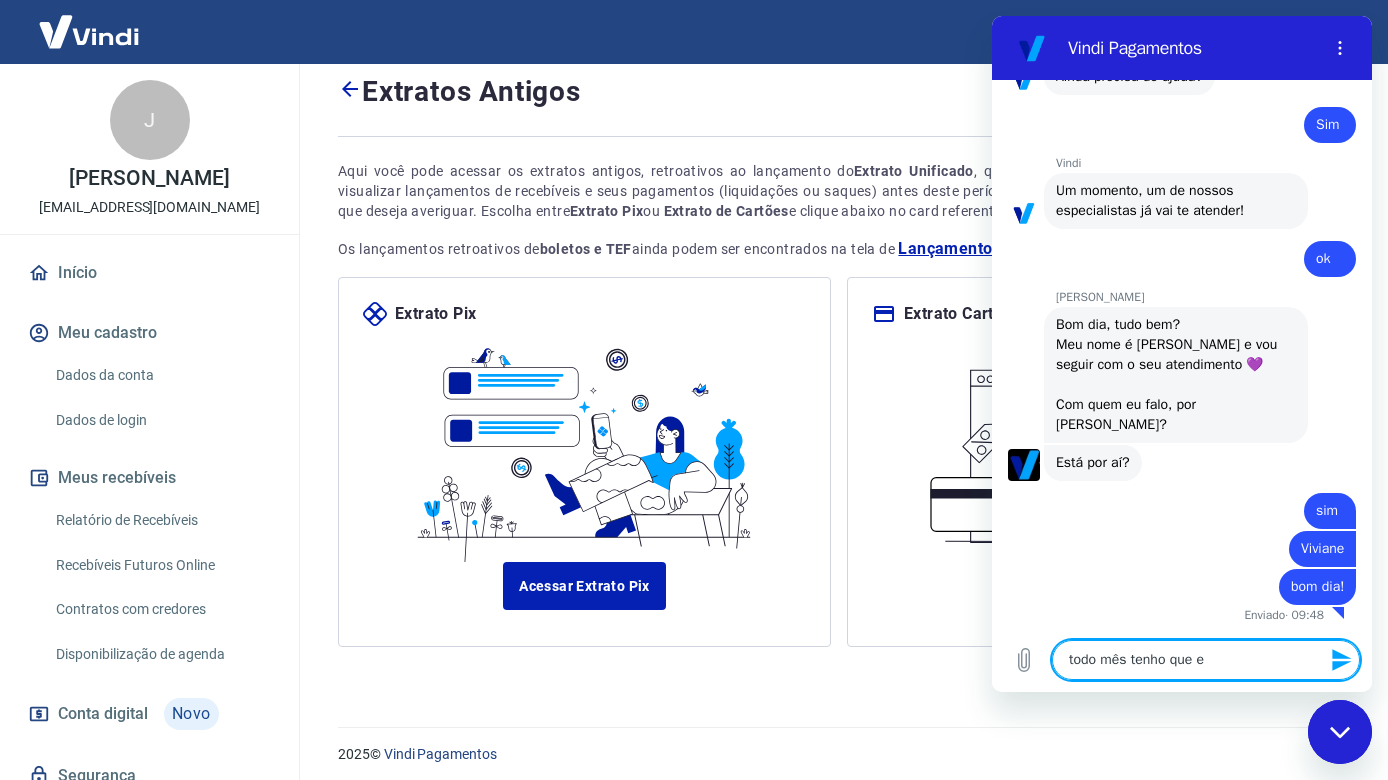 type on "todo mês tenho que en" 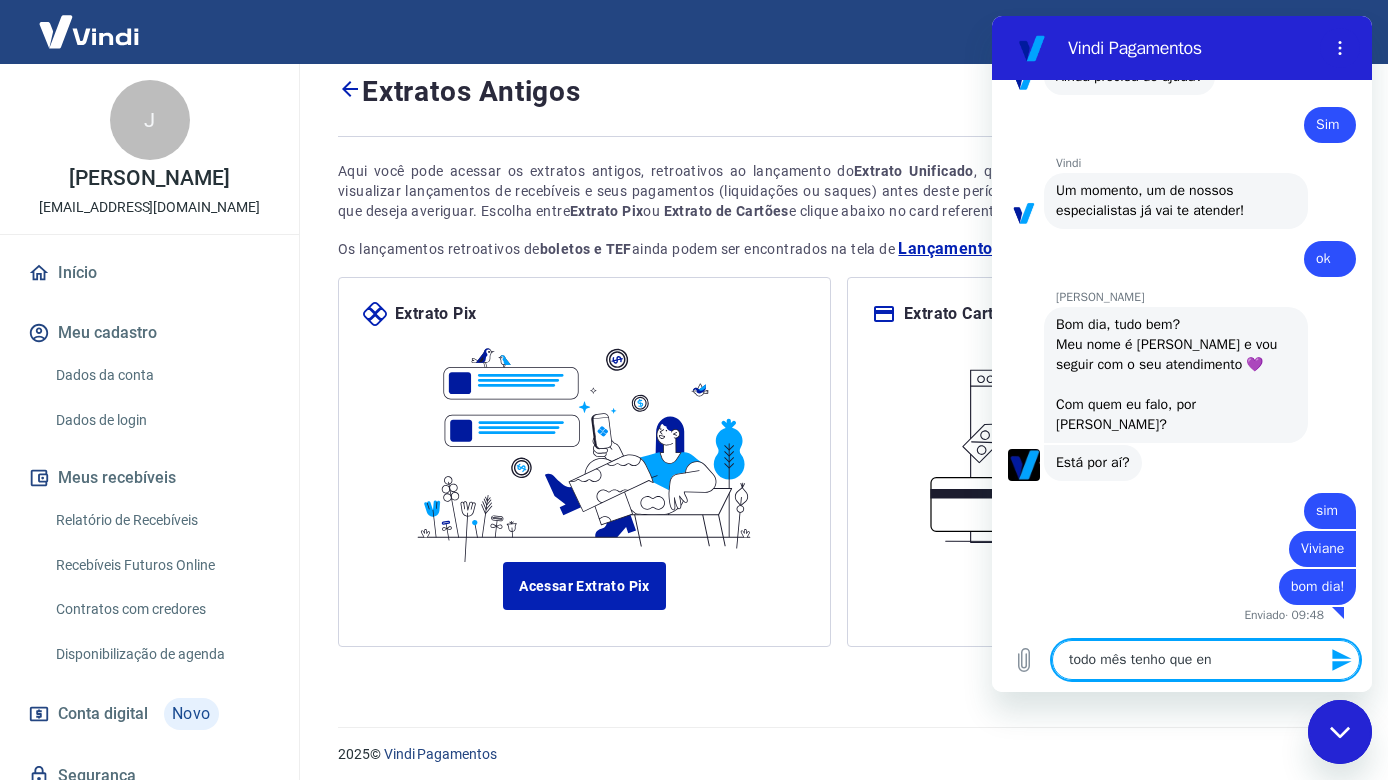 type on "todo mês tenho que ent" 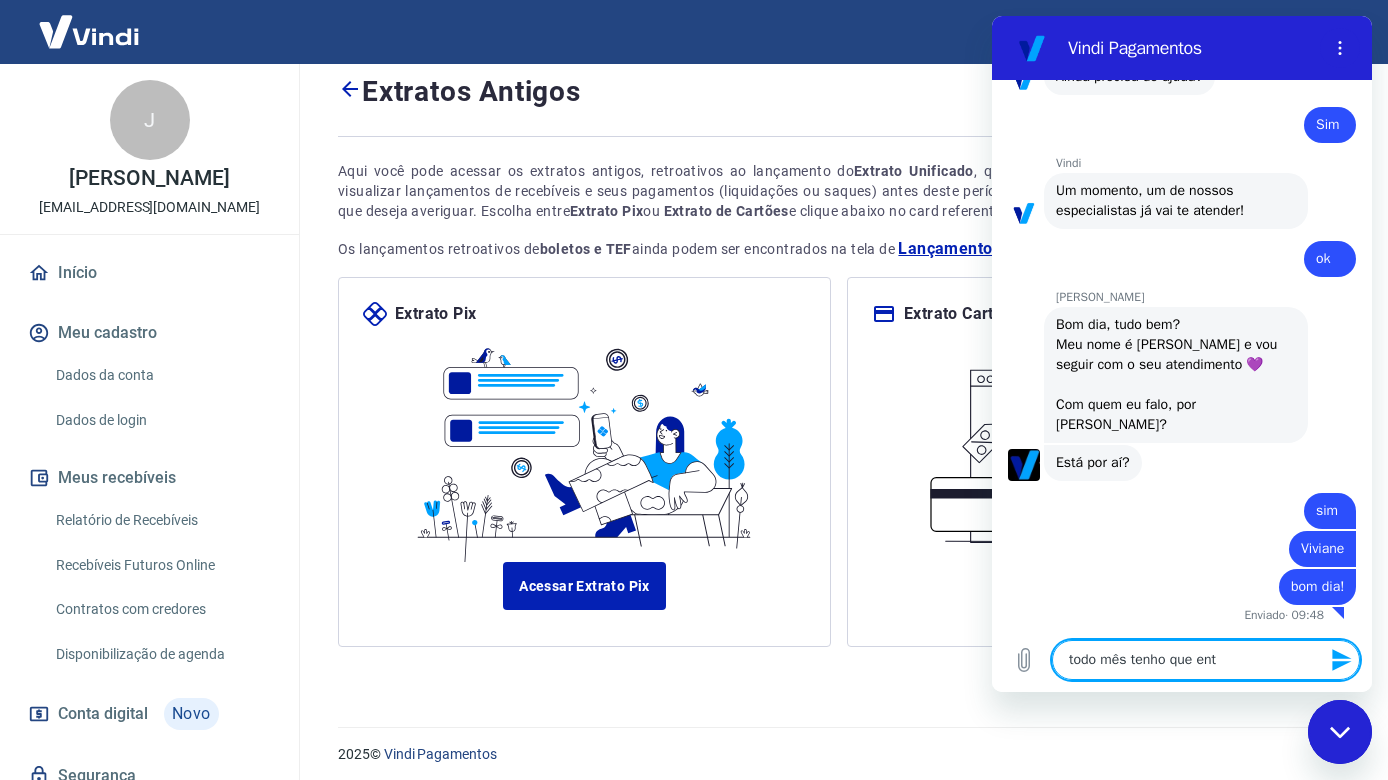 type on "todo mês tenho que entr" 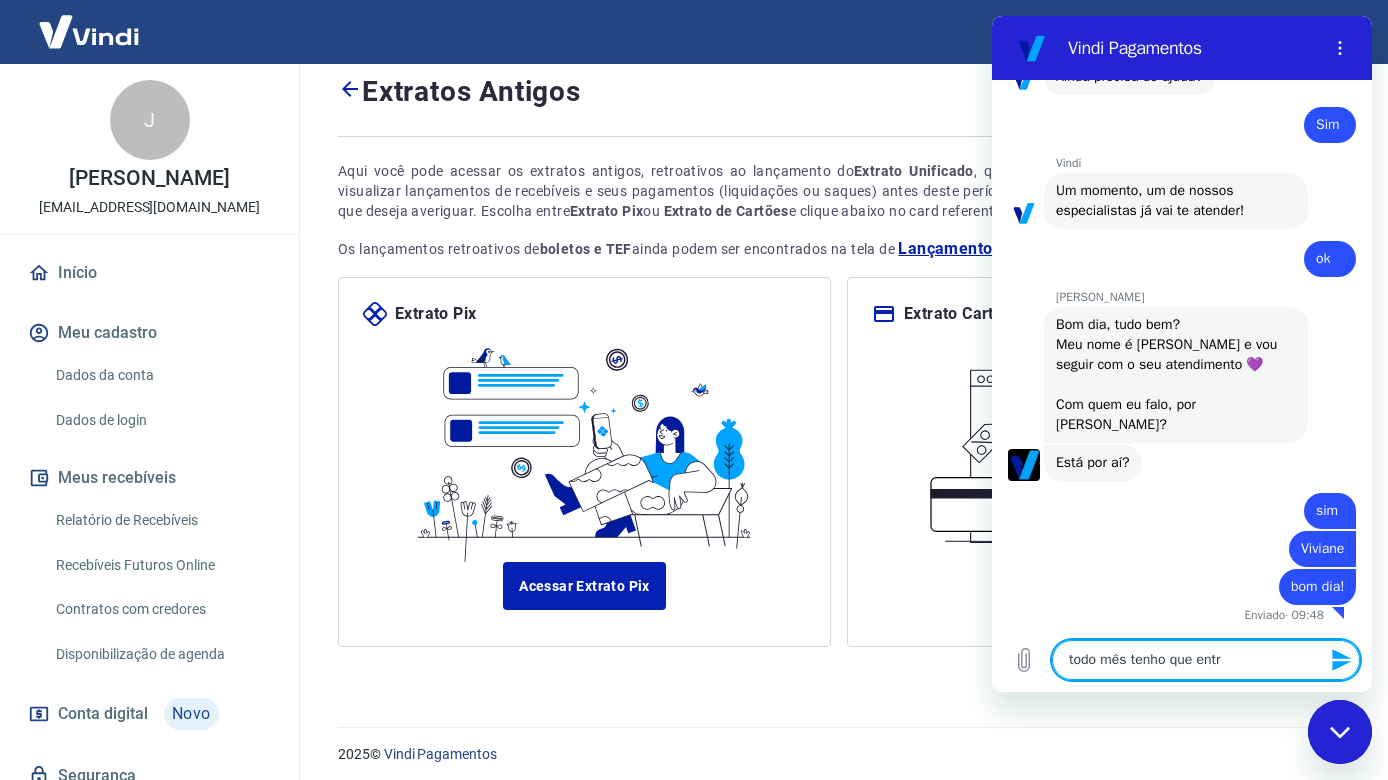 type on "todo mês tenho que entrr" 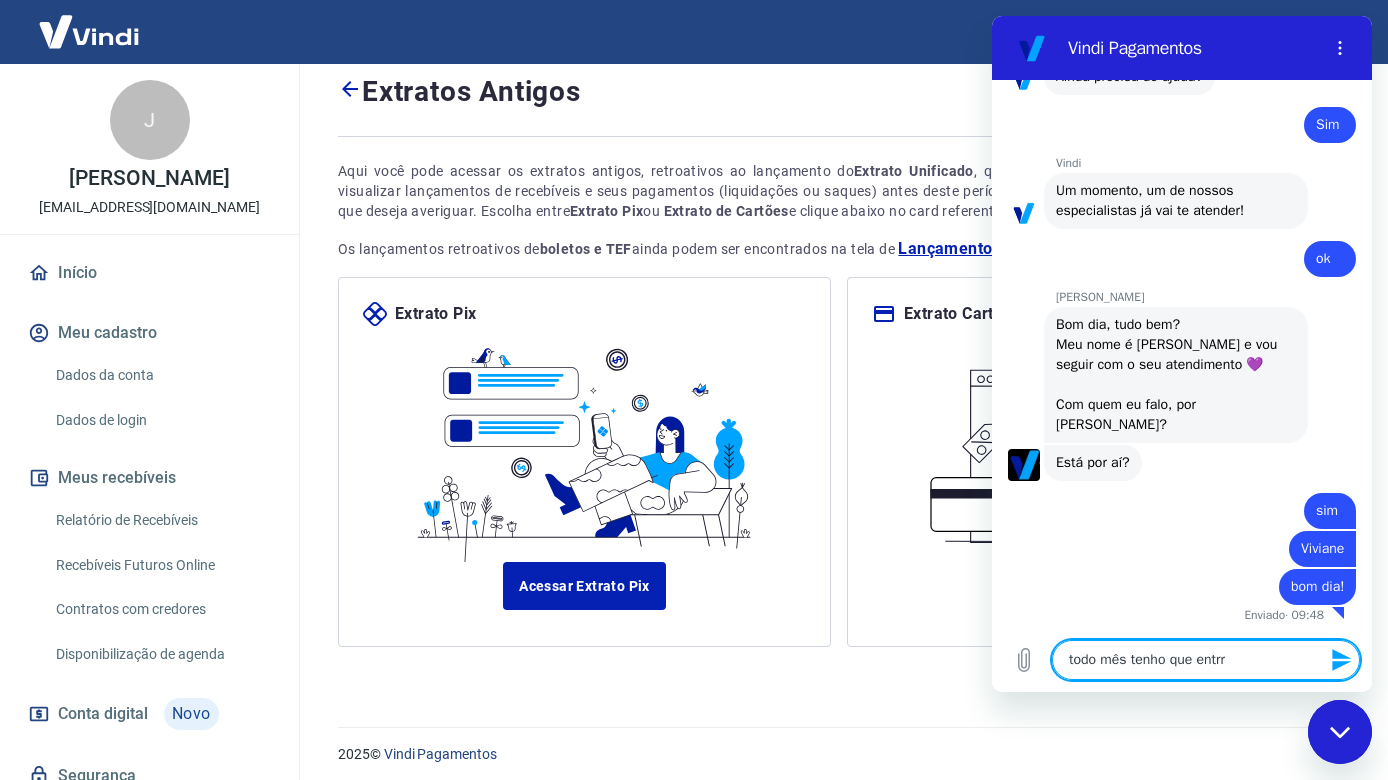 type on "todo mês tenho que entrra" 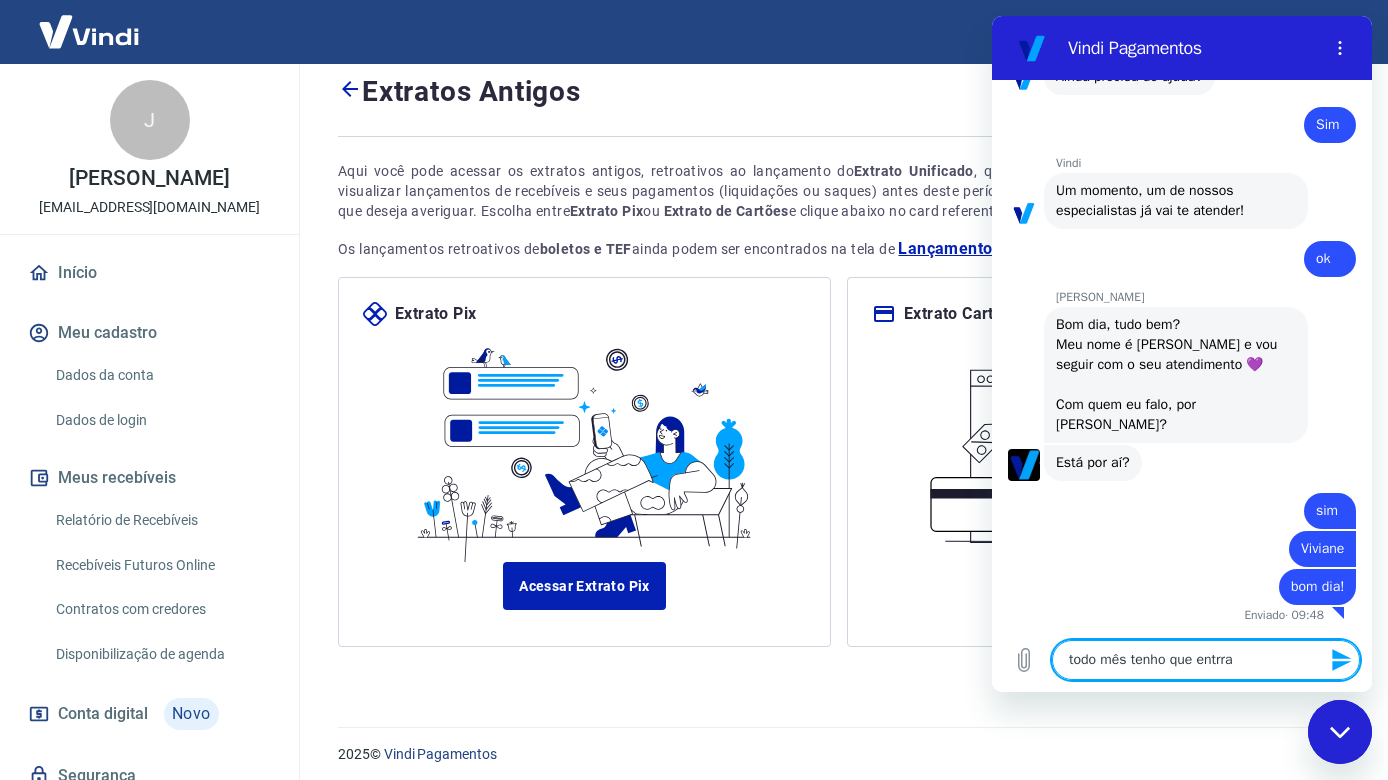 type on "todo mês tenho que entrr" 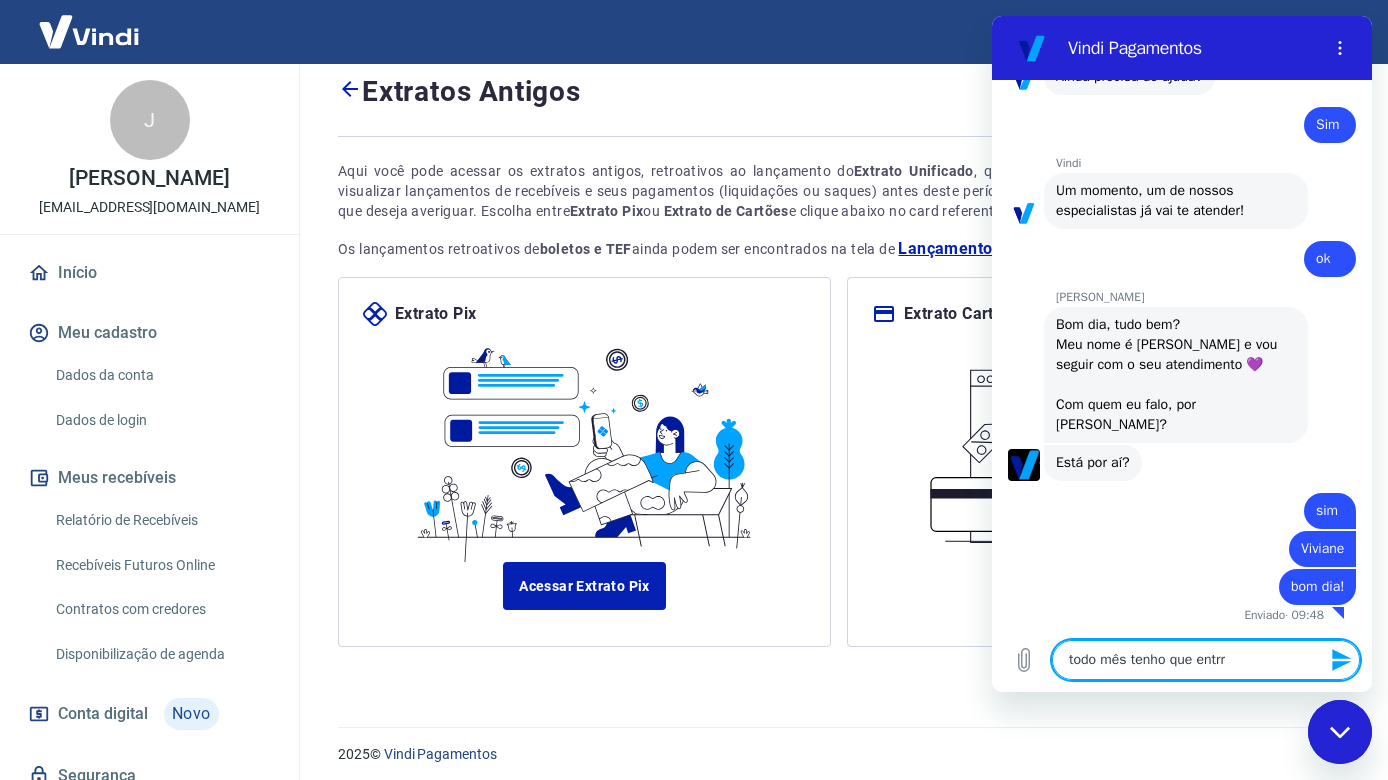type on "todo mês tenho que entrra" 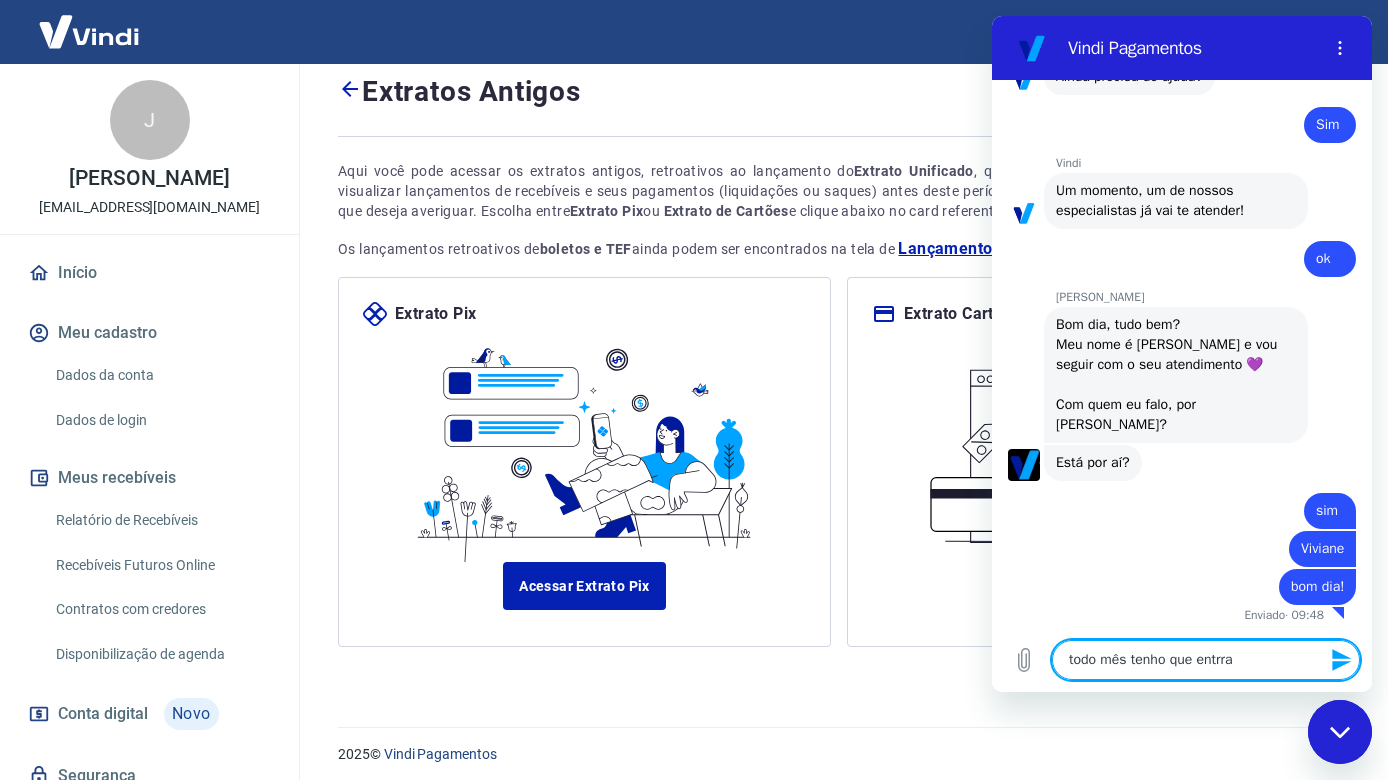 type on "todo mês tenho que entrr" 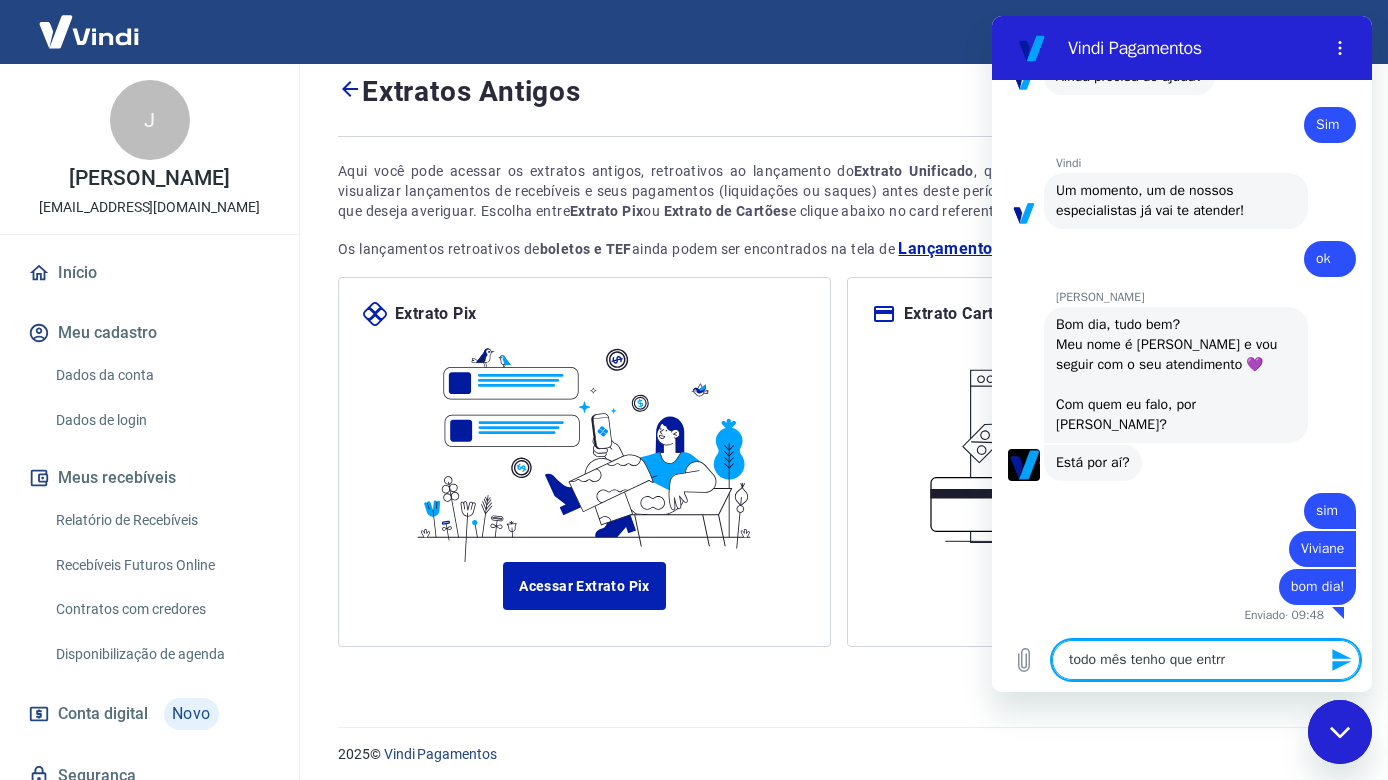type on "todo mês tenho que entr" 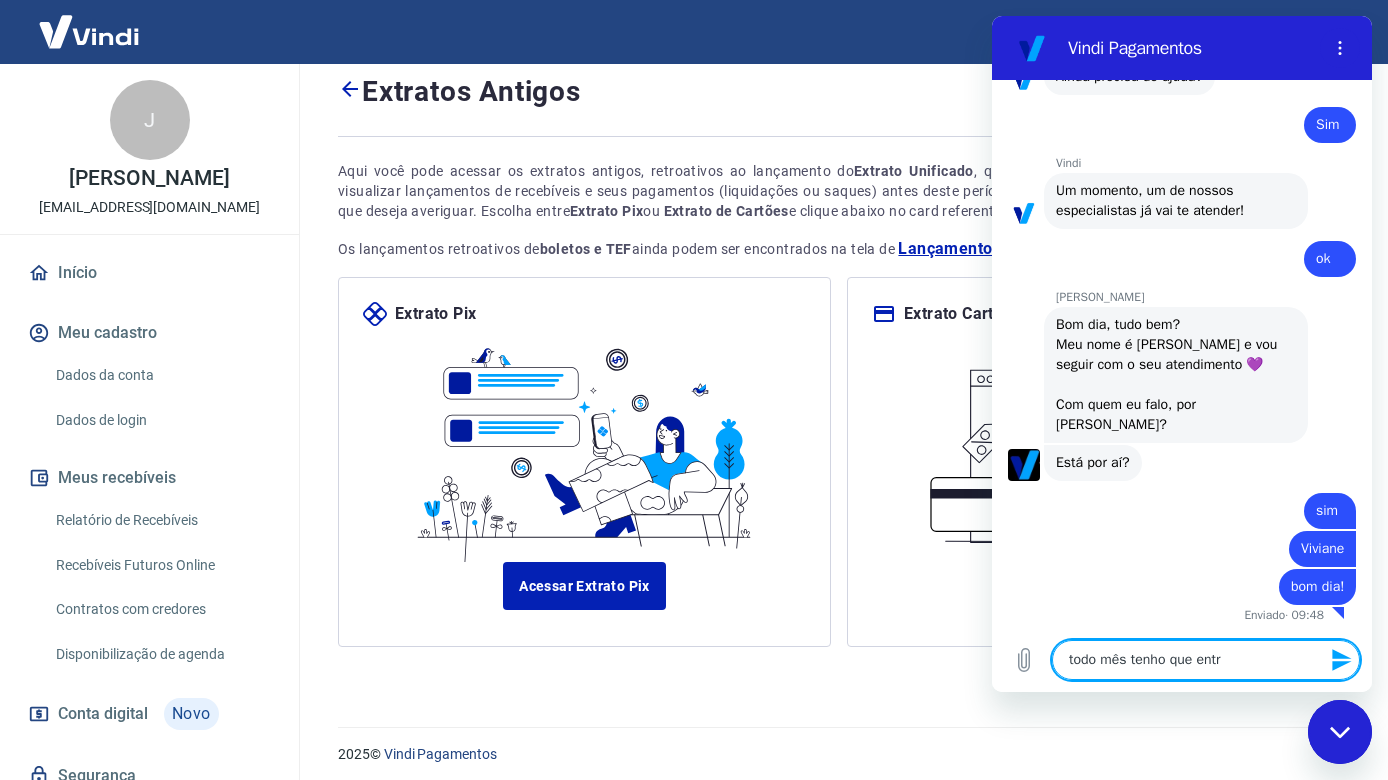 type on "todo mês tenho que entra" 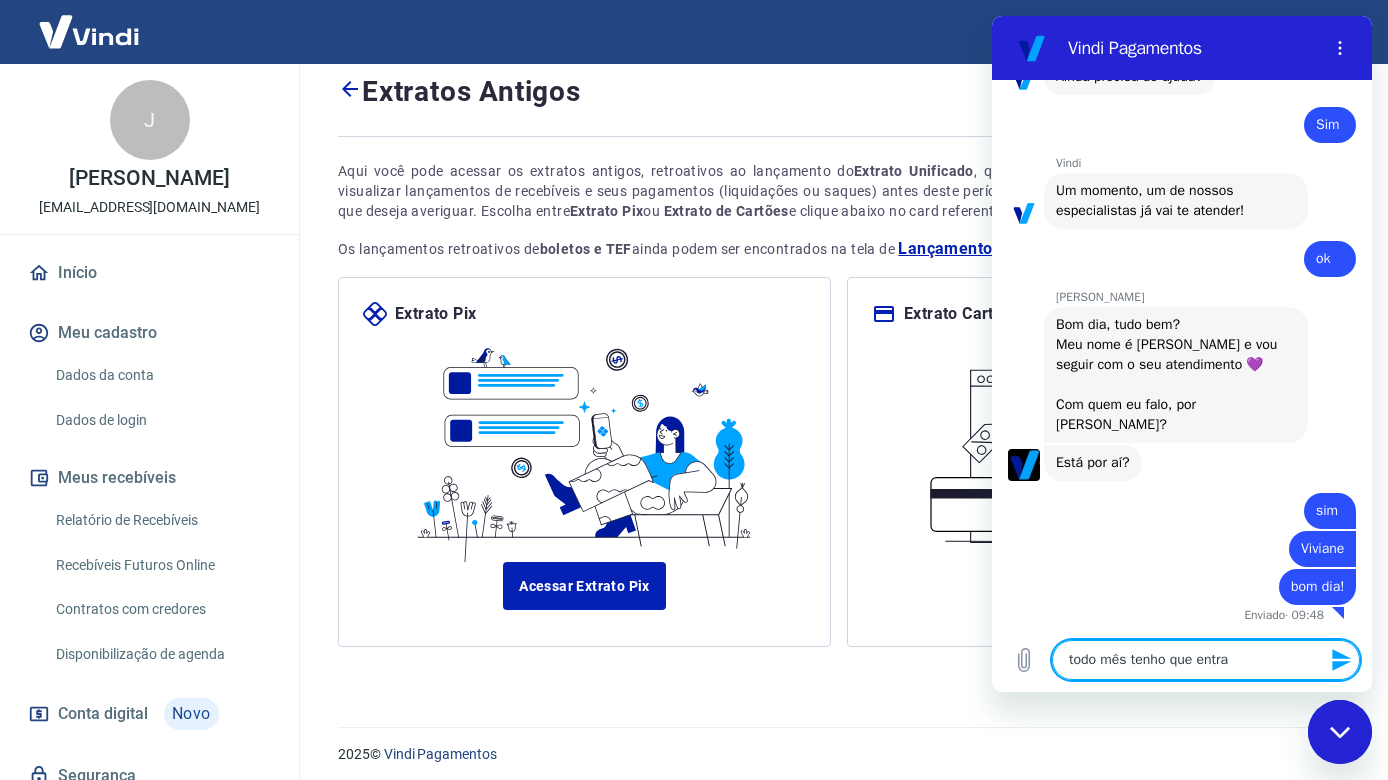 type on "todo mês tenho que entrar" 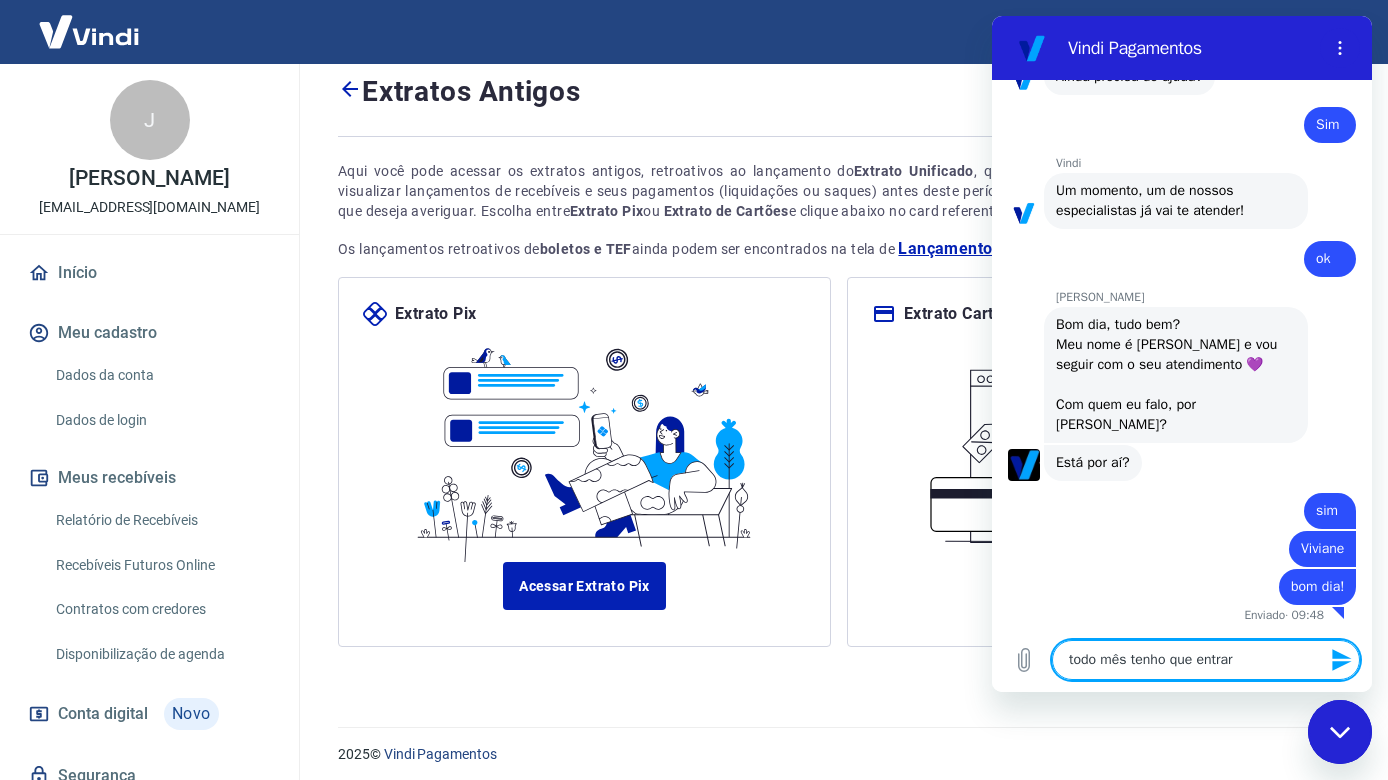 type on "todo mês tenho que entrar" 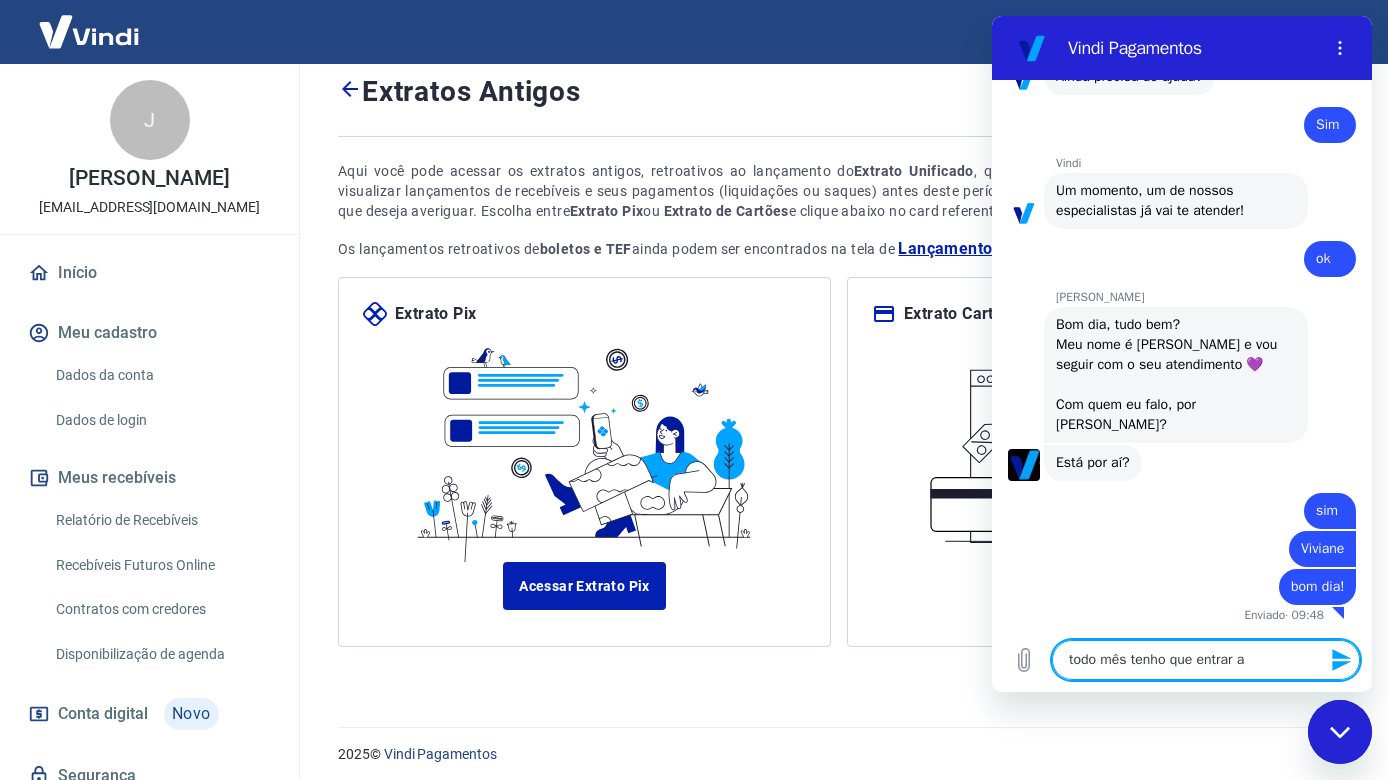 type on "todo mês tenho que entrar aq" 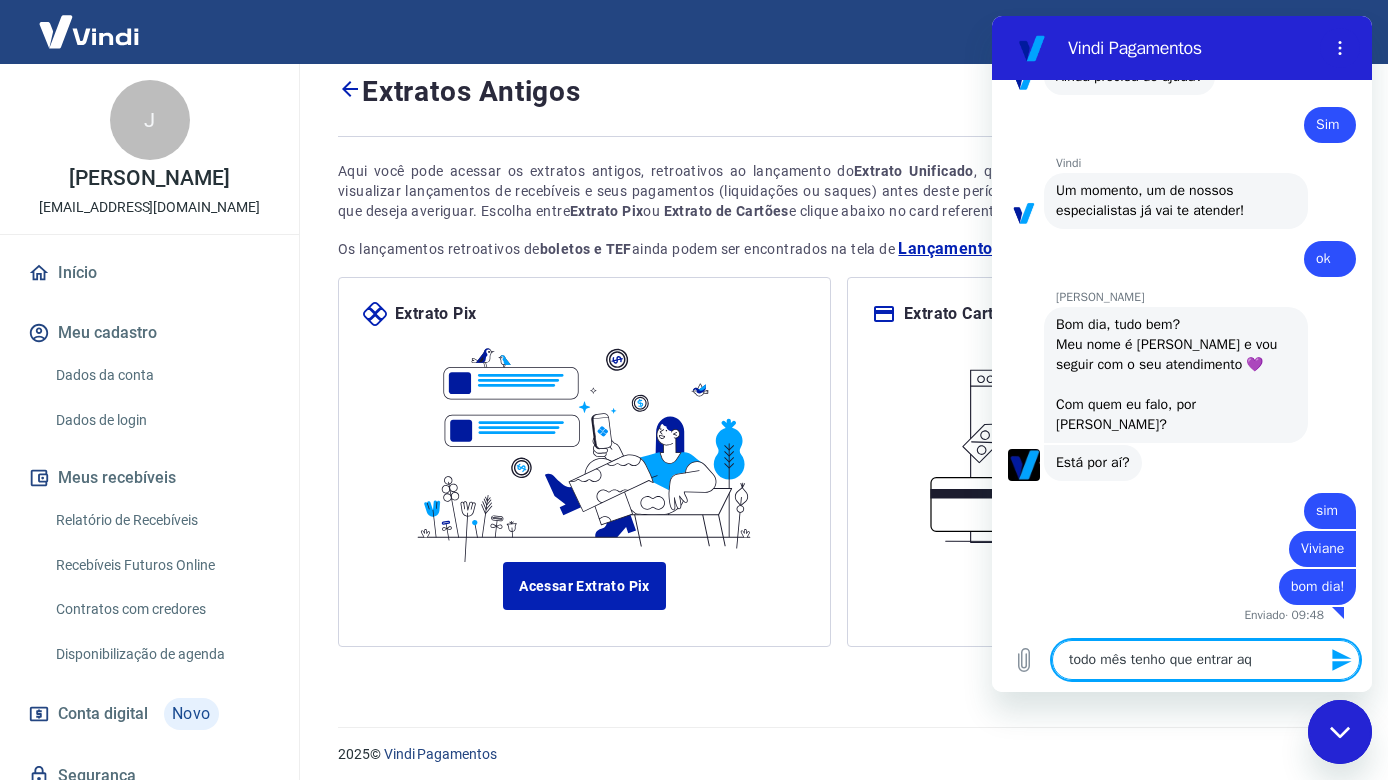 type on "todo mês tenho que entrar aqu" 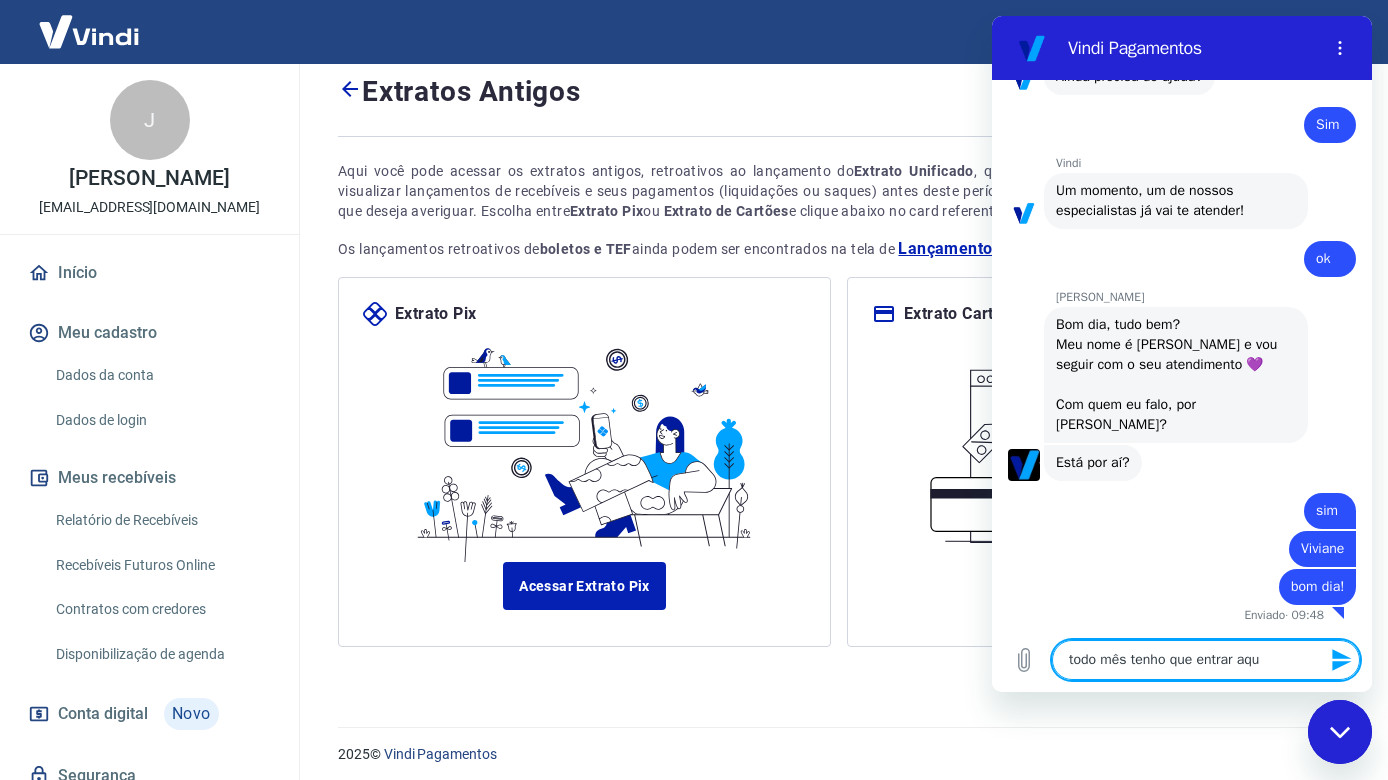 type on "todo mês tenho que entrar aqui" 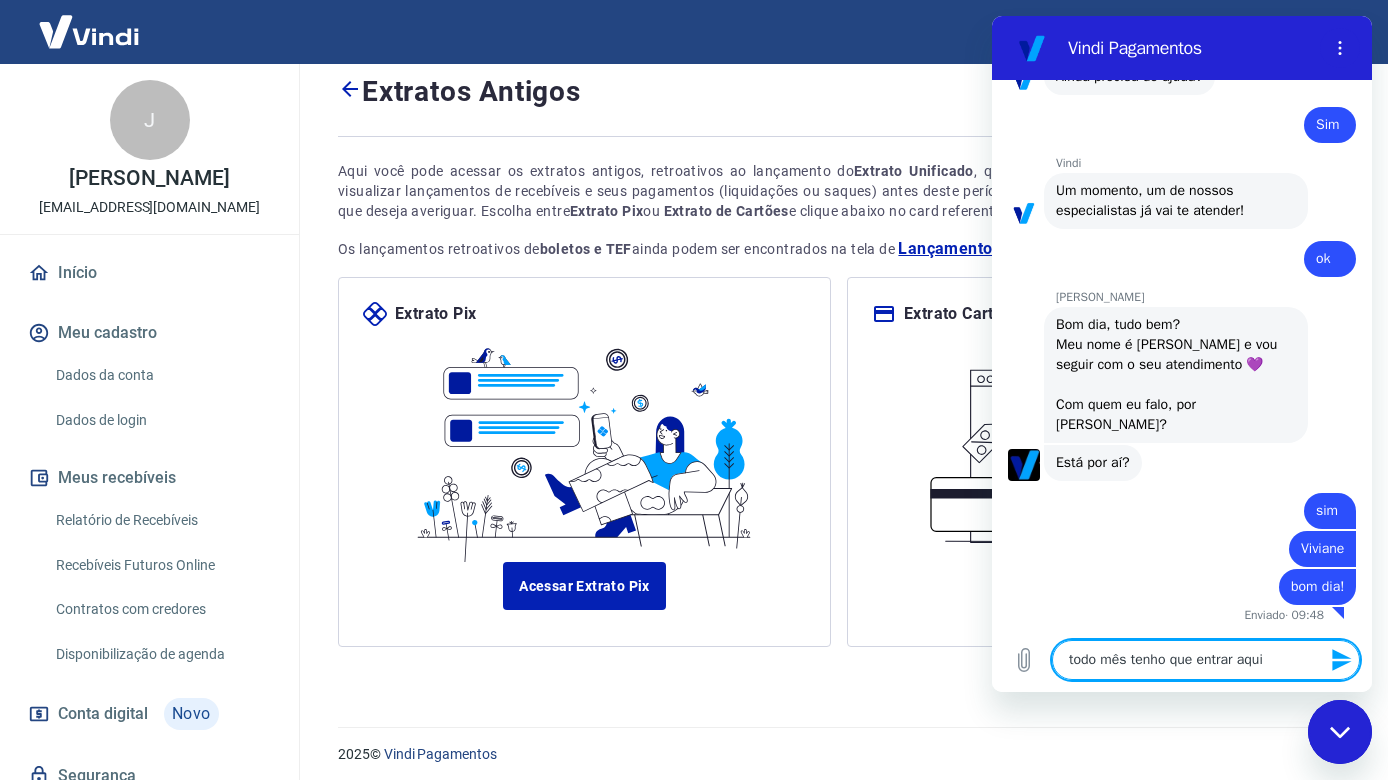type on "todo mês tenho que entrar aqui" 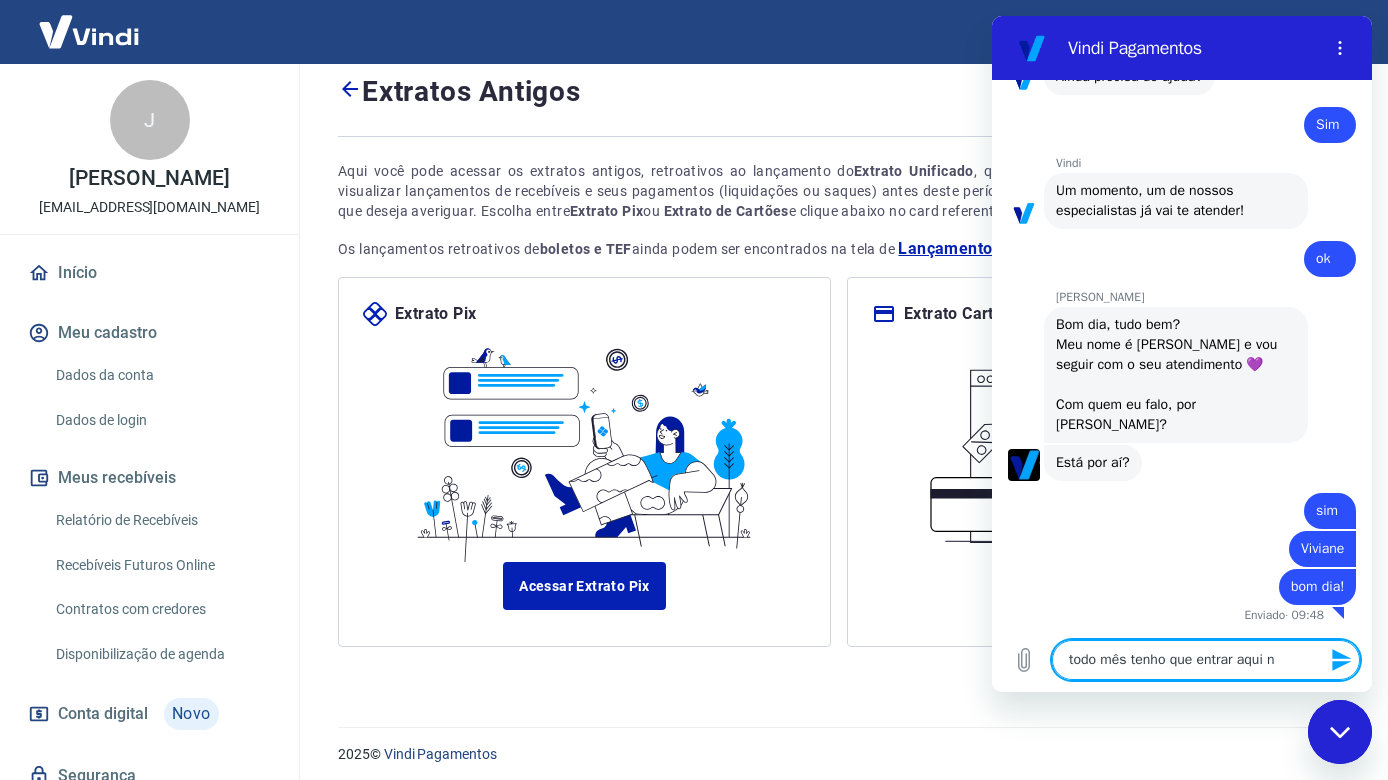 type on "todo mês tenho que entrar aqui no" 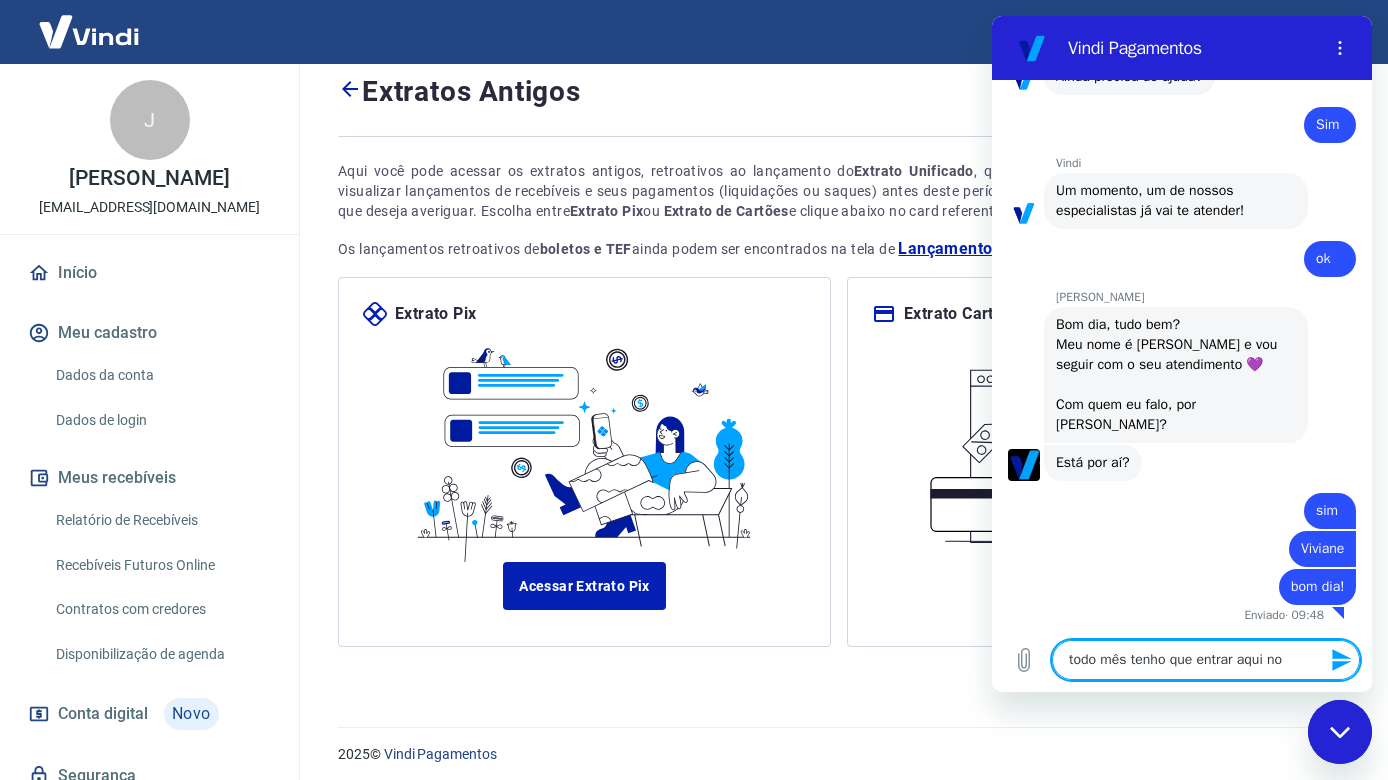type on "todo mês tenho que entrar aqui no" 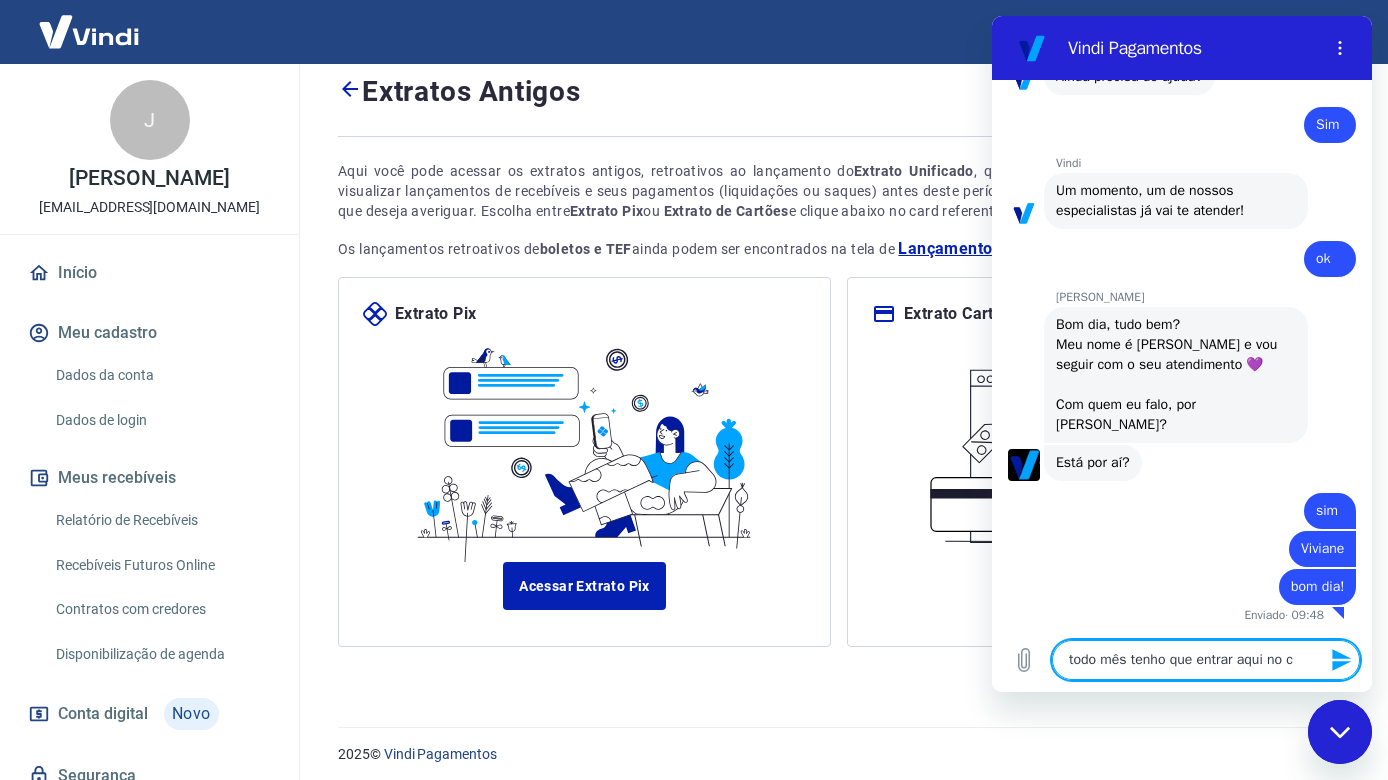 type on "todo mês tenho que entrar aqui no ch" 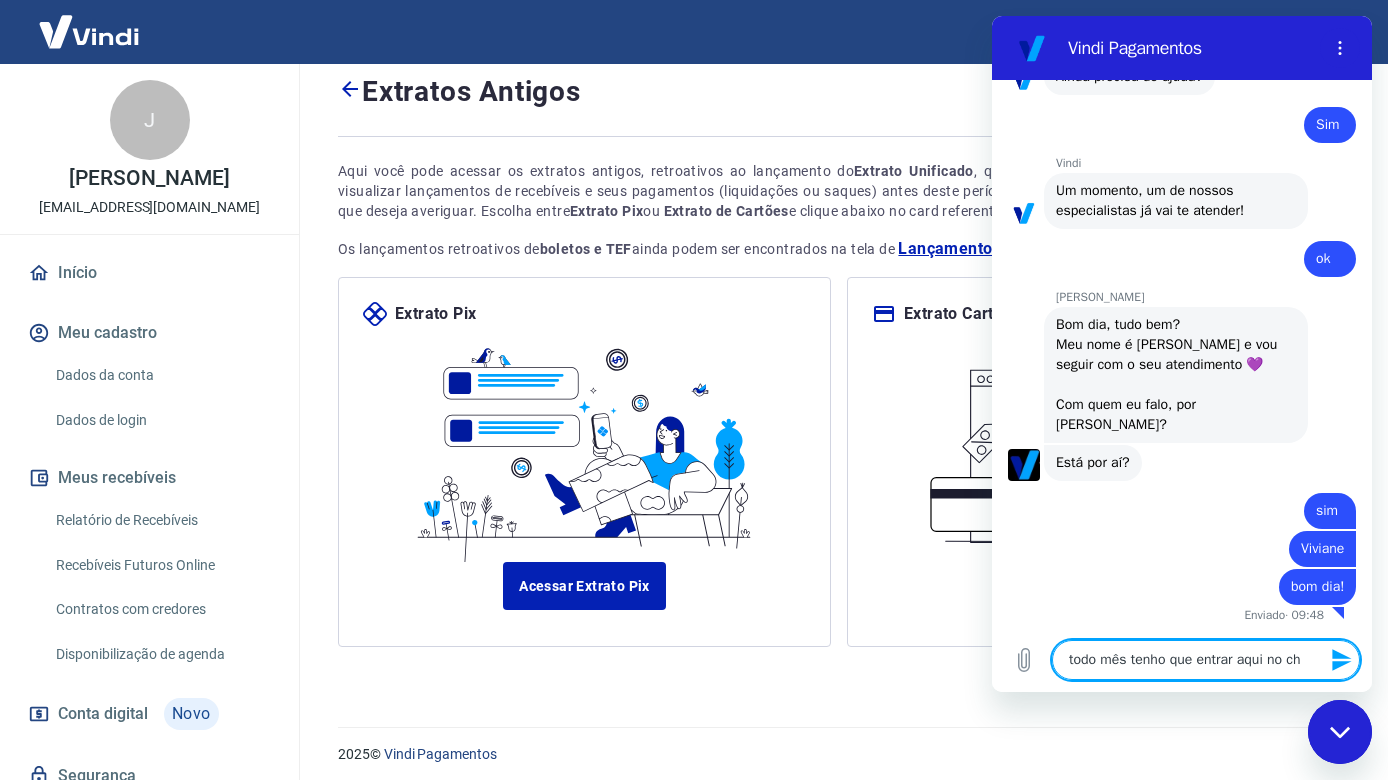 type on "todo mês tenho que entrar aqui no cha" 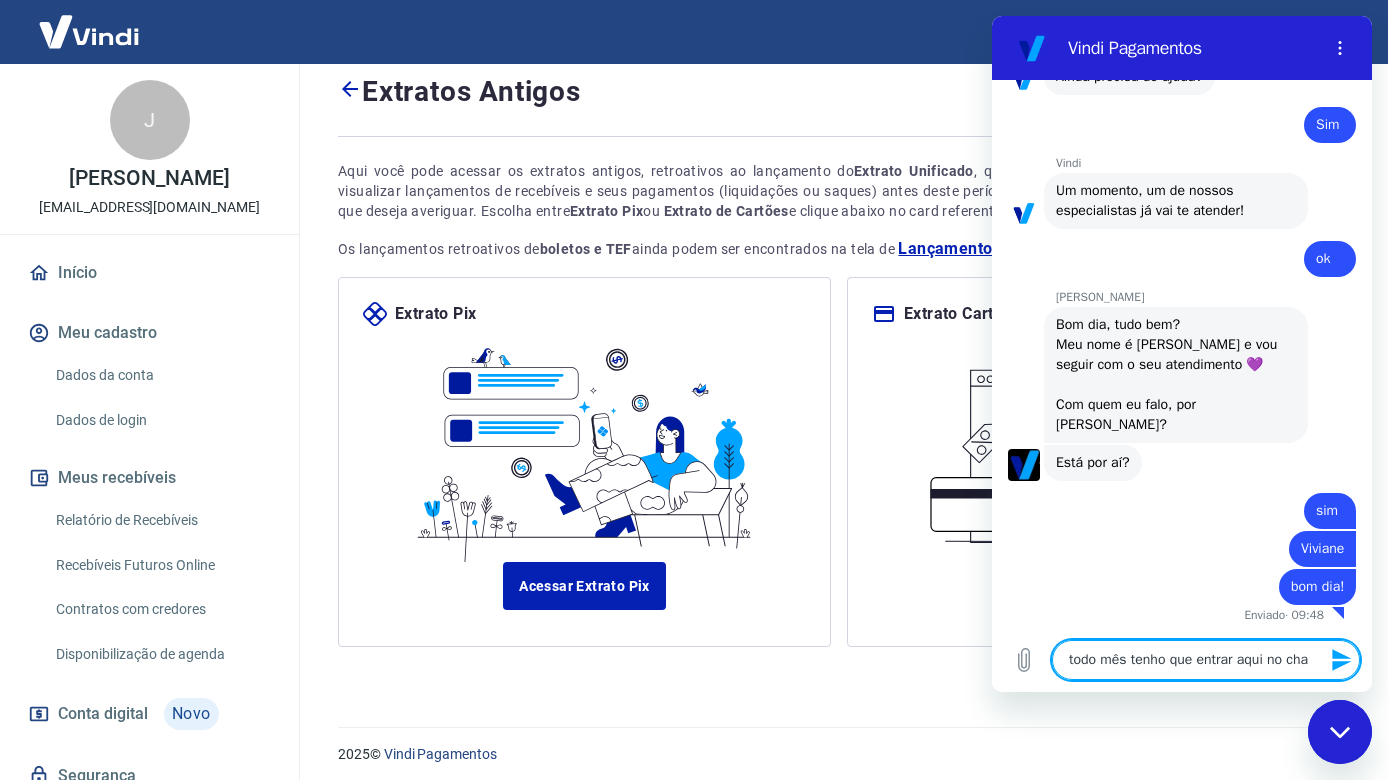 type on "todo mês tenho que entrar aqui no chat" 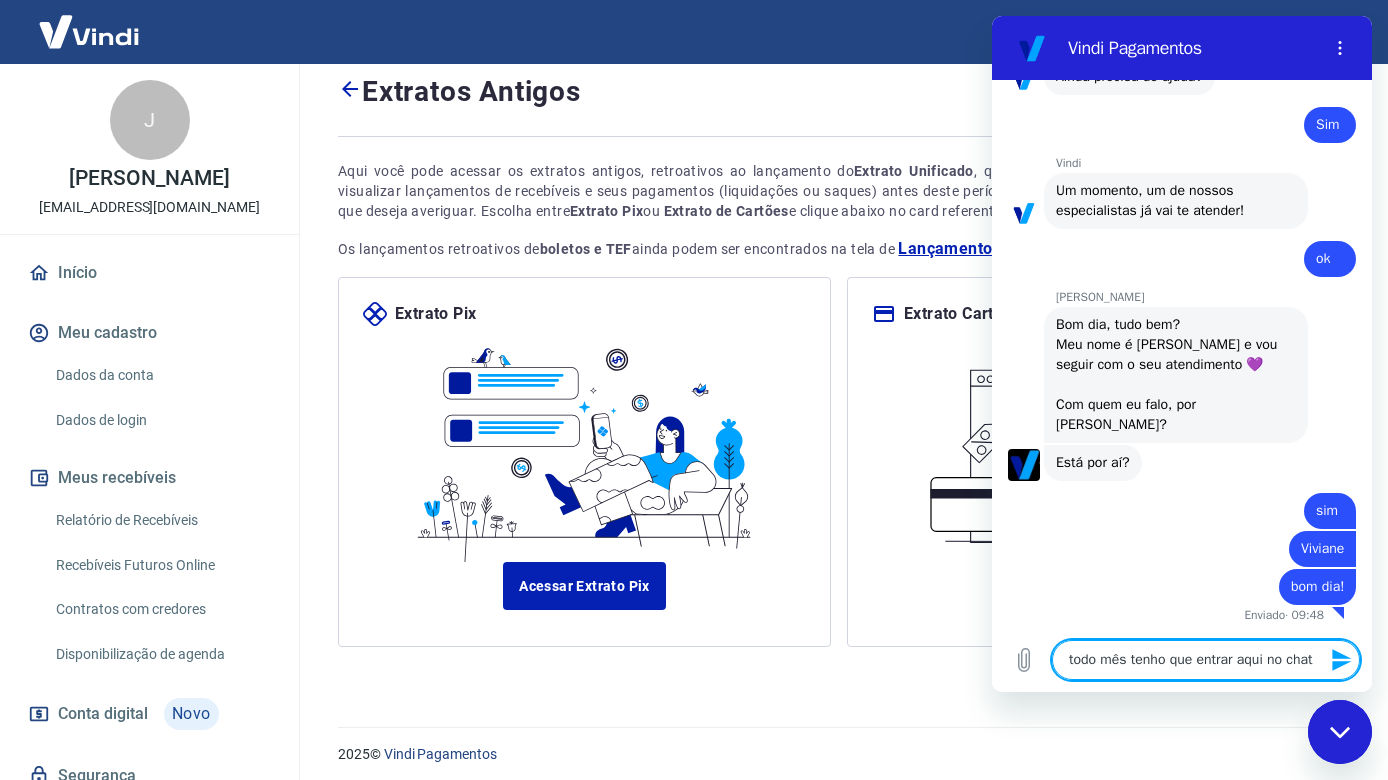 type on "todo mês tenho que entrar aqui no chat" 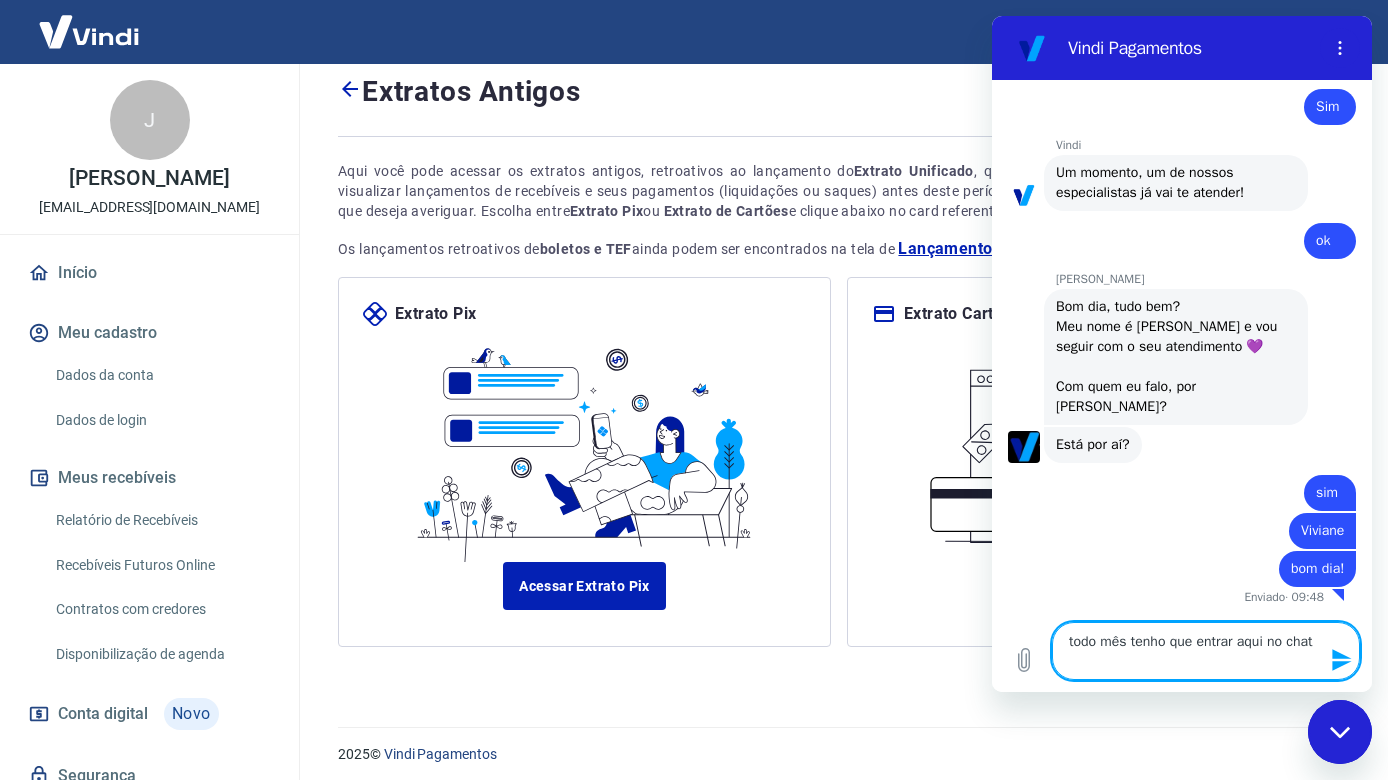 type on "todo mês tenho que entrar aqui no chat p" 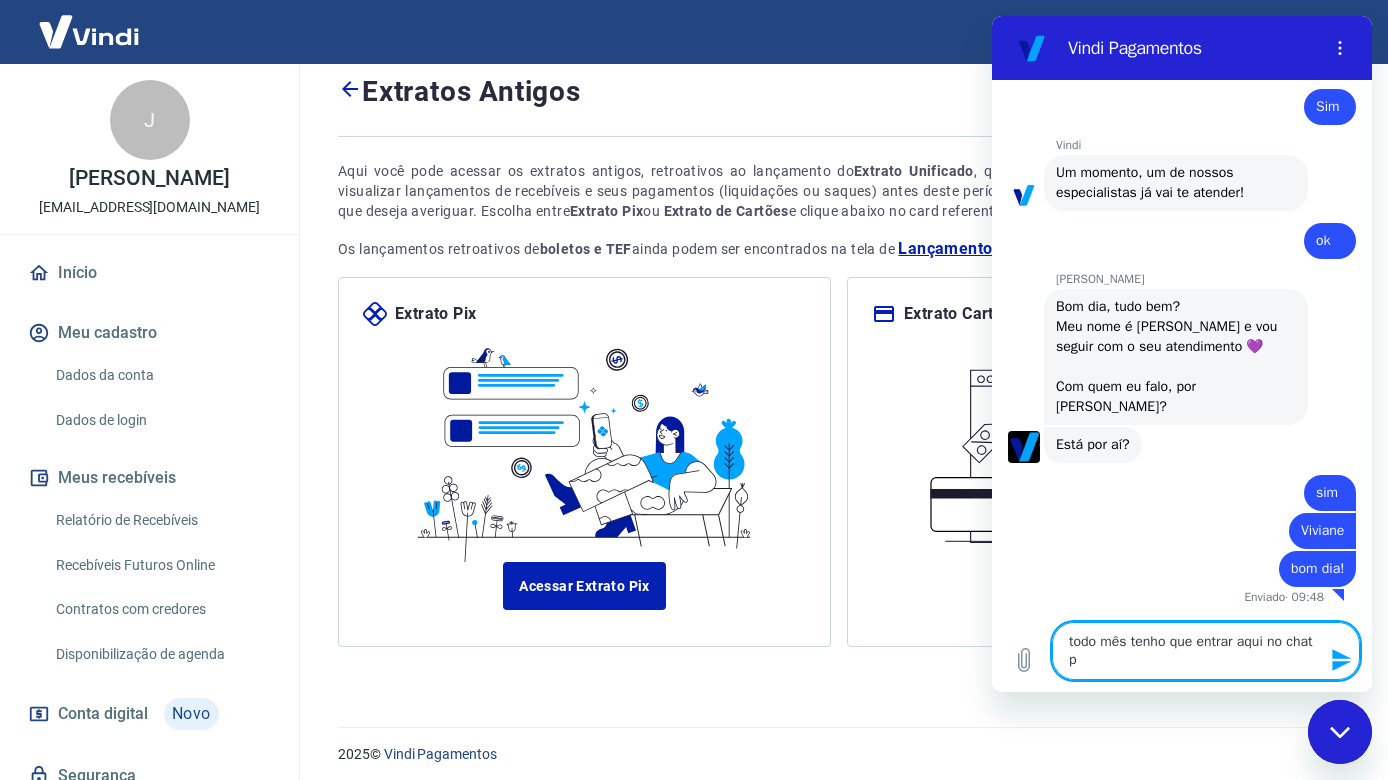 type on "todo mês tenho que entrar aqui no chat pr" 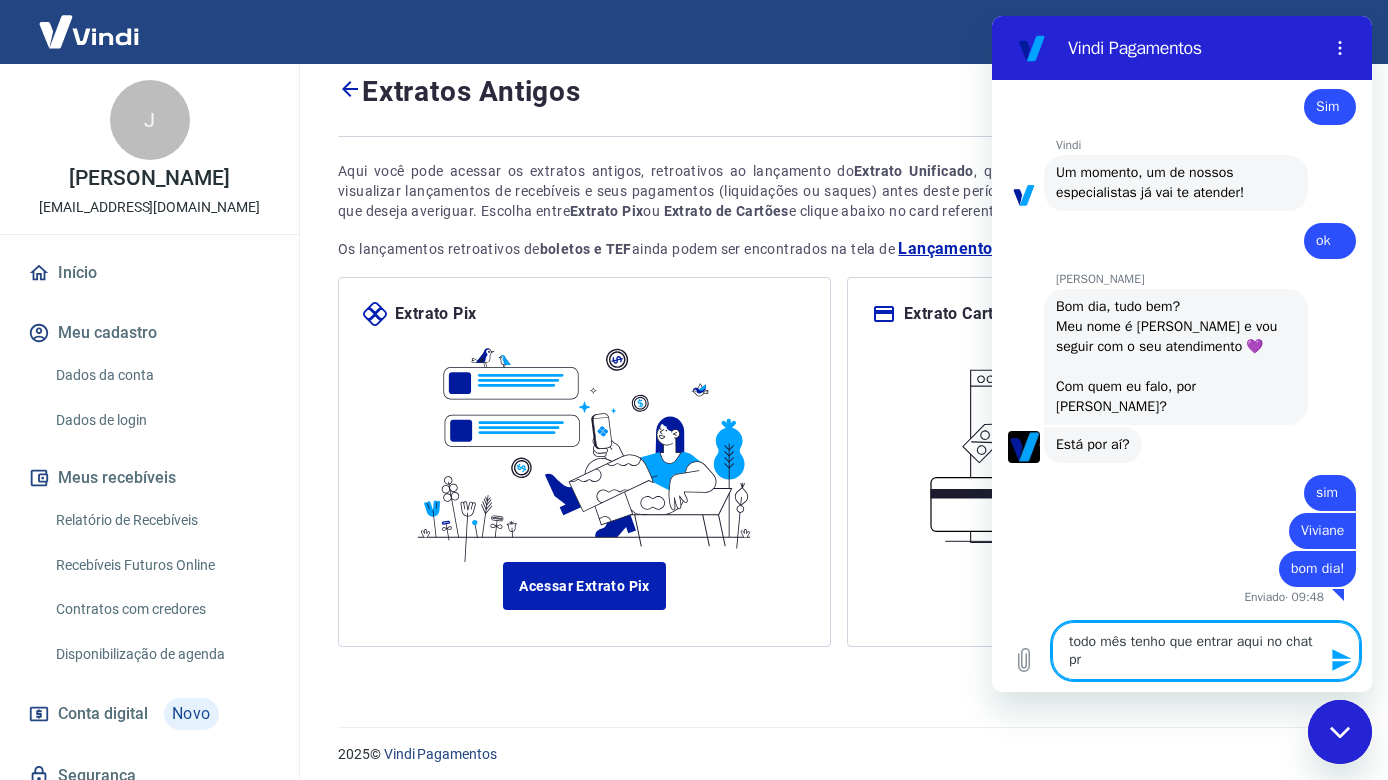 type on "todo mês tenho que entrar aqui no chat pra" 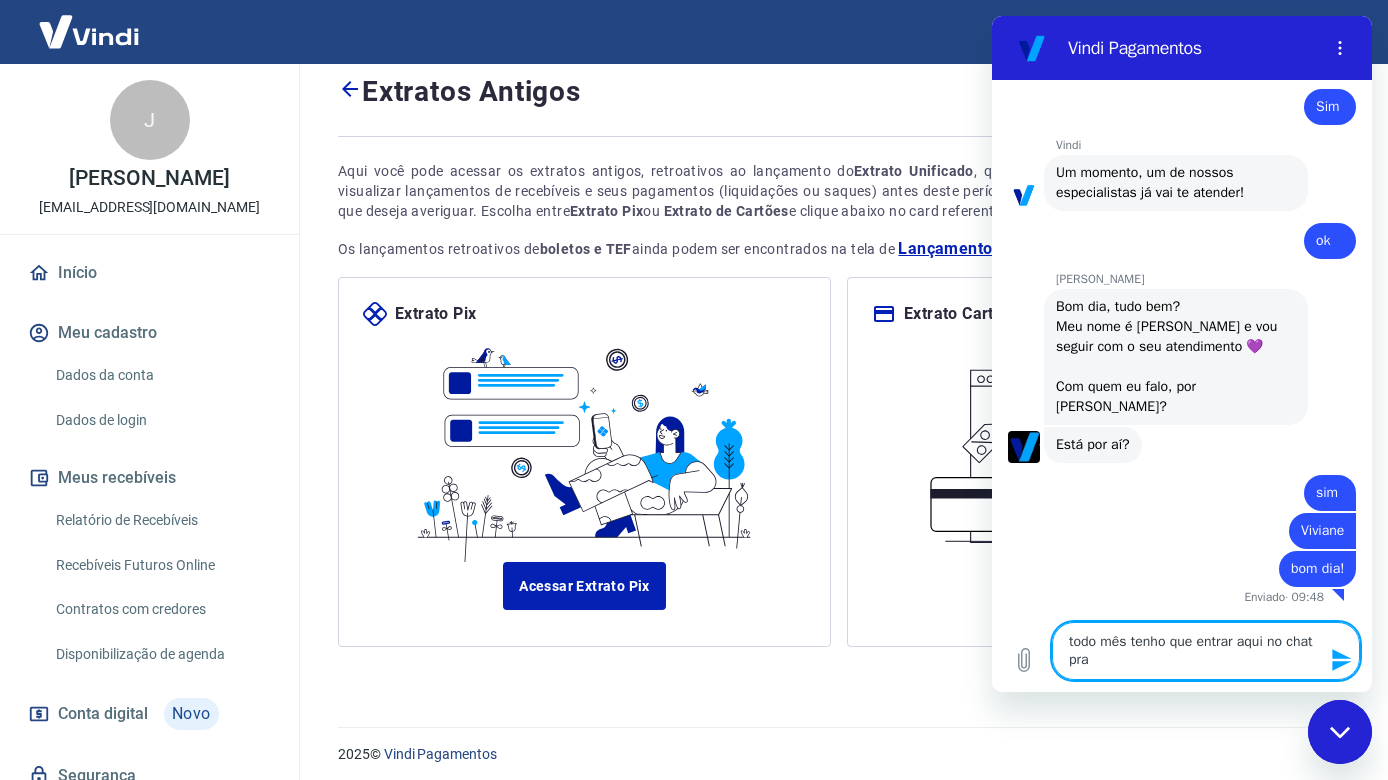 type on "todo mês tenho que entrar aqui no chat pra" 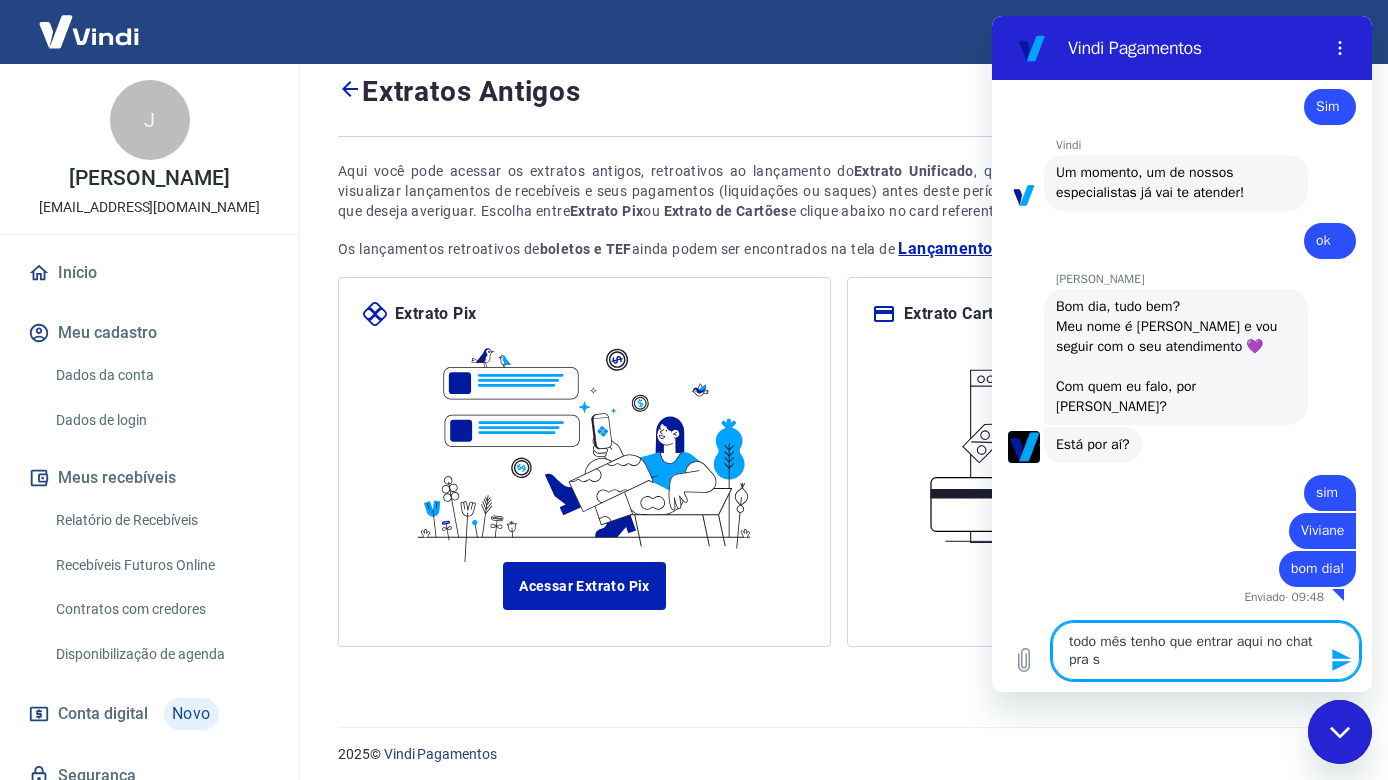 type on "todo mês tenho que entrar aqui no chat pra so" 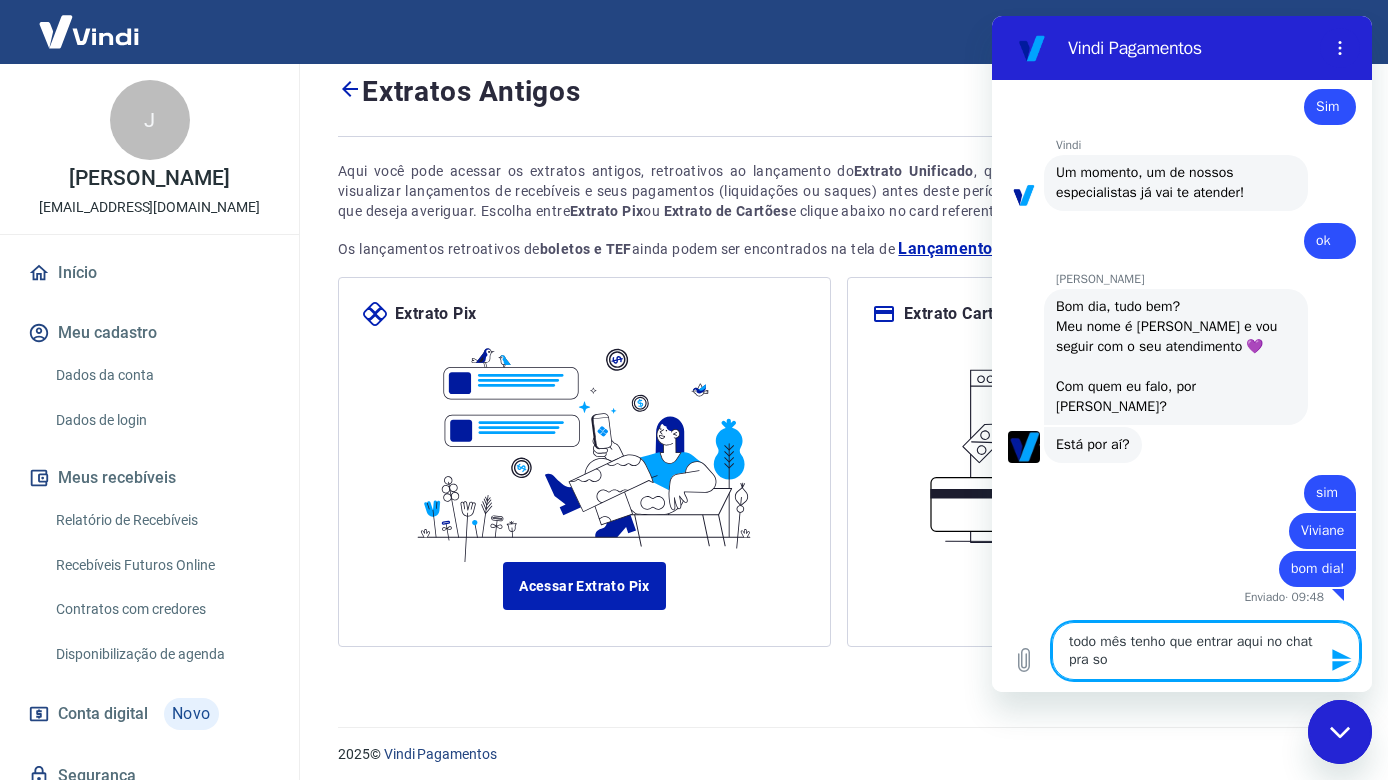 type on "todo mês tenho que entrar aqui no chat pra sol" 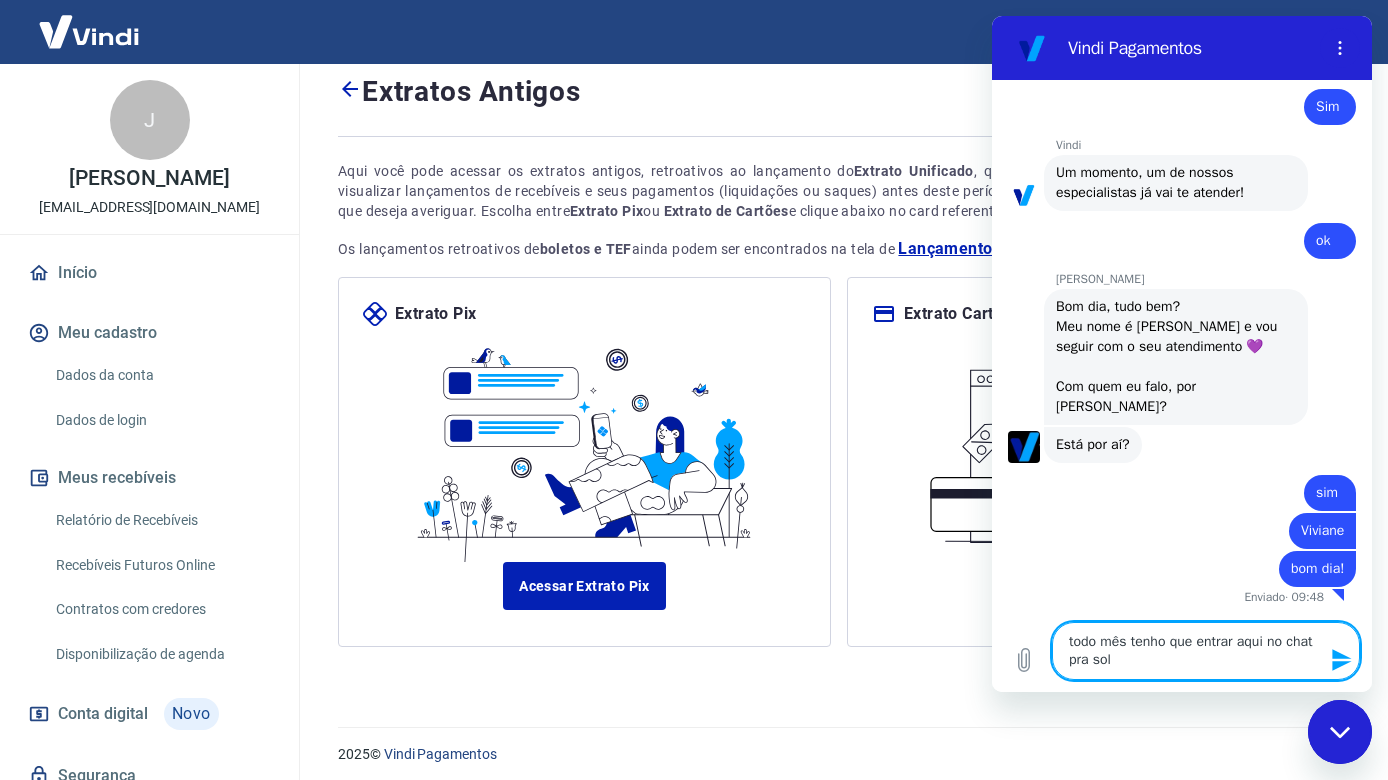 type on "todo mês tenho que entrar aqui no chat pra soli" 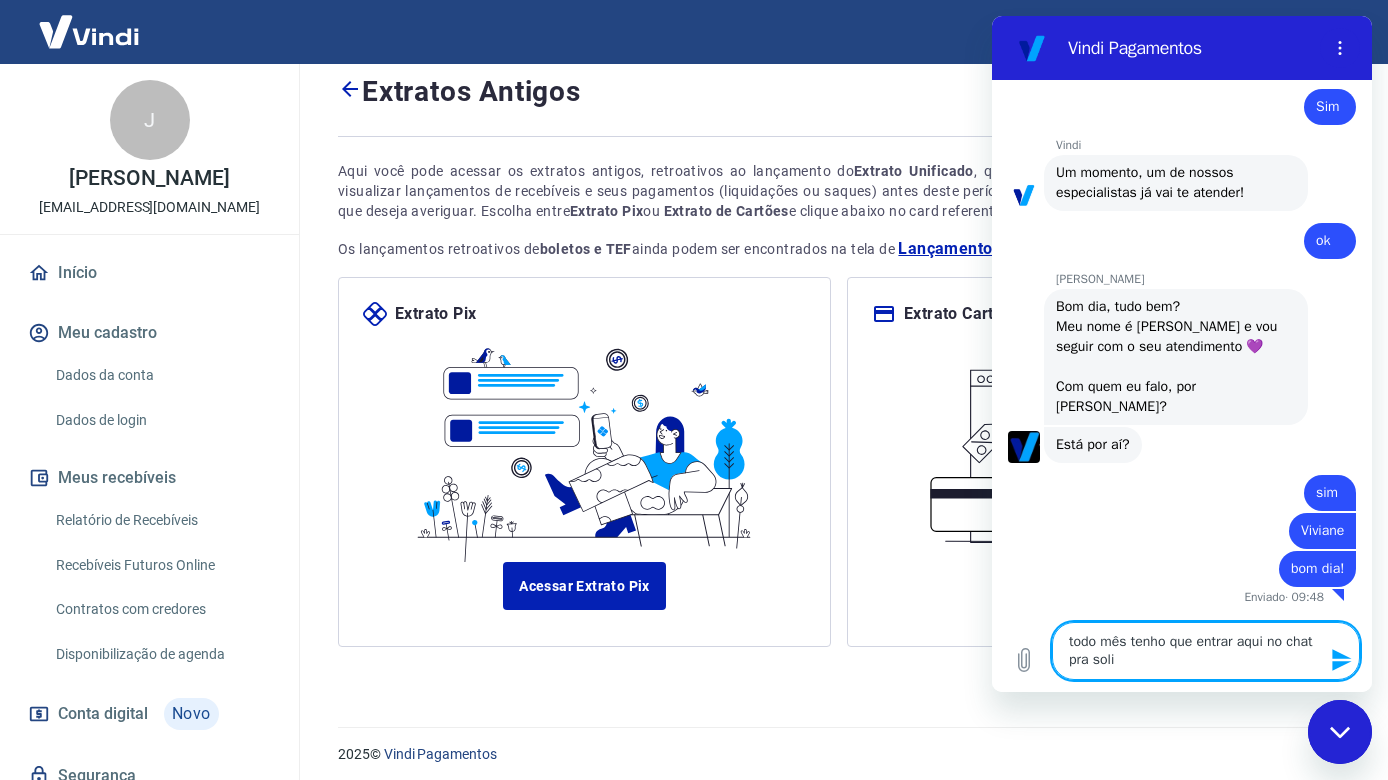 type on "todo mês tenho que entrar aqui no chat pra solic" 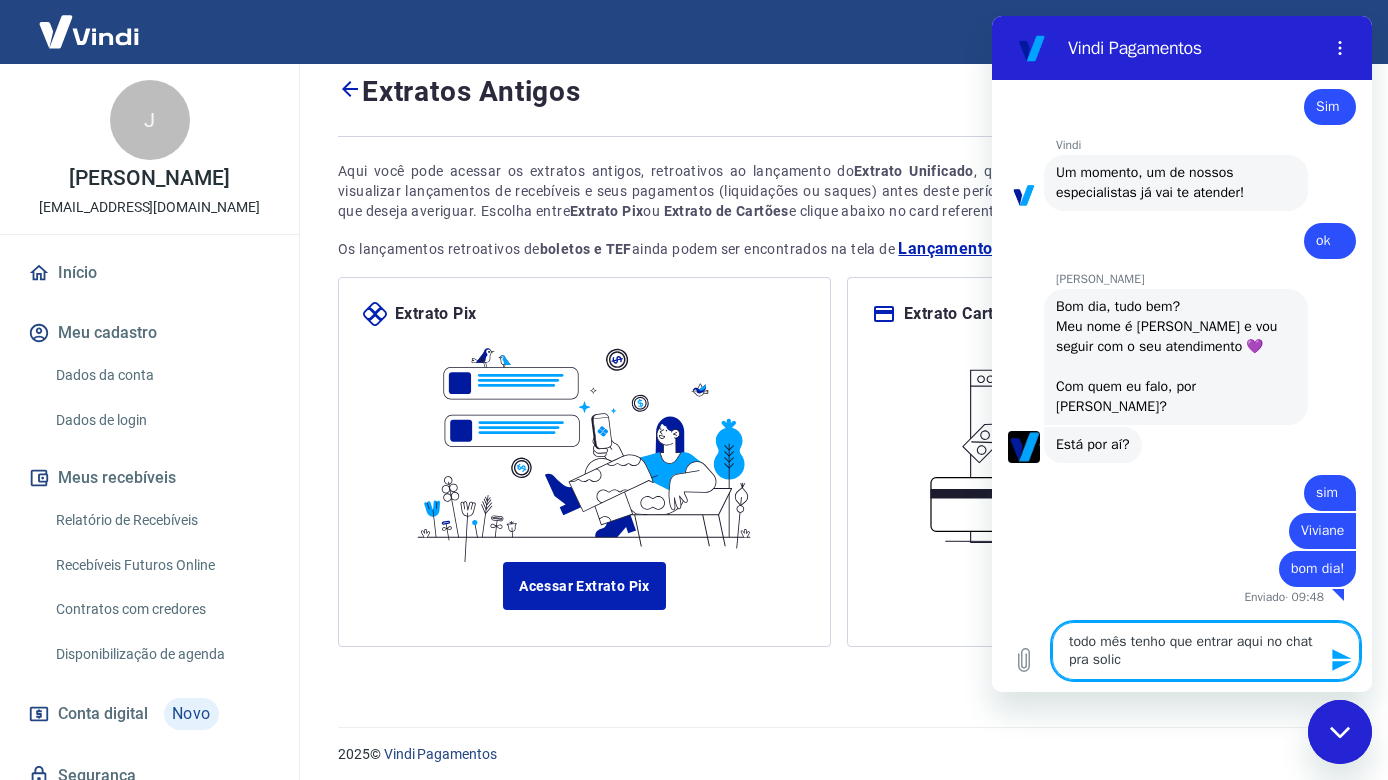 type 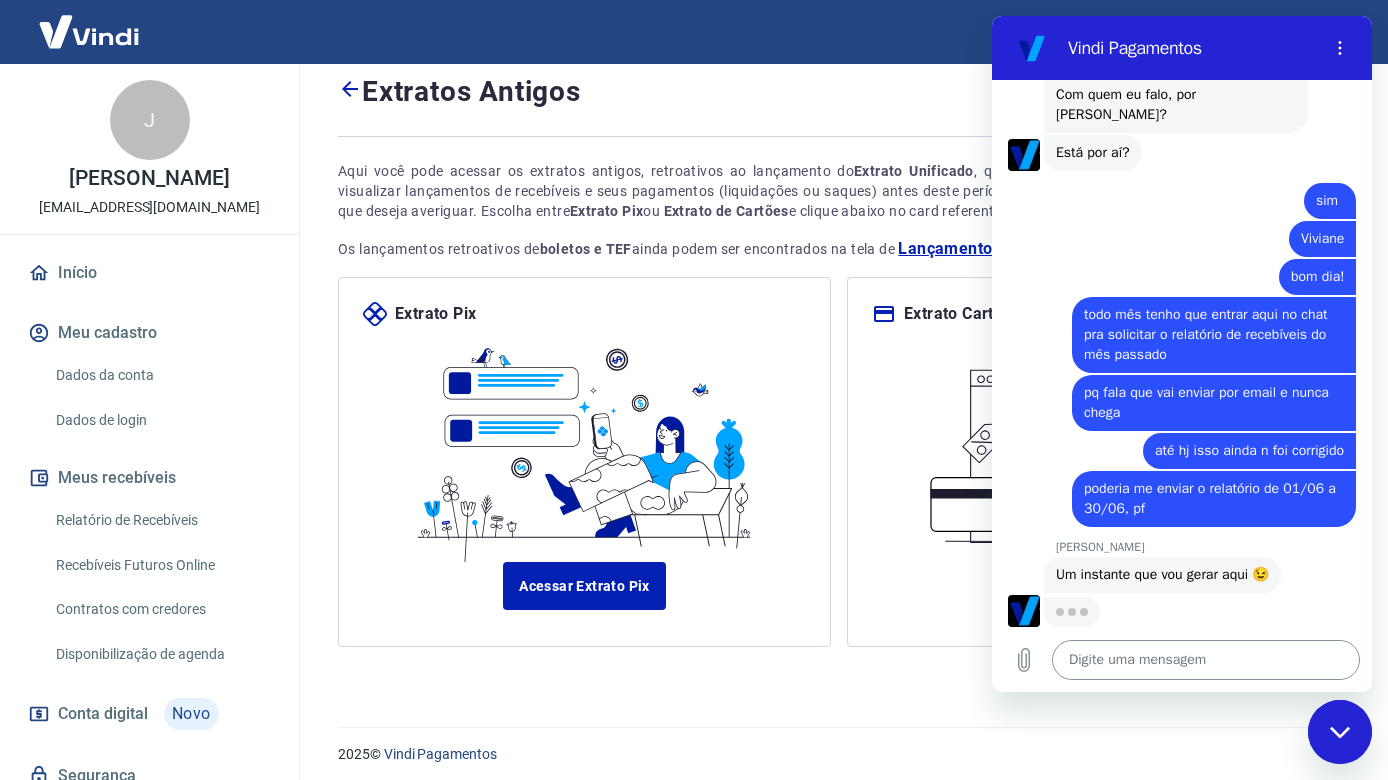 scroll, scrollTop: 3403, scrollLeft: 0, axis: vertical 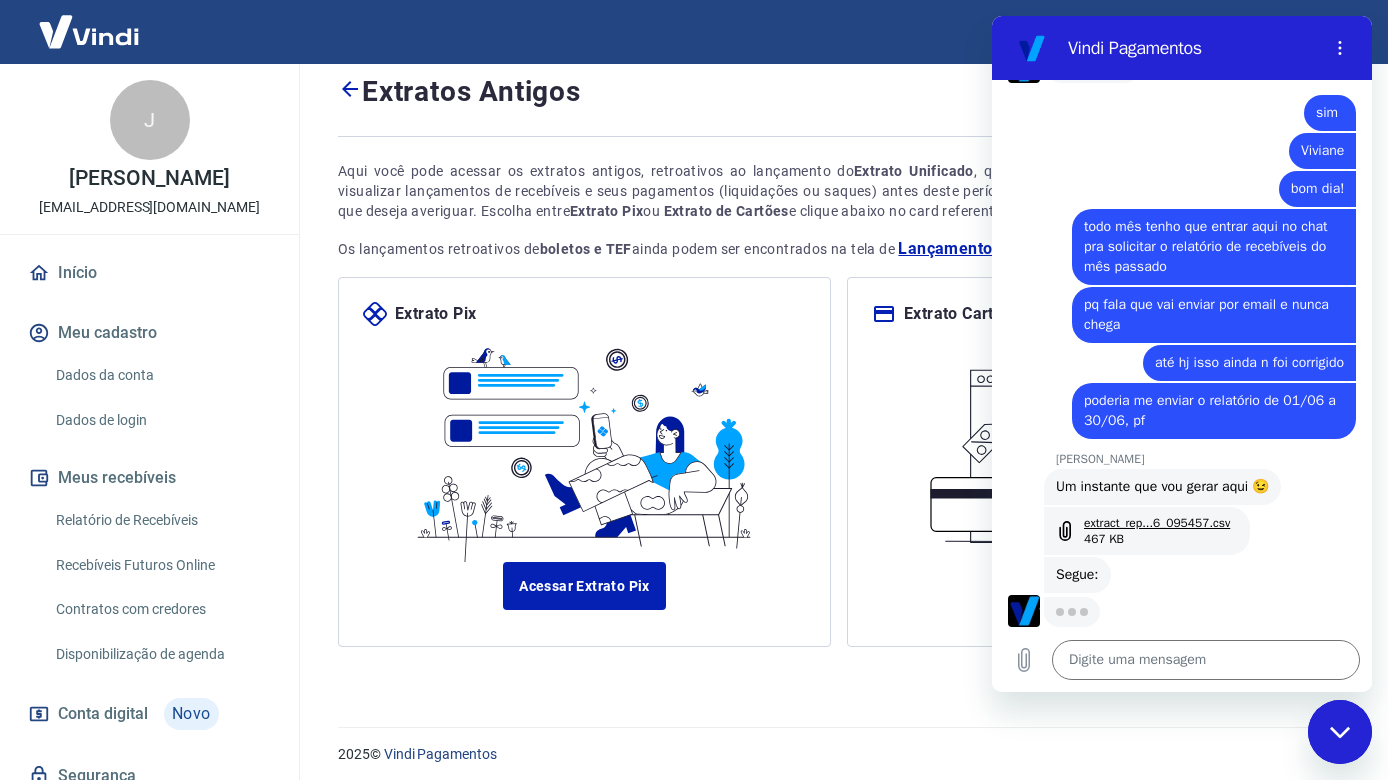 click on "extract_rep...6_095457.csv 467 KB" at bounding box center (1157, 531) 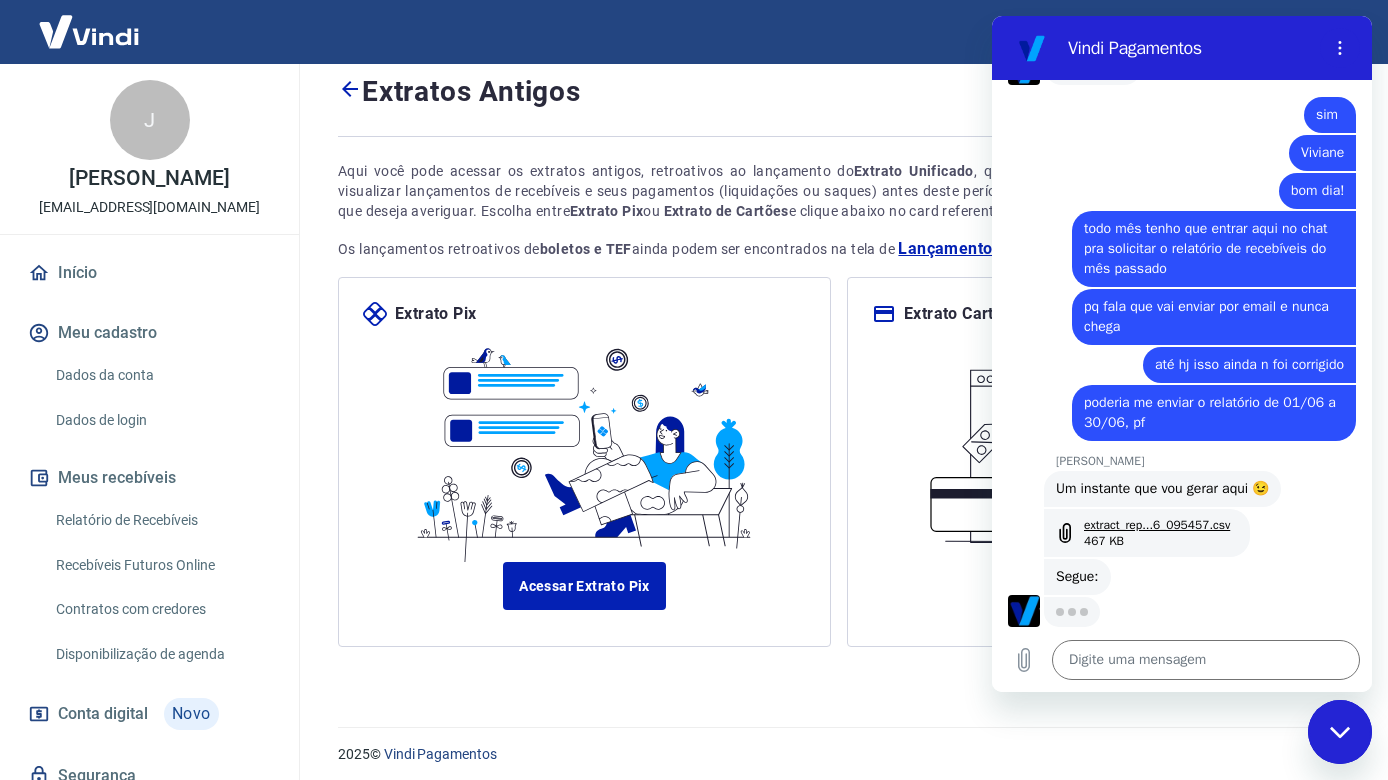 click on "extract_rep...6_095457.csv" at bounding box center (1157, 525) 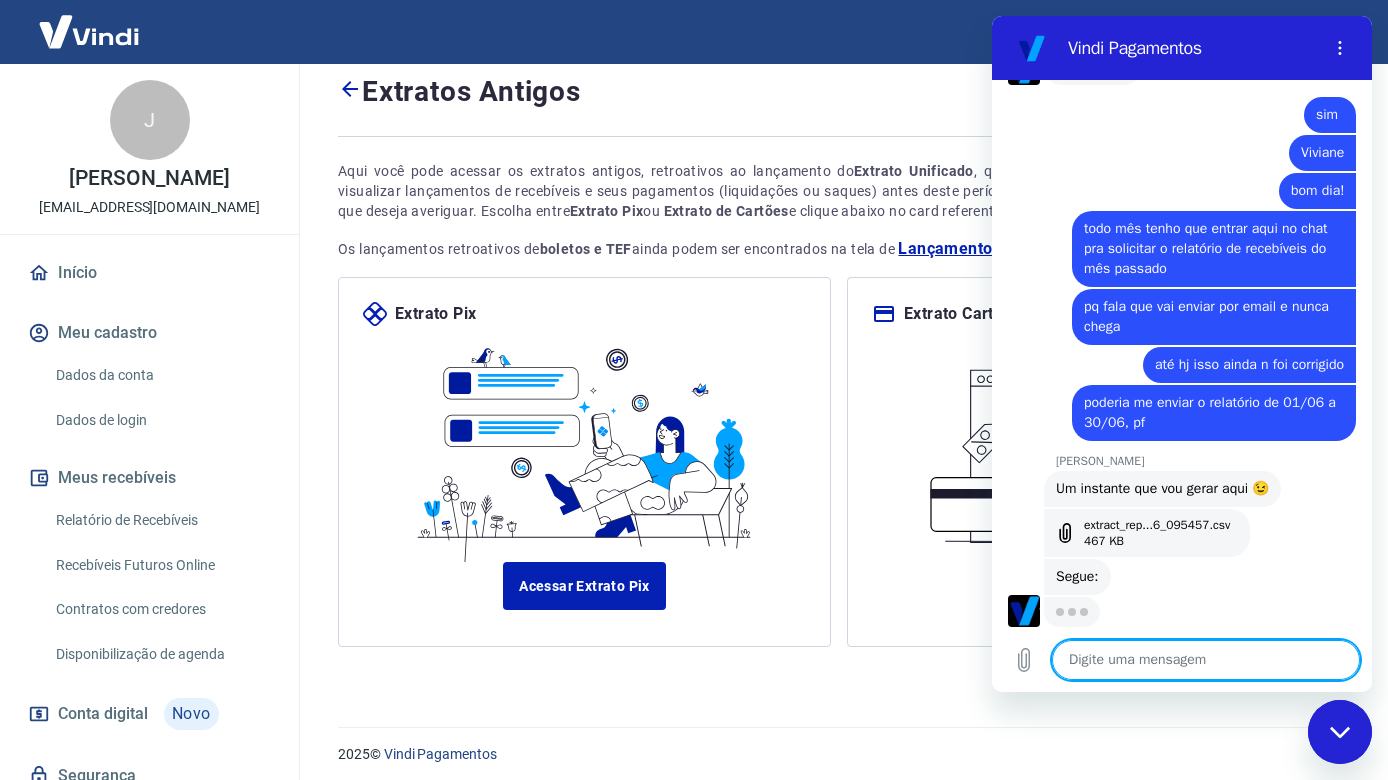 click at bounding box center (1206, 660) 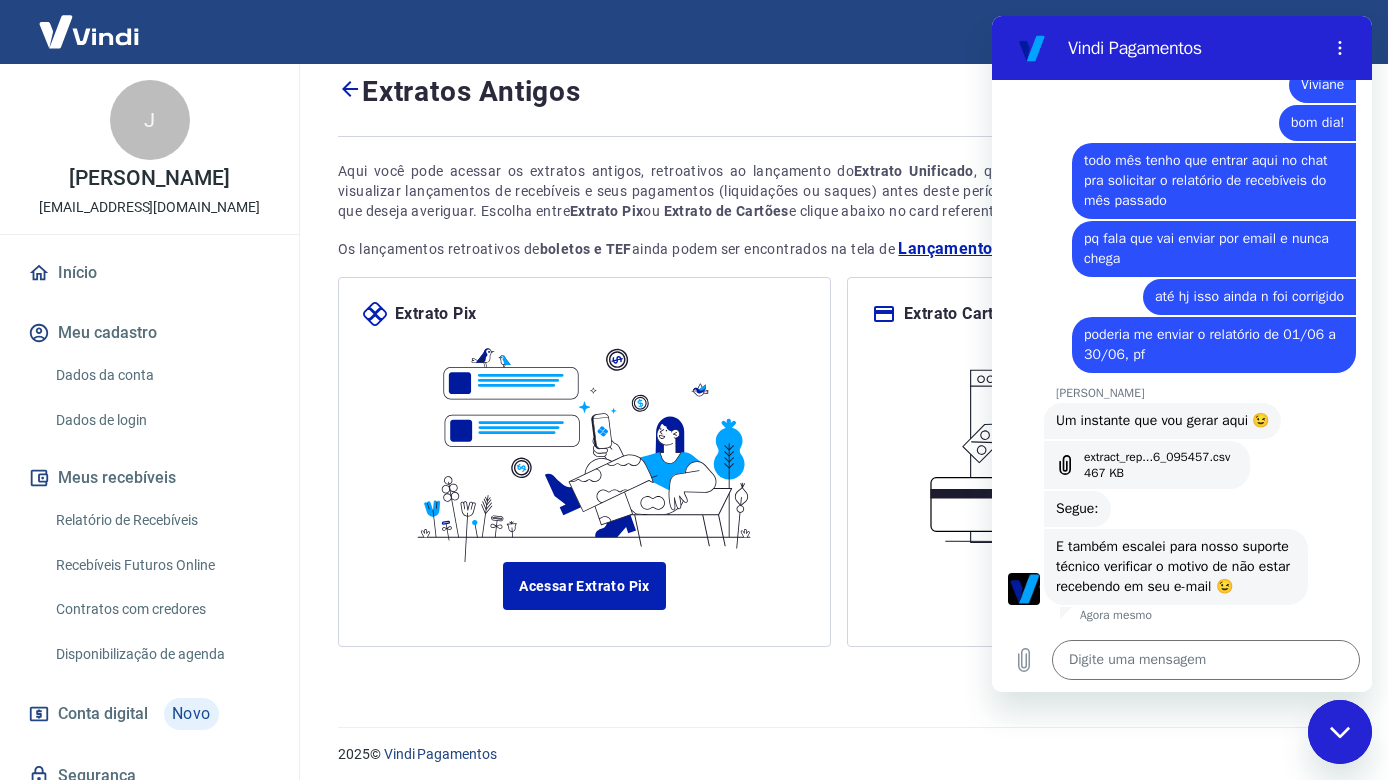scroll, scrollTop: 3579, scrollLeft: 0, axis: vertical 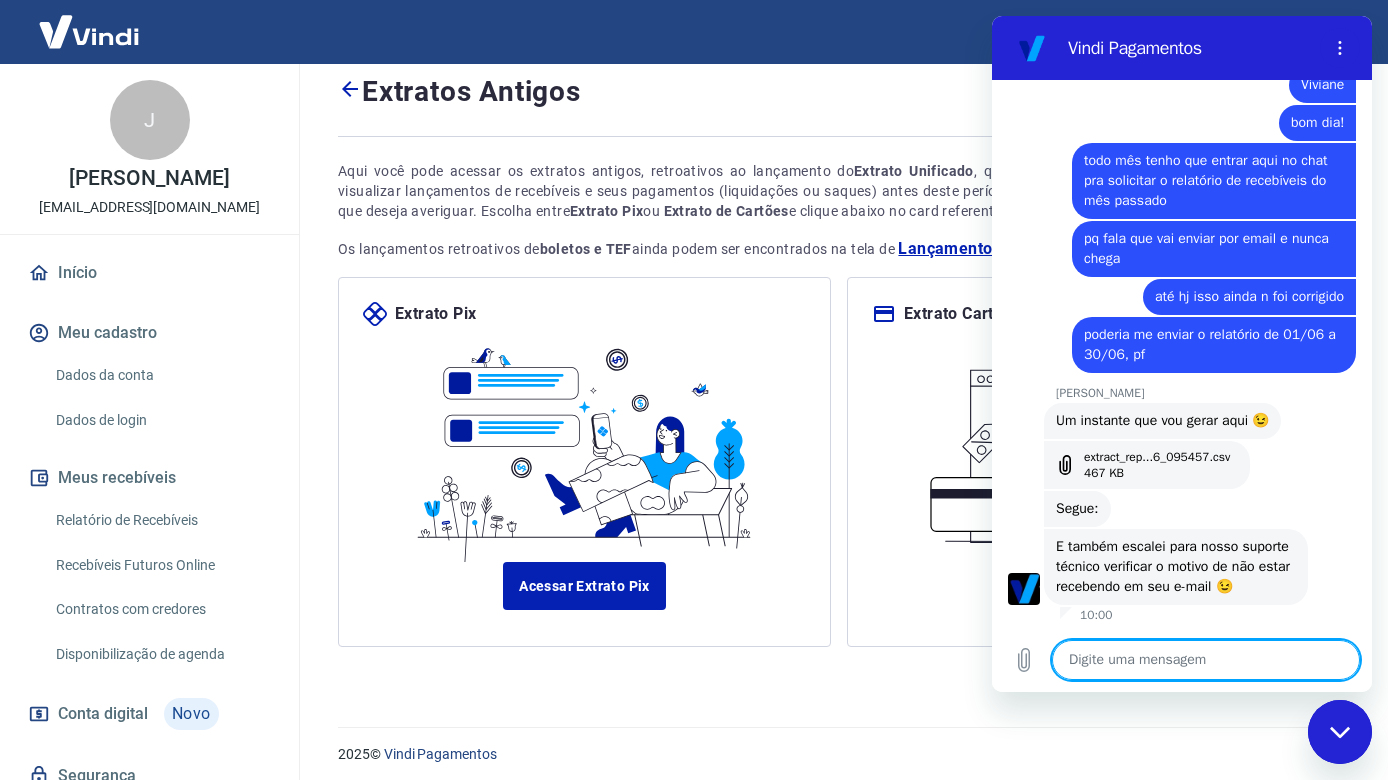 click at bounding box center [1206, 660] 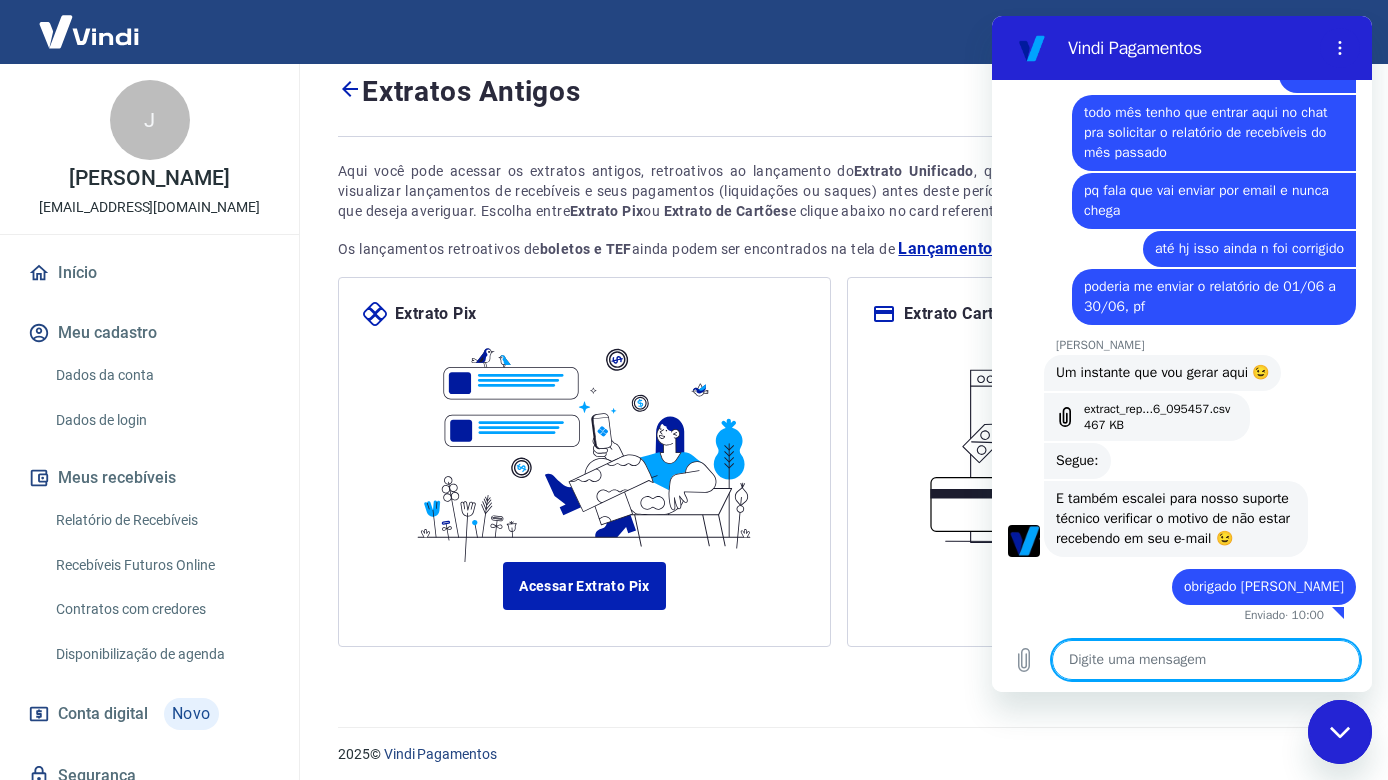 scroll, scrollTop: 3627, scrollLeft: 0, axis: vertical 